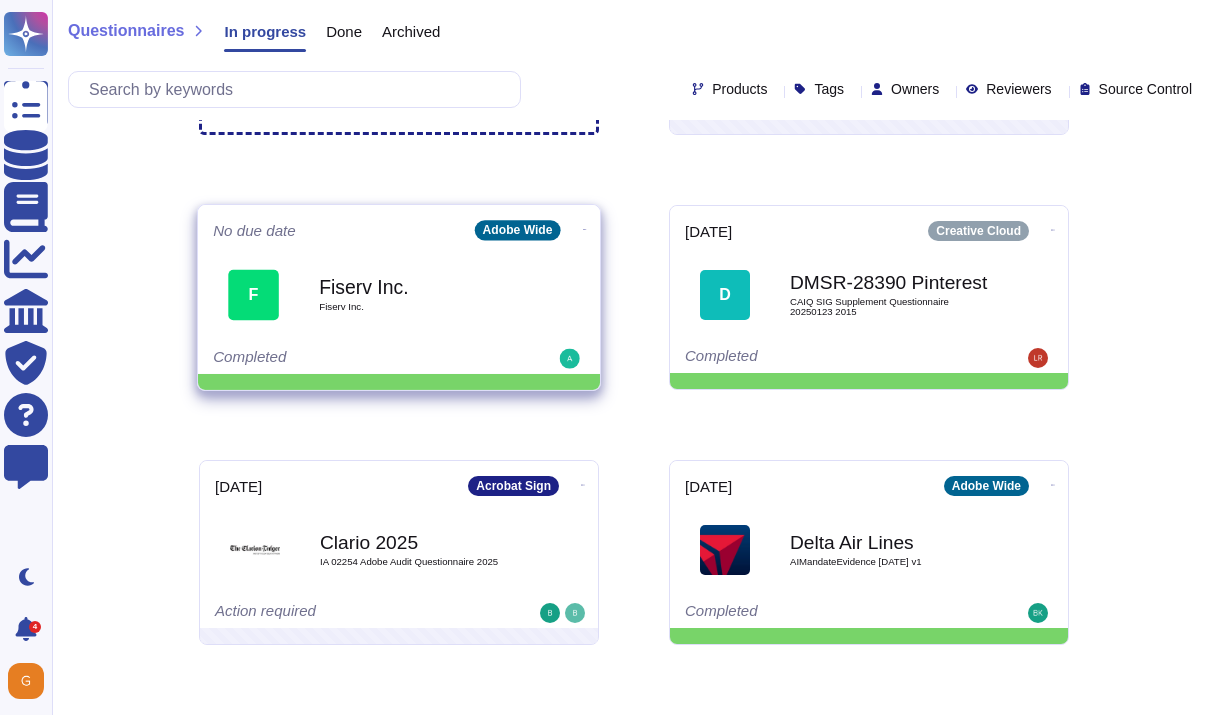 scroll, scrollTop: 0, scrollLeft: 0, axis: both 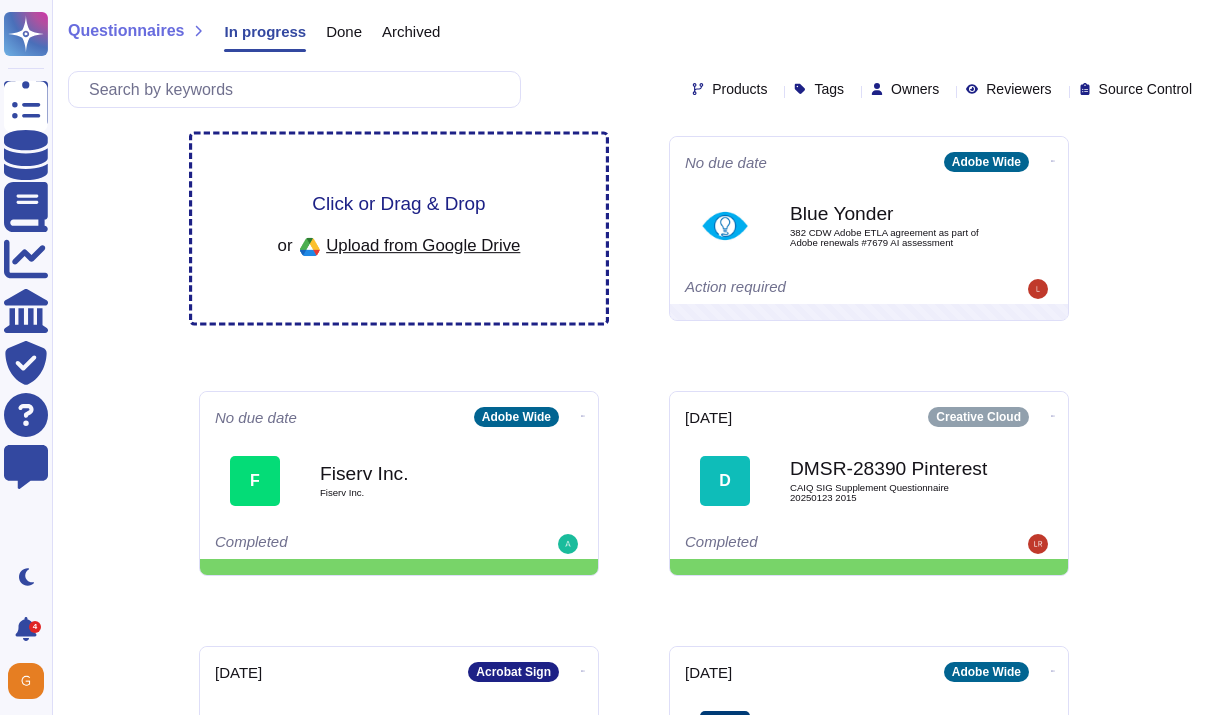 click on "Click or Drag & Drop" at bounding box center [398, 203] 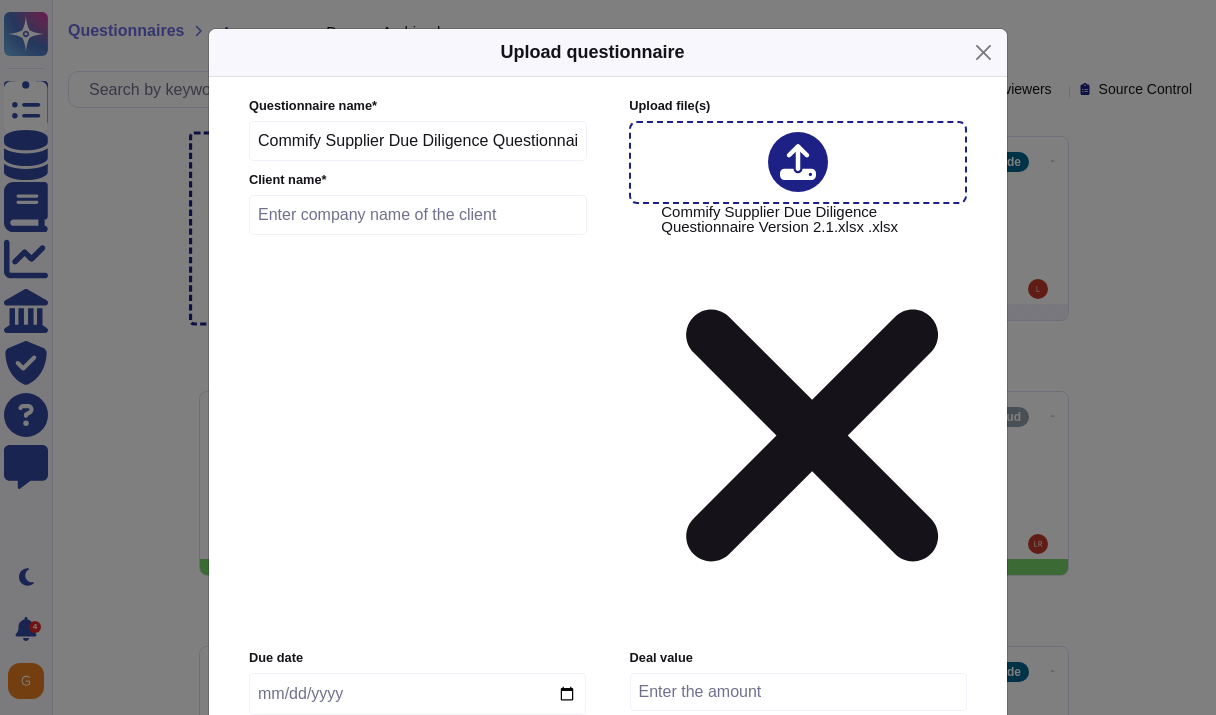 click at bounding box center (418, 215) 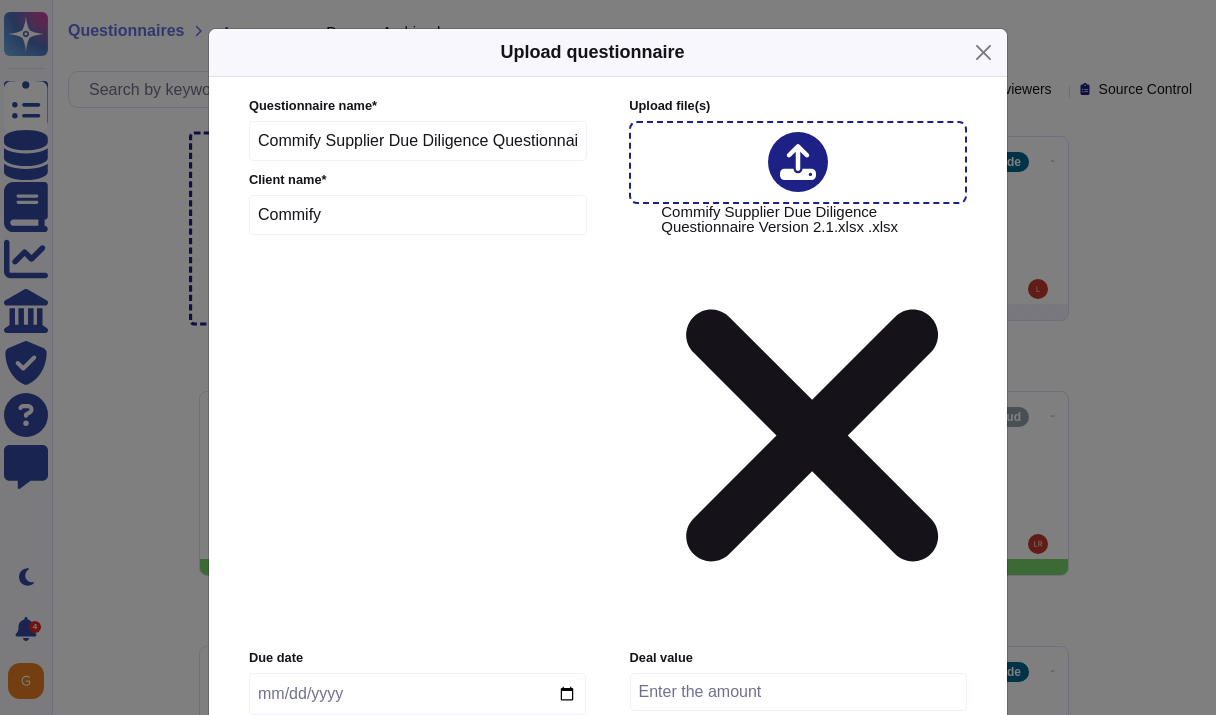 type on "Commify" 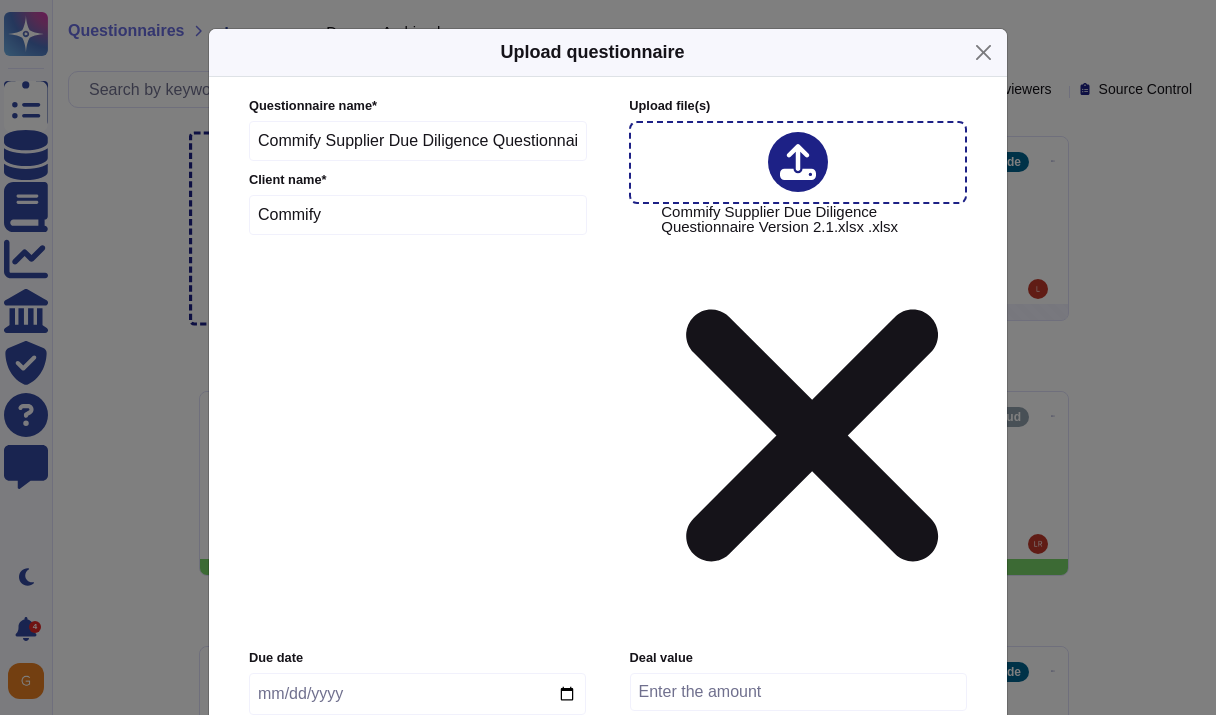 click at bounding box center [417, 694] 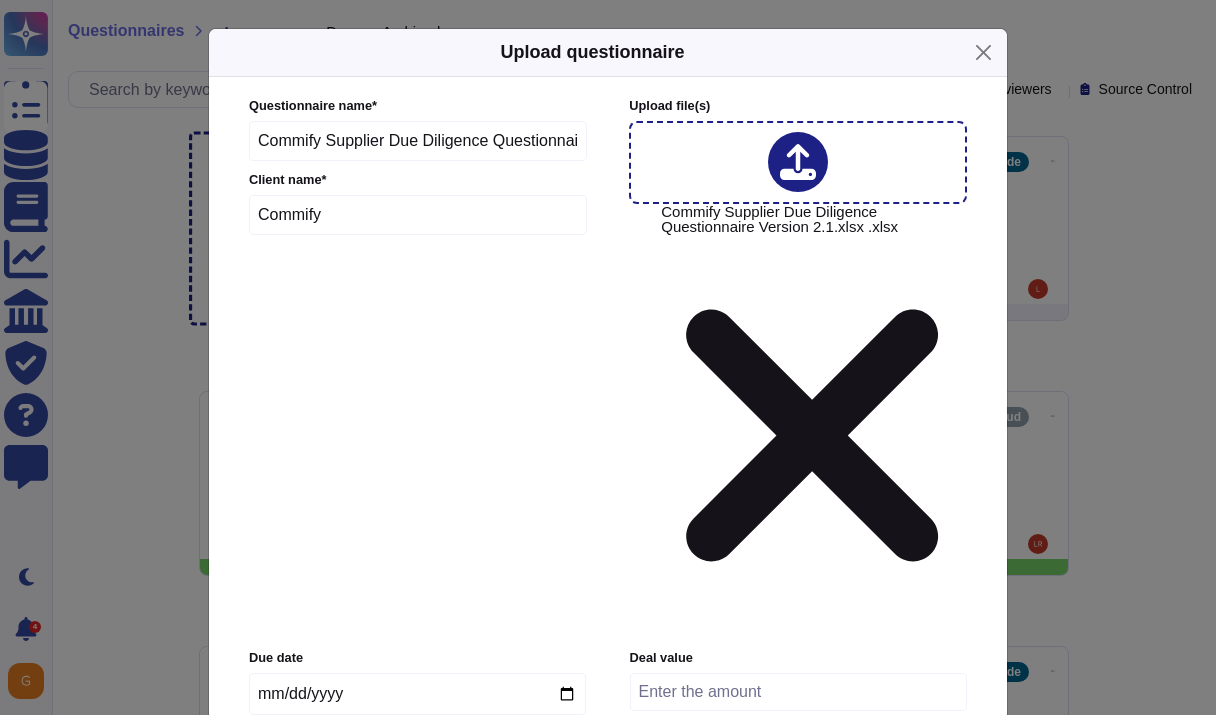 click on "Adobe Wide" at bounding box center (322, 777) 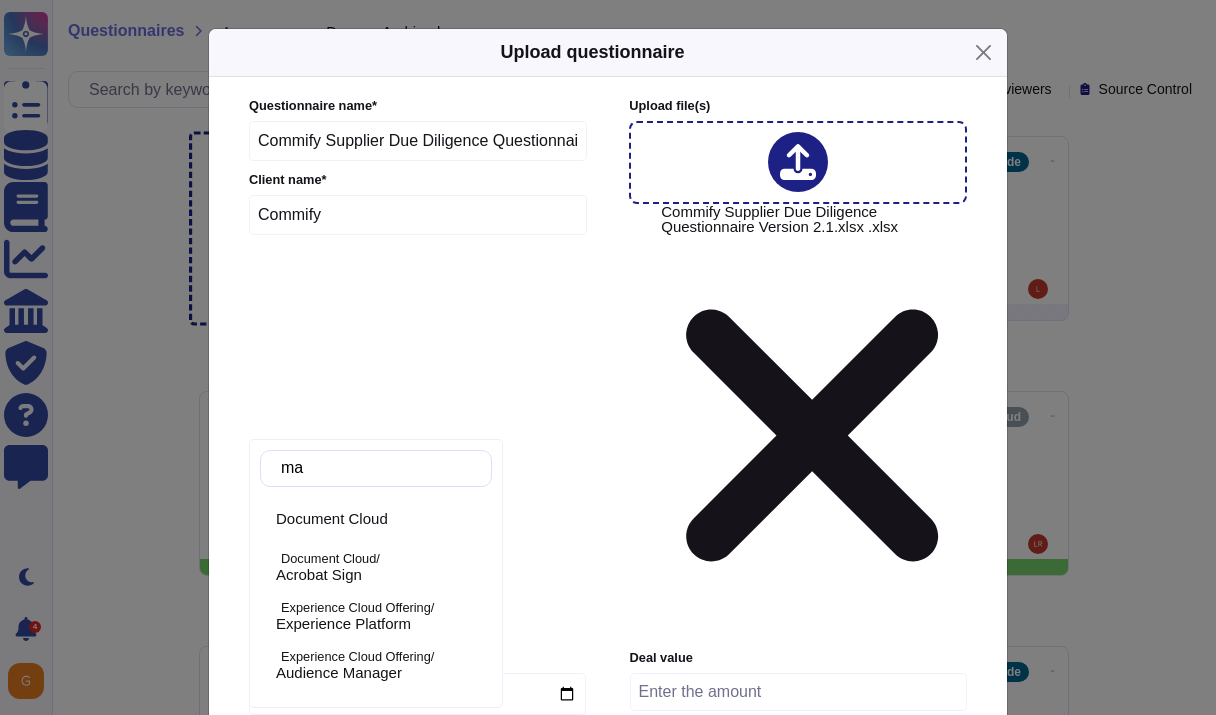 type on "mar" 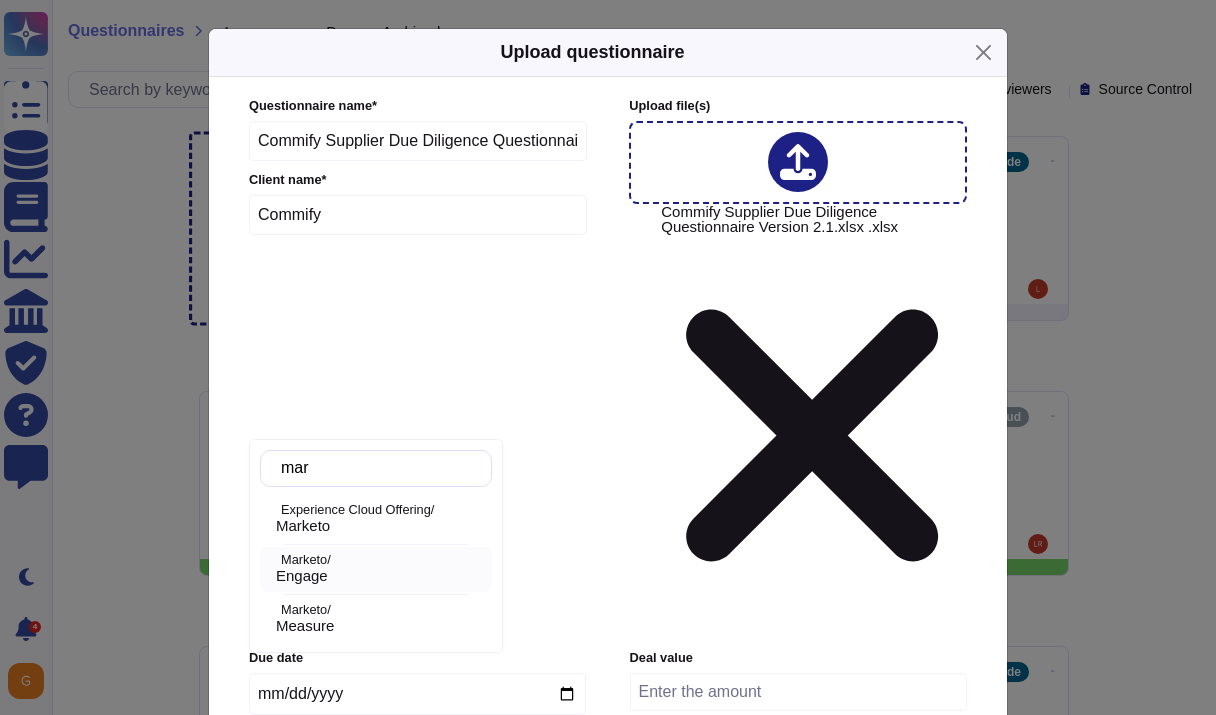 click on "Engage" at bounding box center [302, 576] 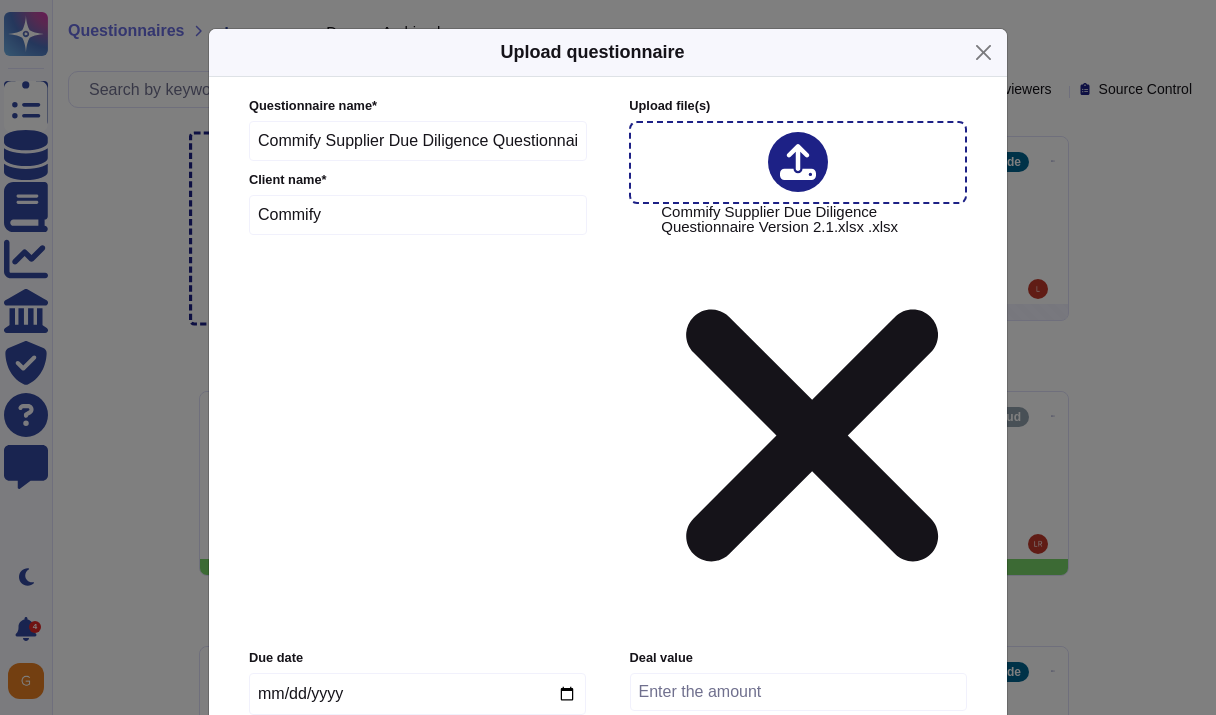 click on "Upload" at bounding box center [608, 989] 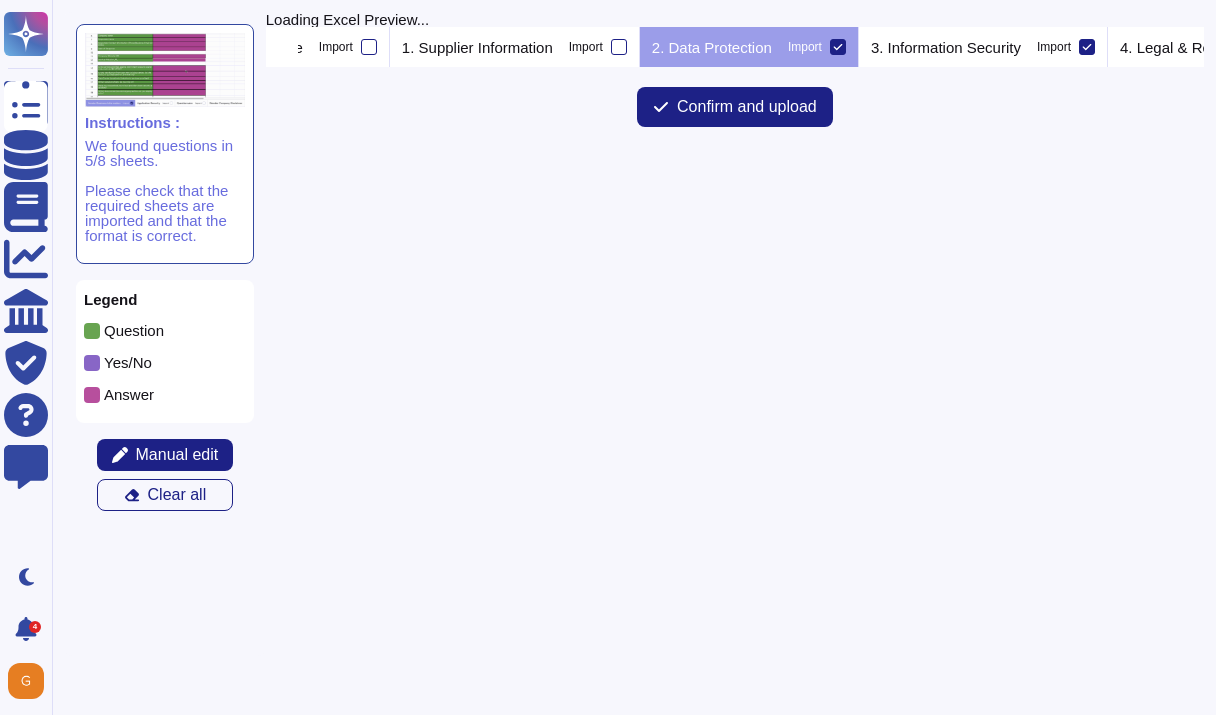 scroll, scrollTop: 0, scrollLeft: 169, axis: horizontal 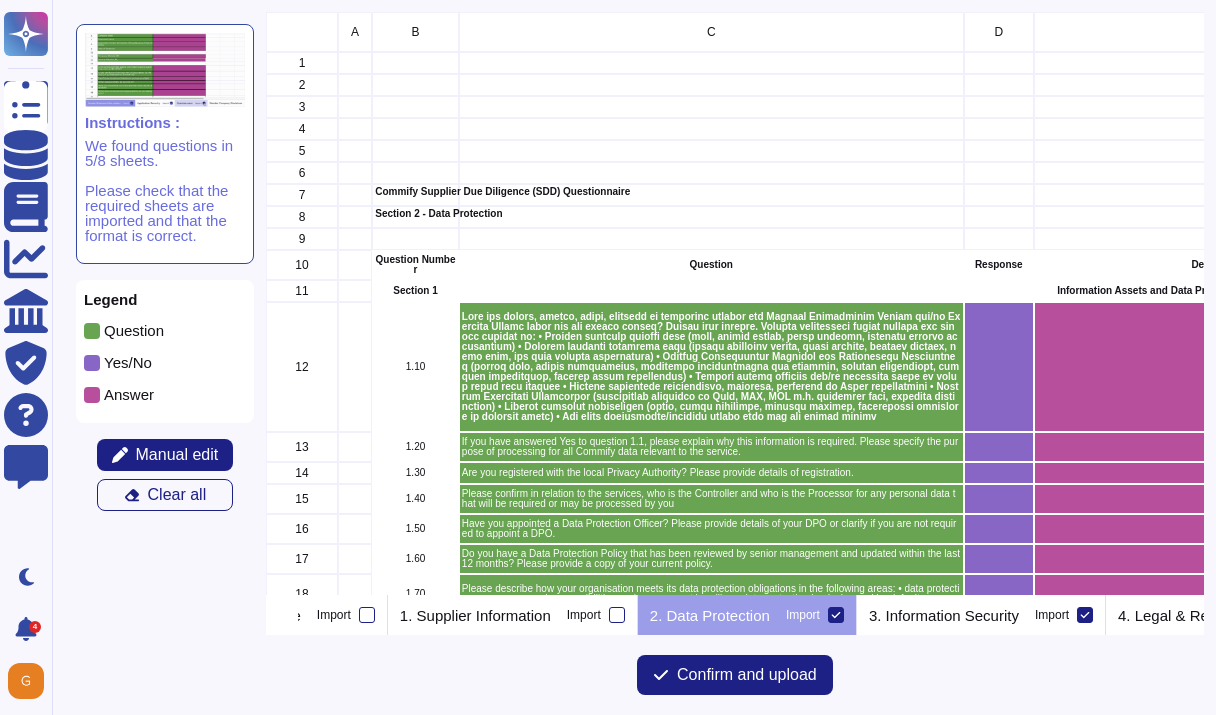 click on "1. Supplier Information Import" at bounding box center [513, 615] 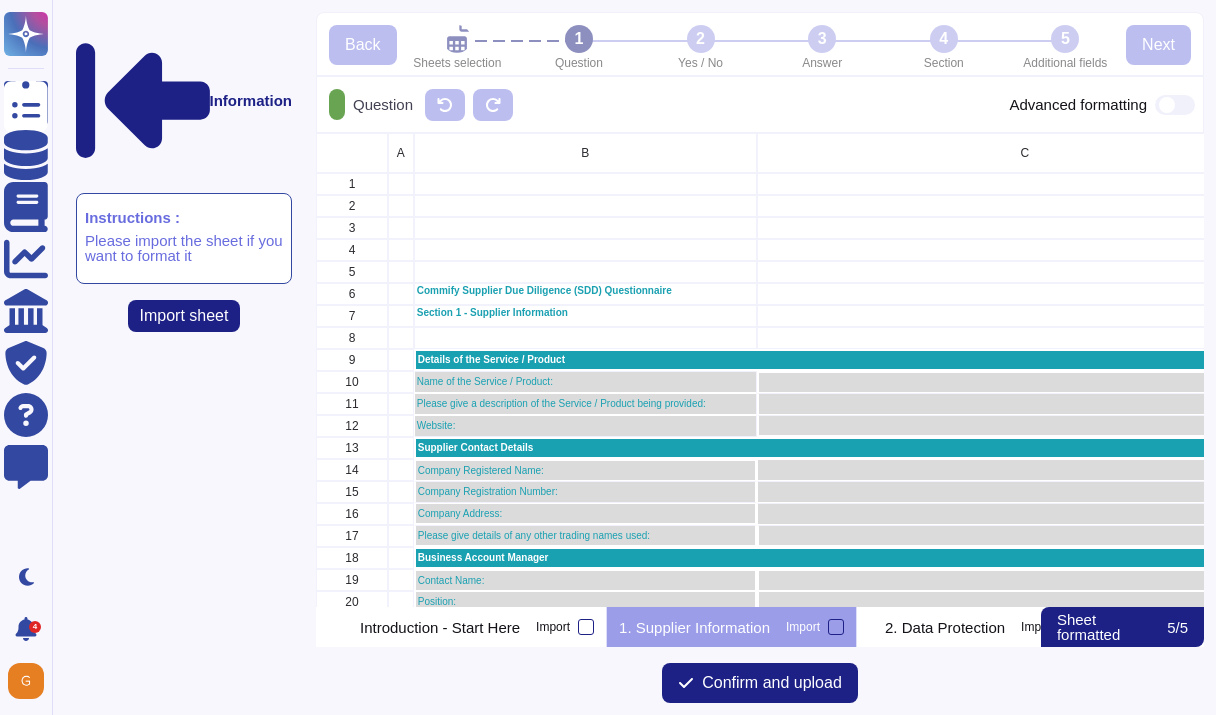 scroll, scrollTop: 0, scrollLeft: 27, axis: horizontal 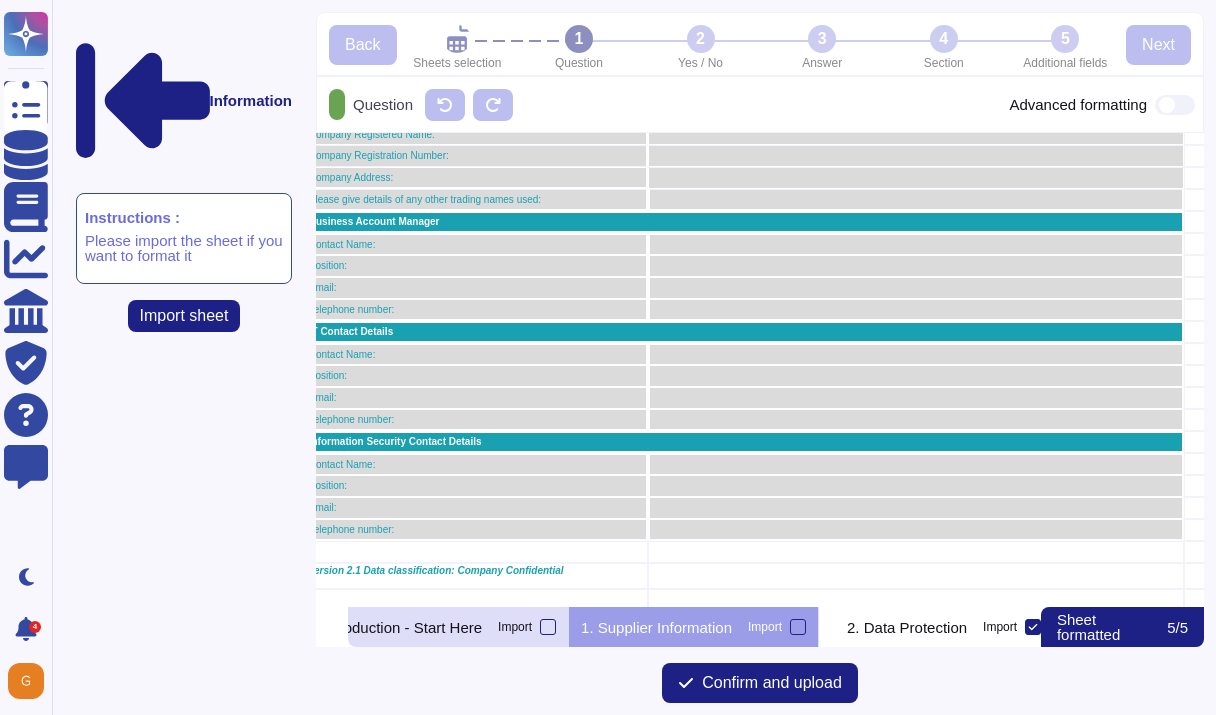 click on "Introduction - Start Here" at bounding box center (402, 627) 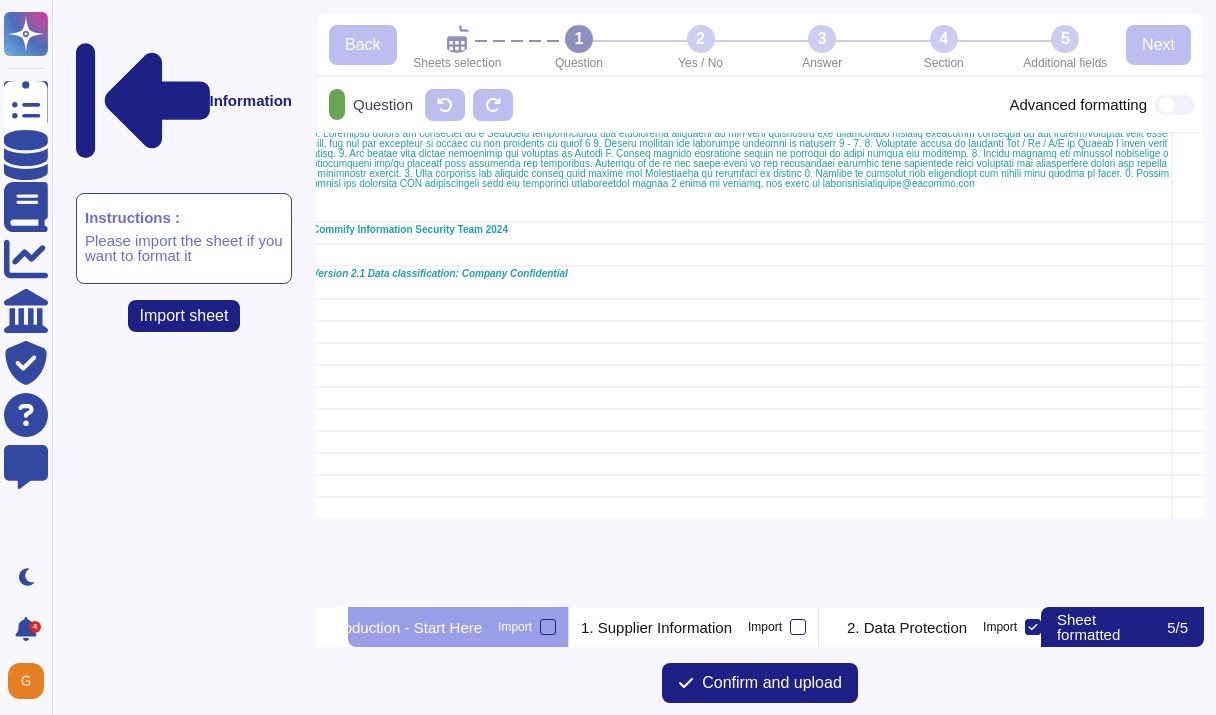 scroll, scrollTop: 0, scrollLeft: 0, axis: both 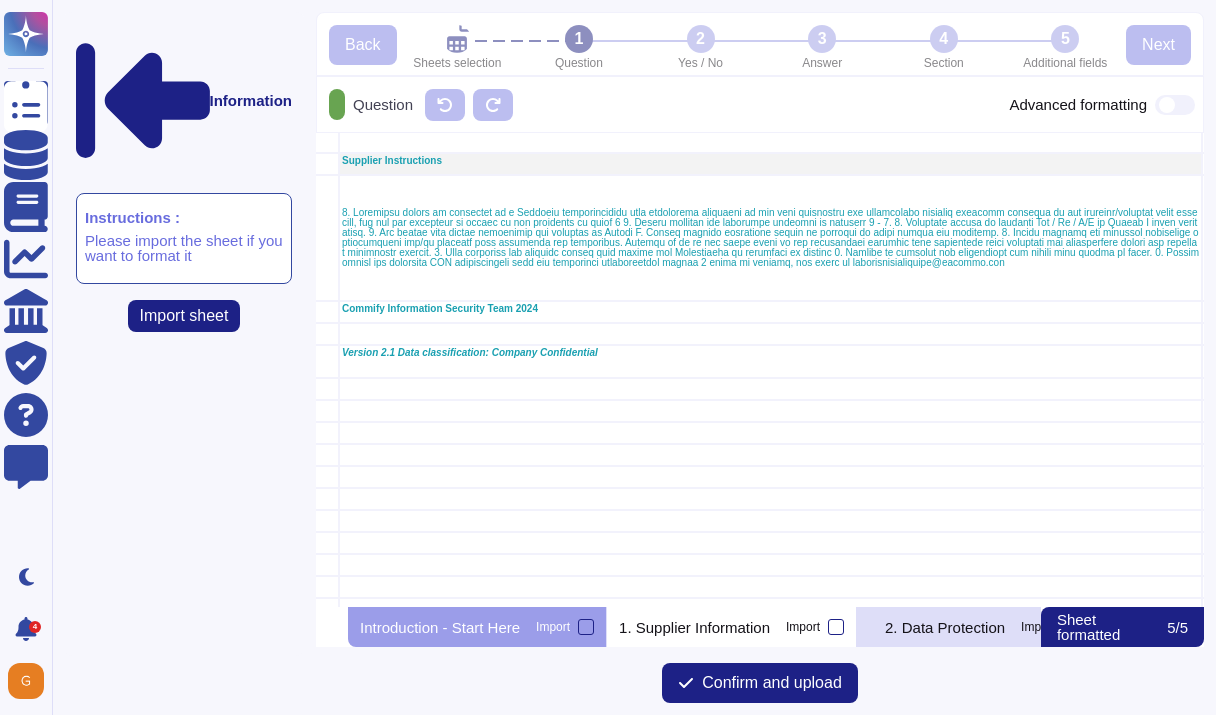 click on "2. Data Protection" at bounding box center [945, 627] 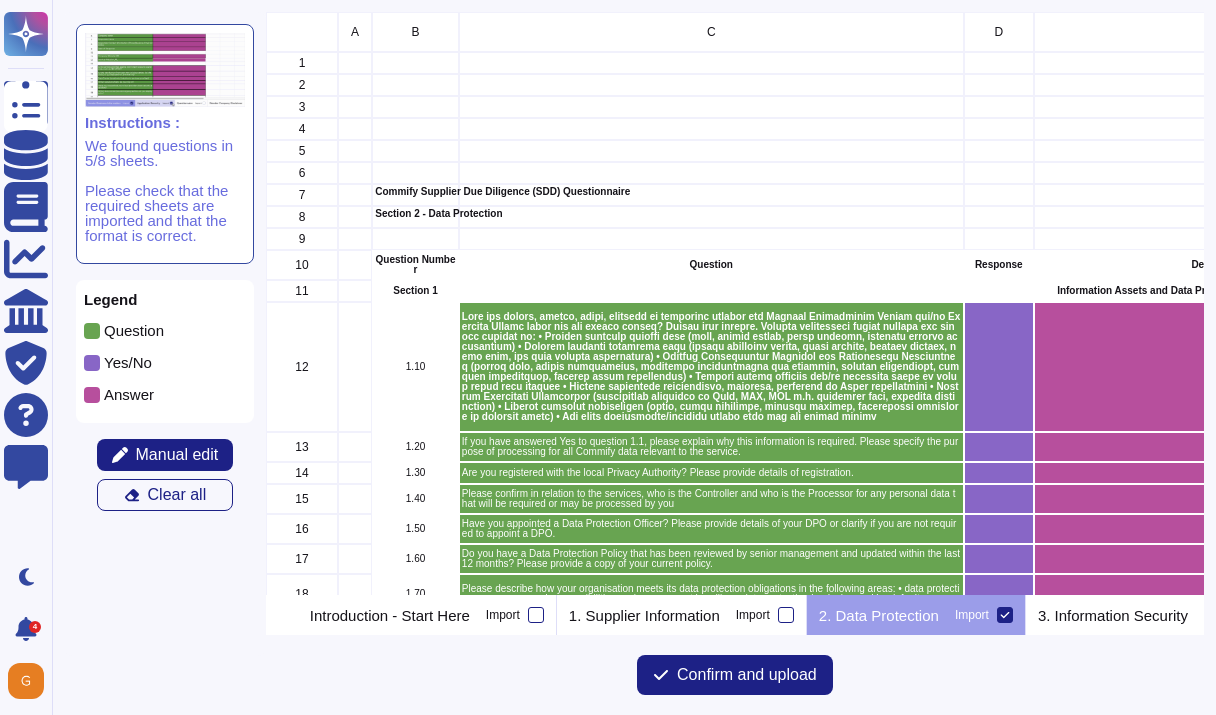 scroll, scrollTop: 0, scrollLeft: 169, axis: horizontal 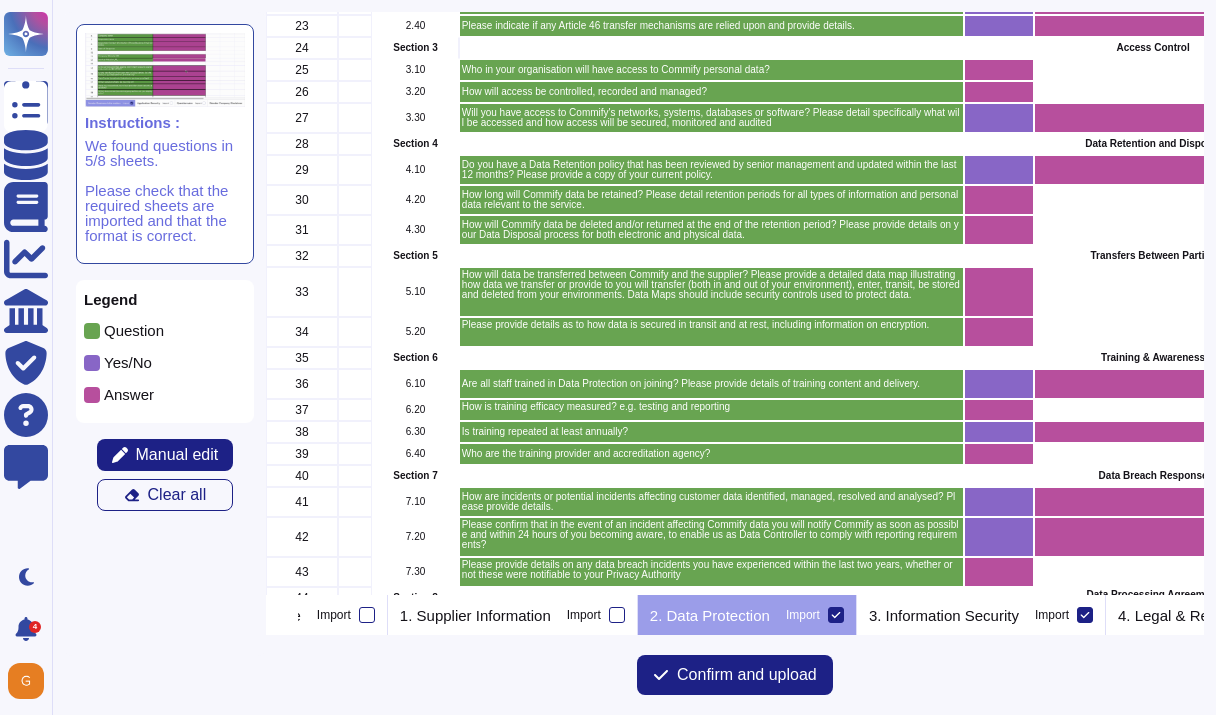 click at bounding box center (1237, 292) 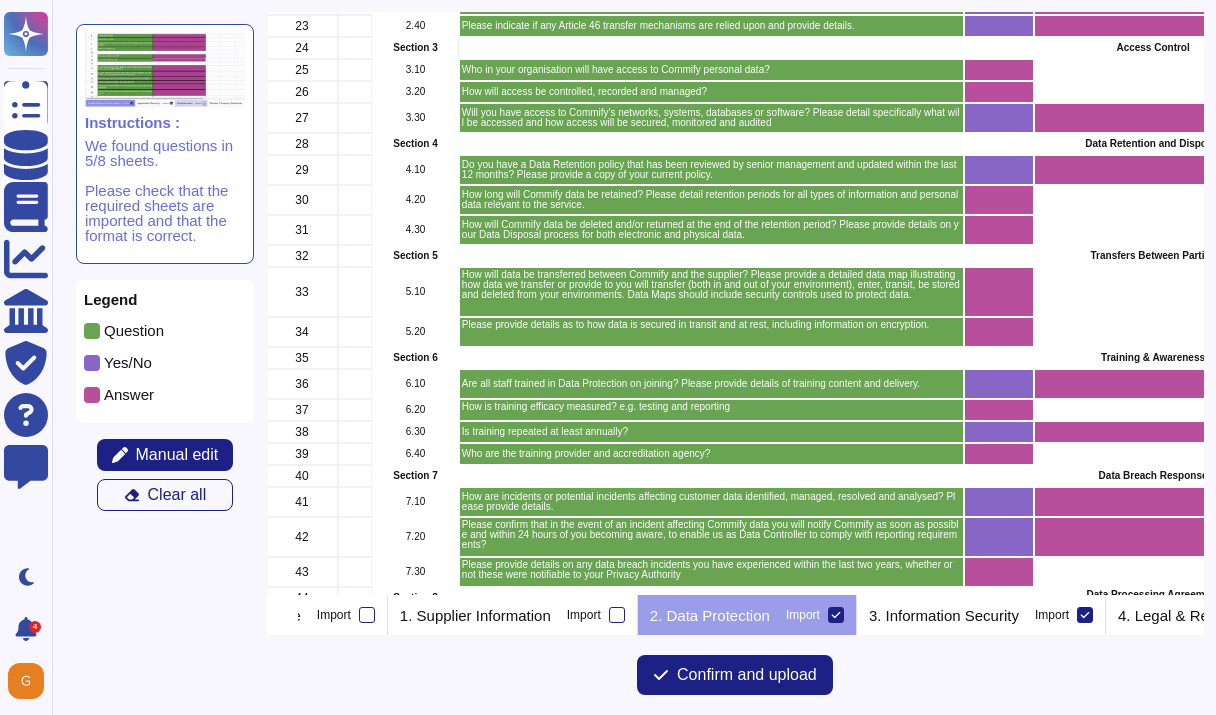 click at bounding box center (1237, 410) 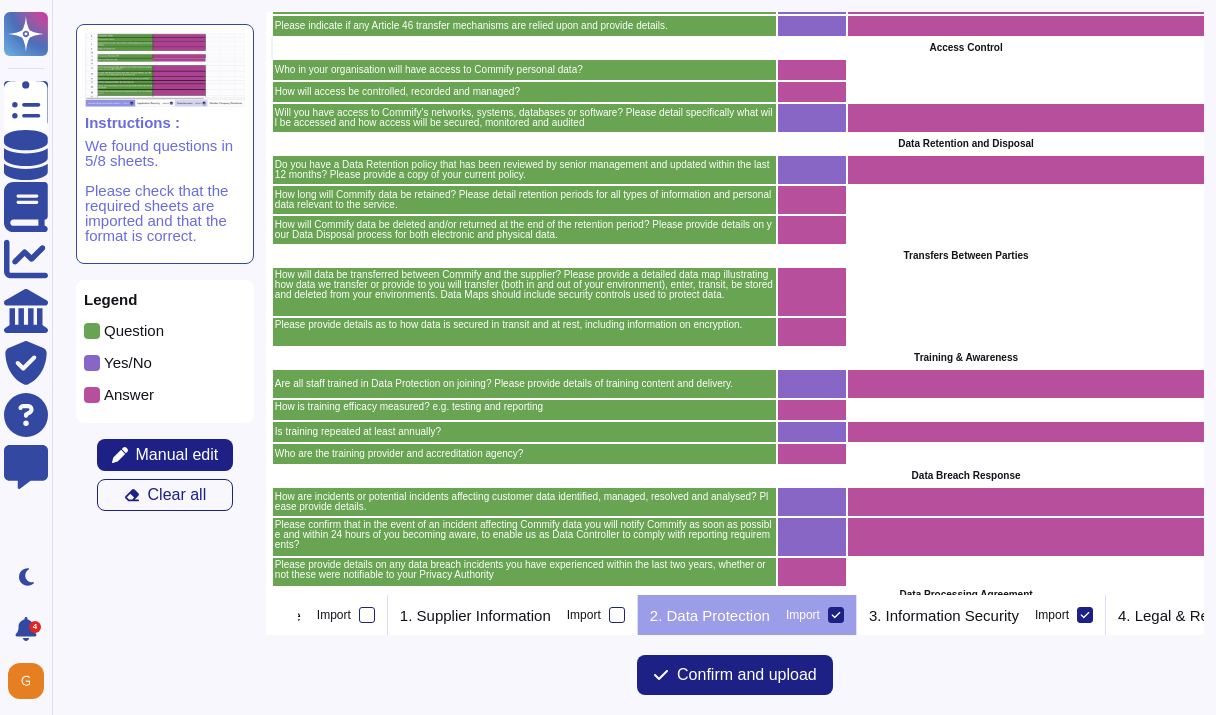 scroll, scrollTop: 711, scrollLeft: 225, axis: both 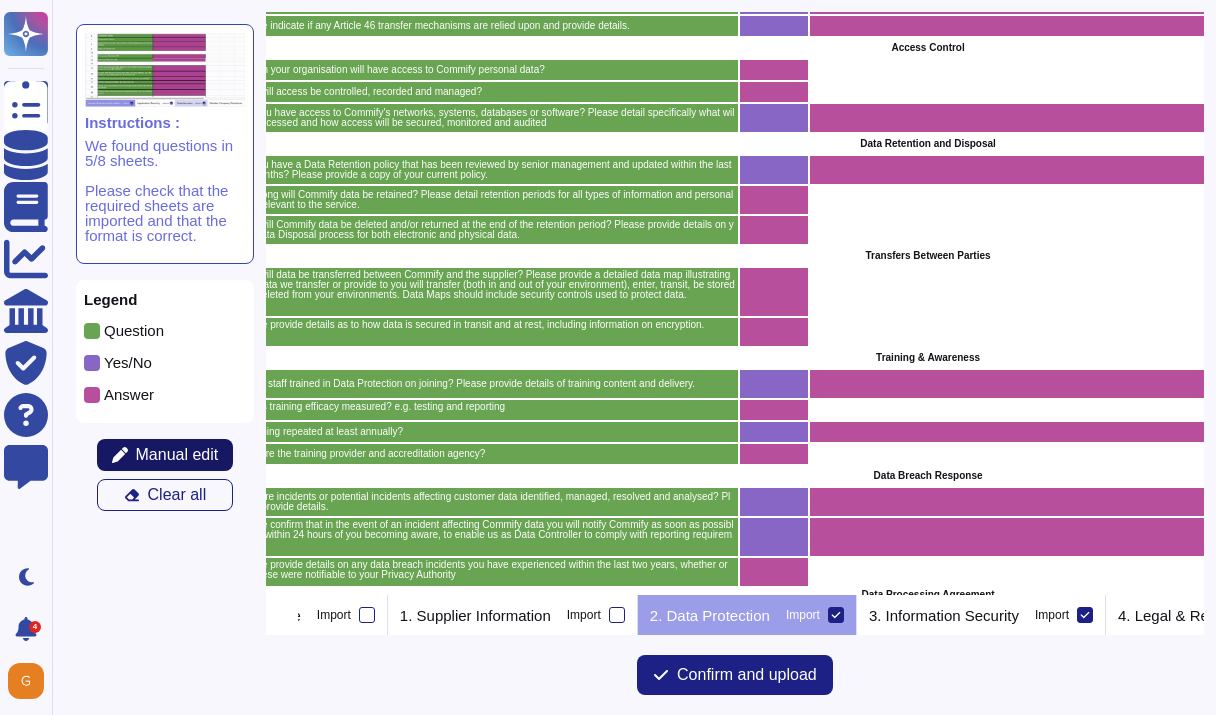 click on "Manual edit" at bounding box center [177, 455] 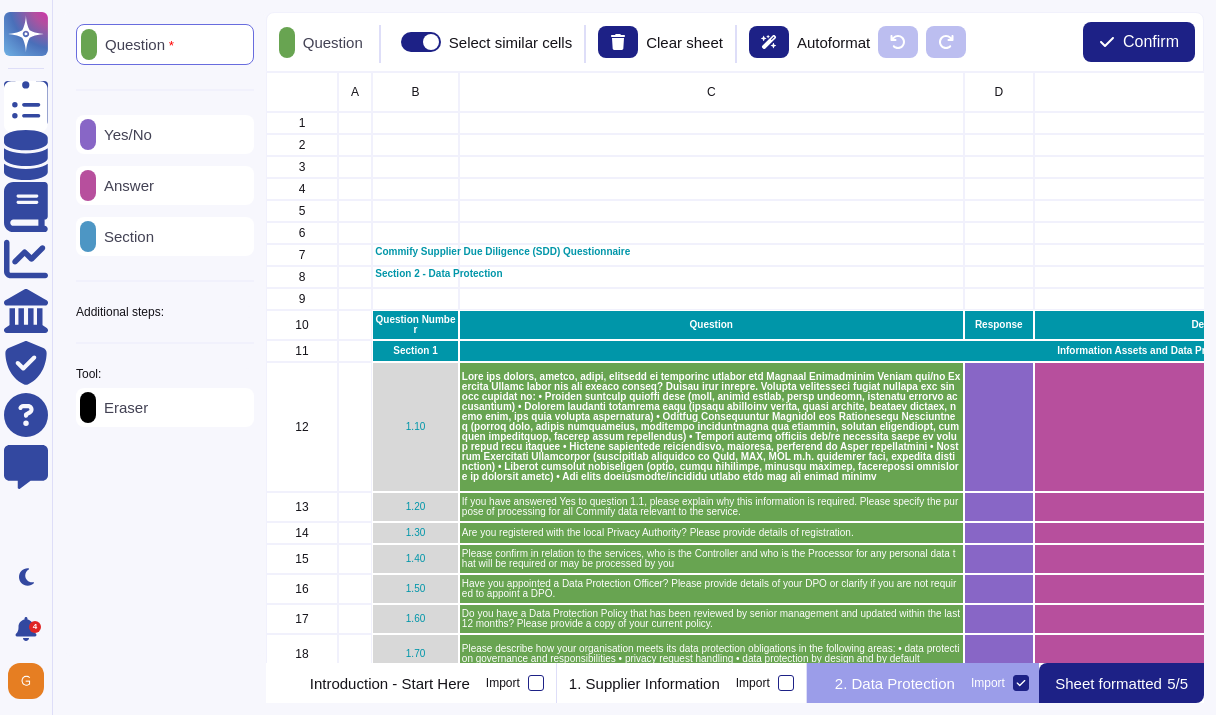 scroll, scrollTop: 0, scrollLeft: 113, axis: horizontal 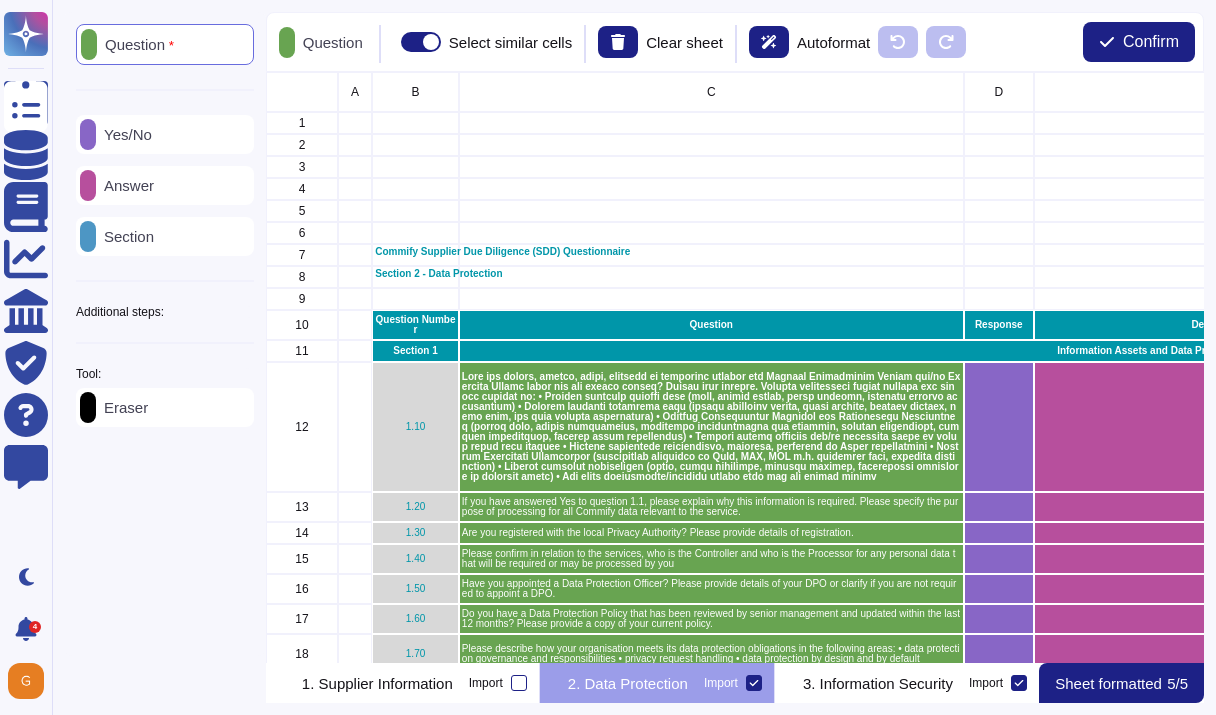 click on "Answer" at bounding box center [125, 185] 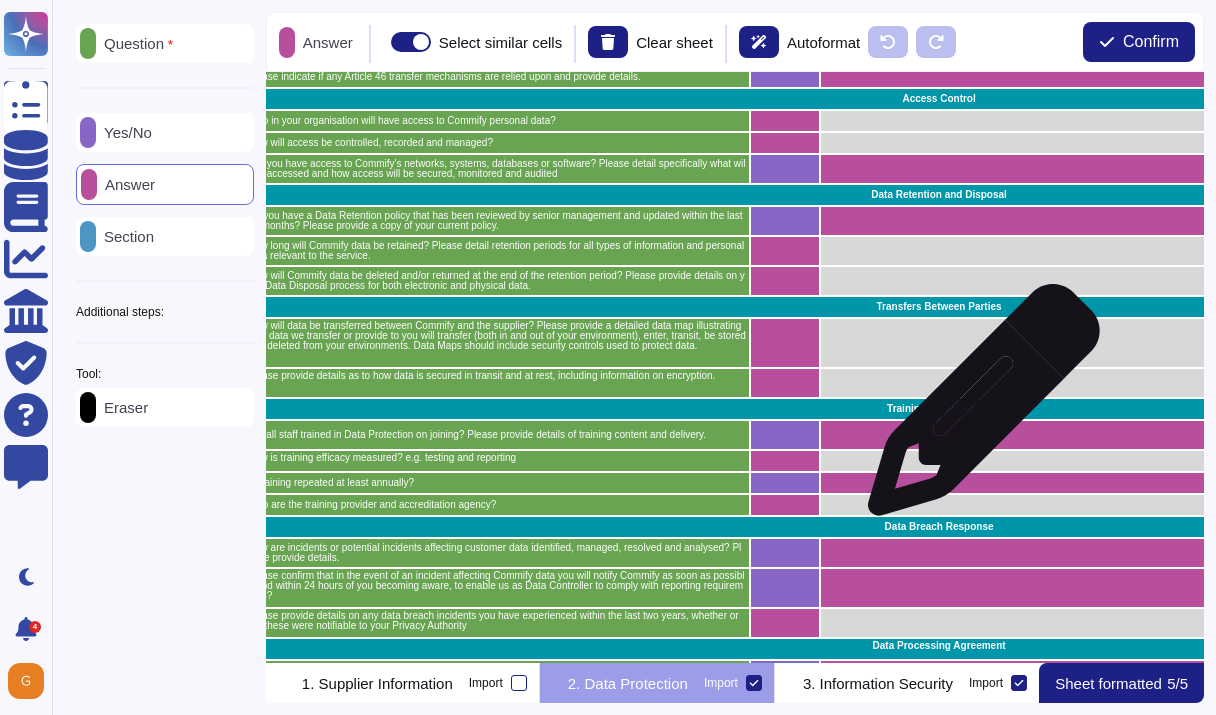 scroll, scrollTop: 602, scrollLeft: 214, axis: both 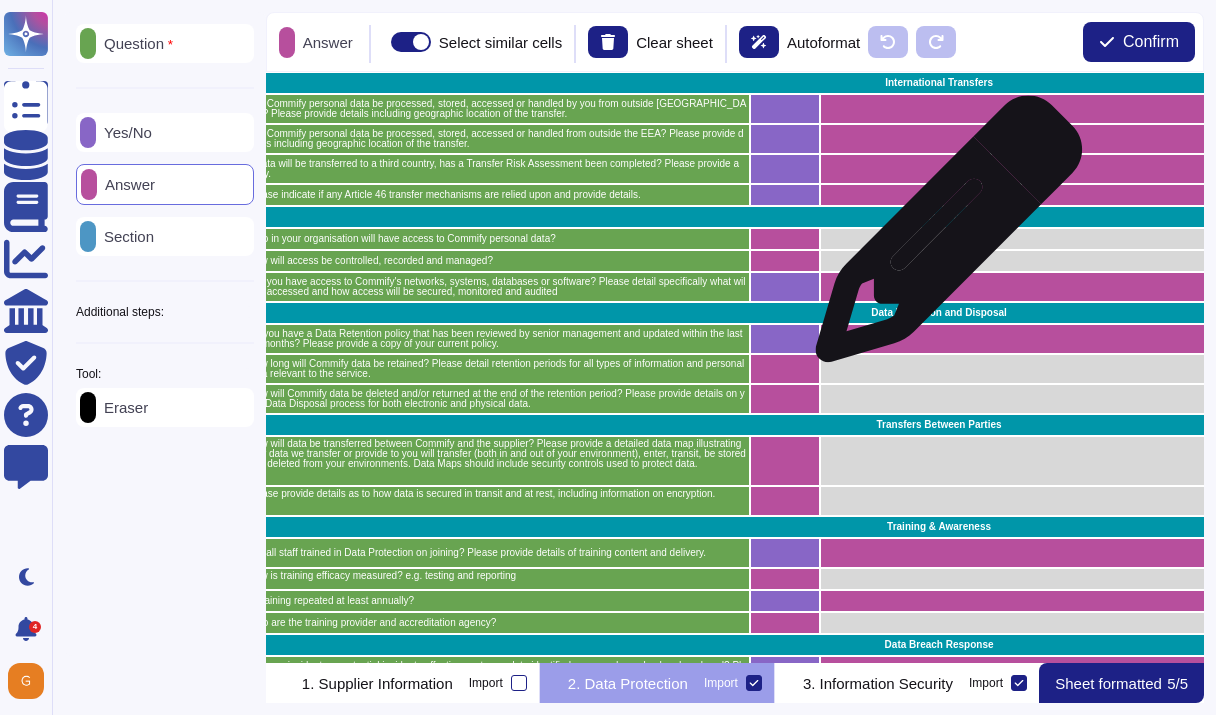 click at bounding box center [1023, 239] 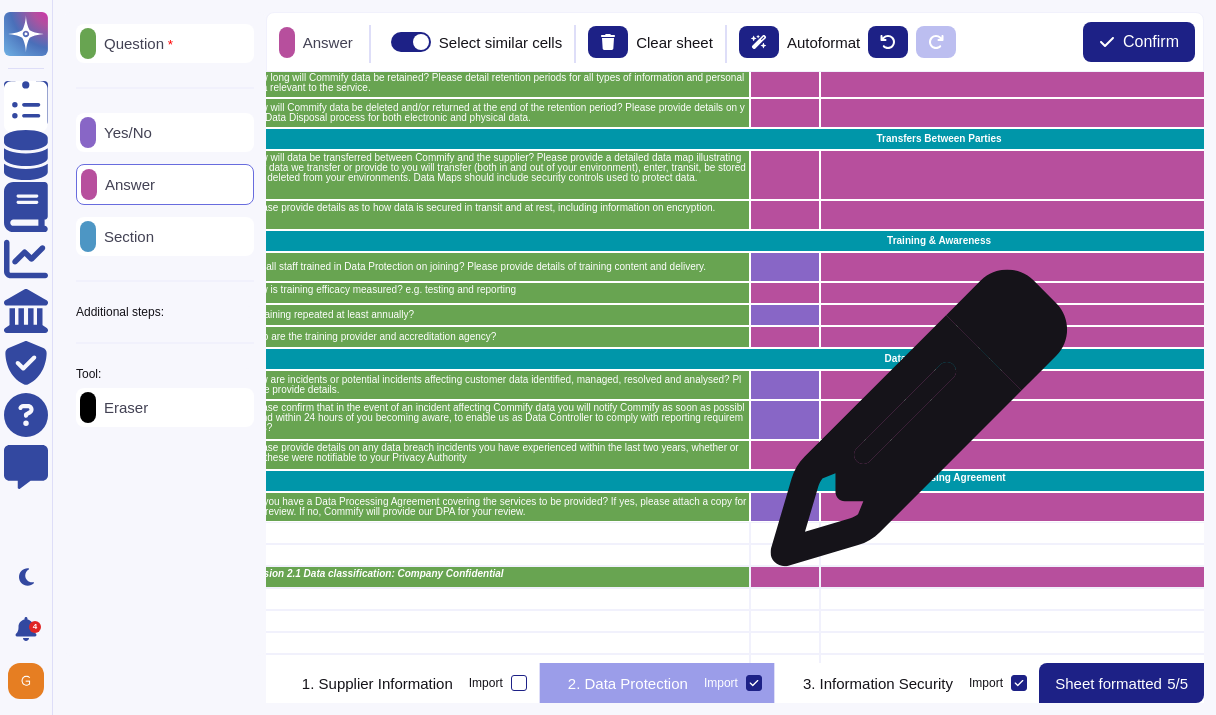 scroll, scrollTop: 1055, scrollLeft: 214, axis: both 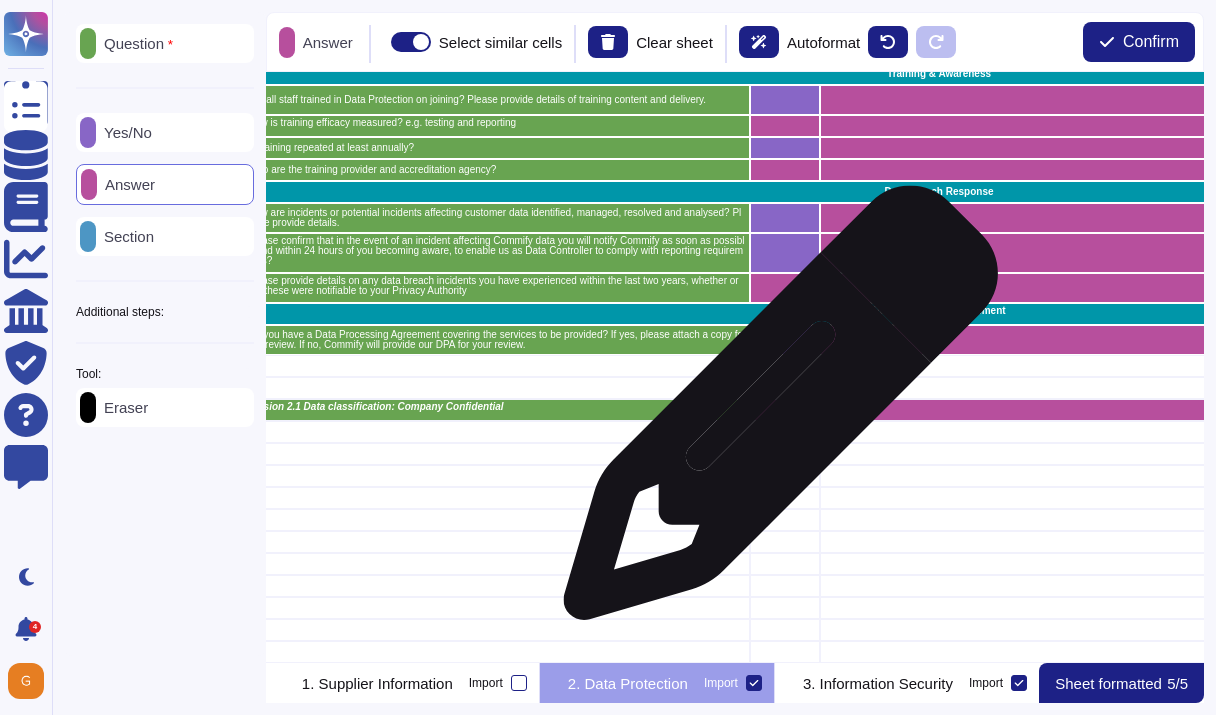 click at bounding box center [784, 410] 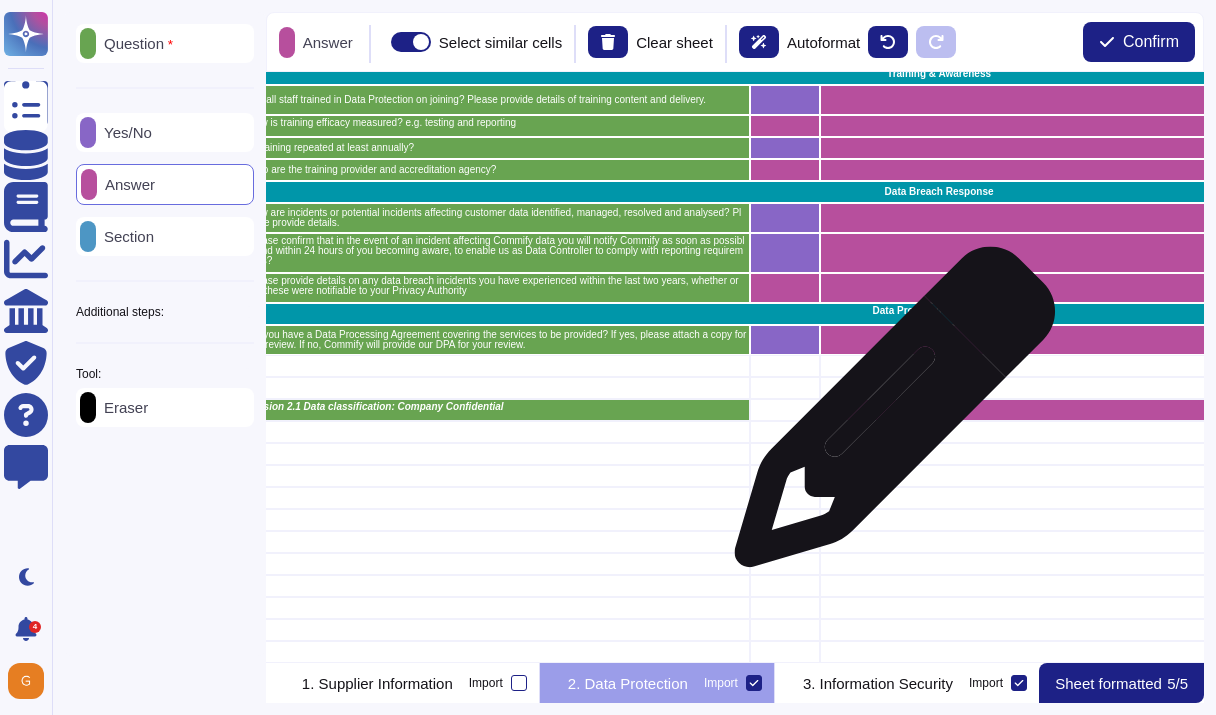 click at bounding box center [1023, 410] 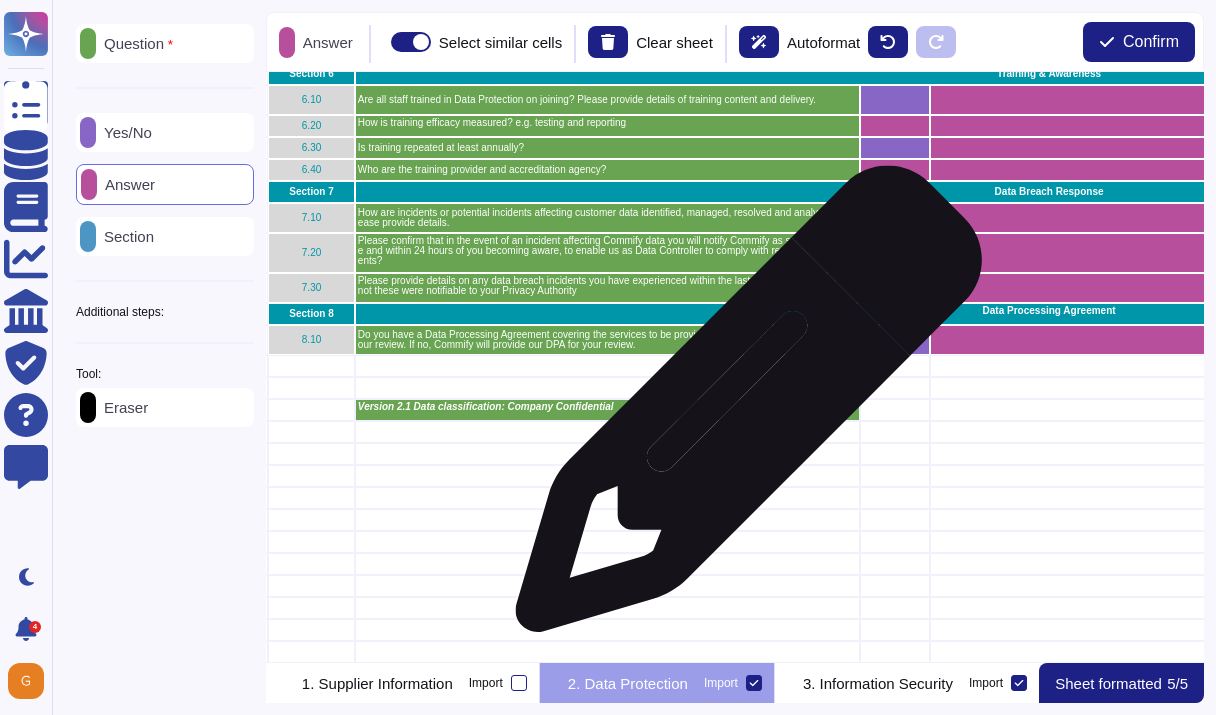 scroll, scrollTop: 1055, scrollLeft: 91, axis: both 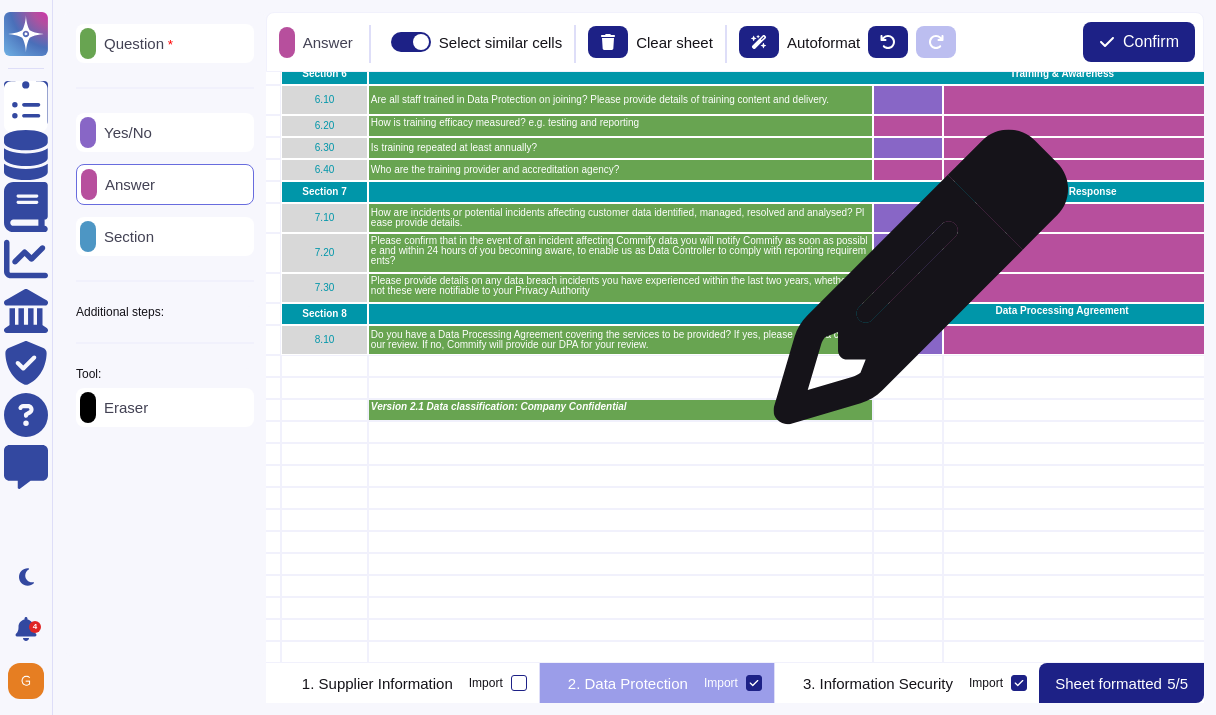 click at bounding box center (907, 288) 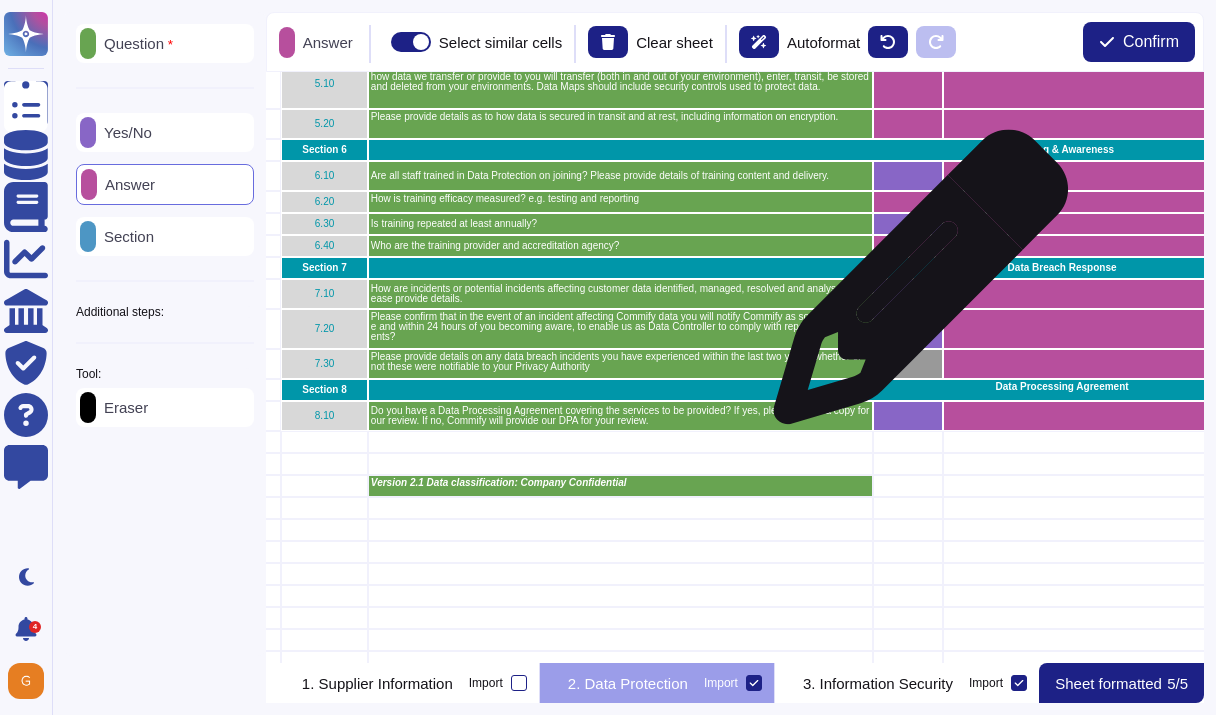 scroll, scrollTop: 978, scrollLeft: 91, axis: both 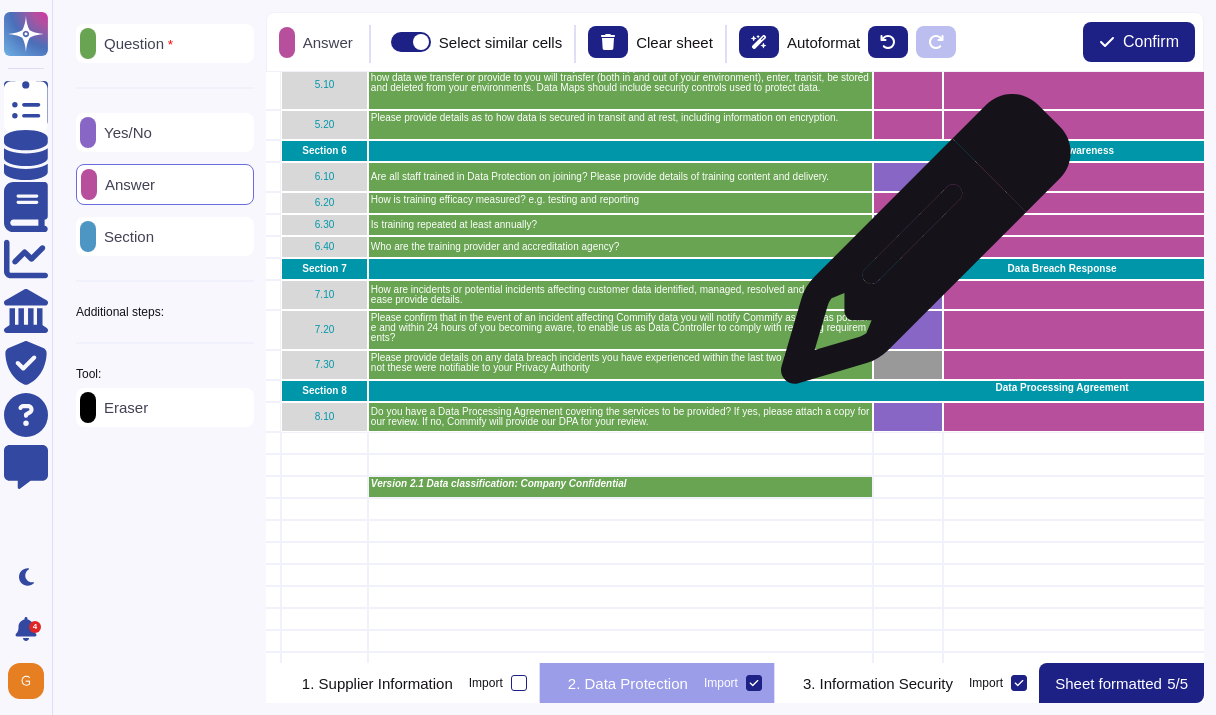 click at bounding box center (907, 247) 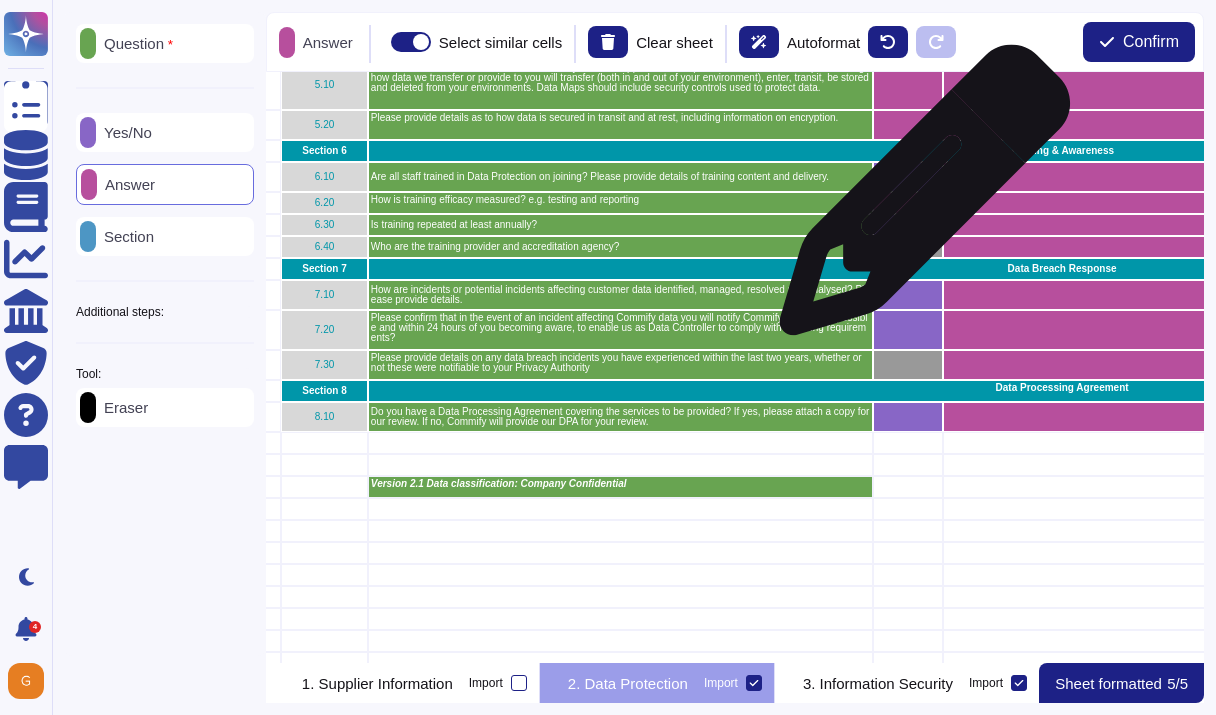click at bounding box center (907, 203) 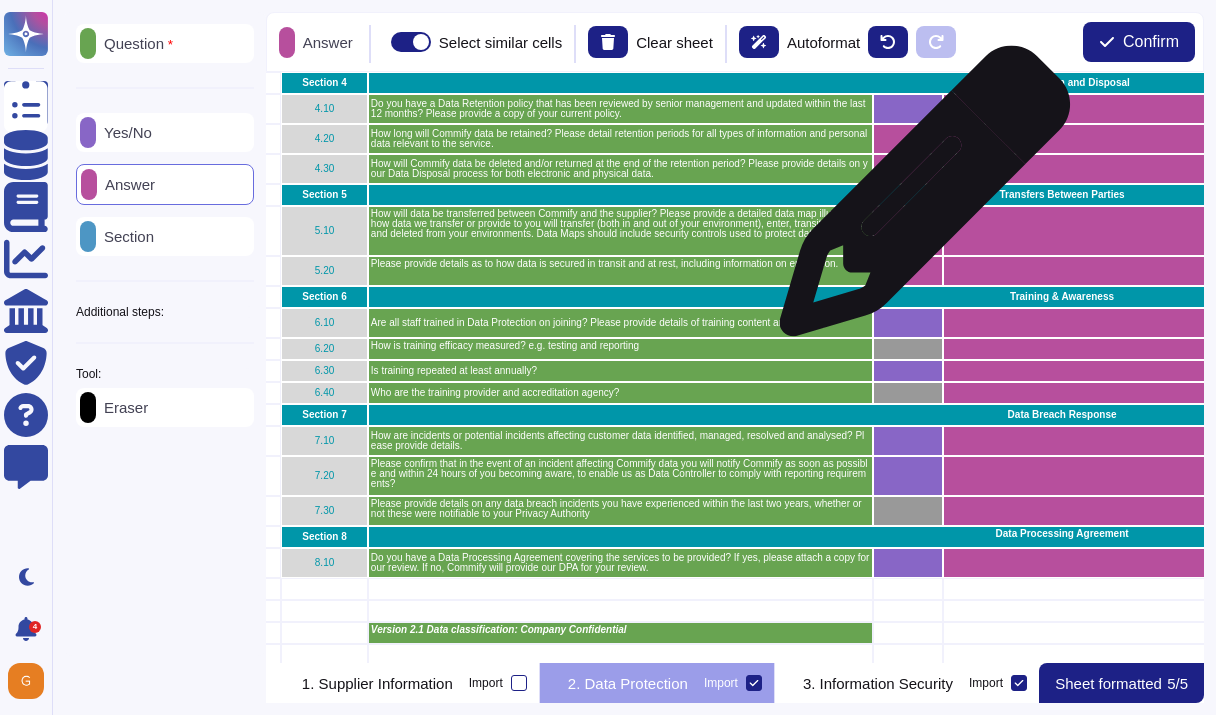 scroll, scrollTop: 812, scrollLeft: 91, axis: both 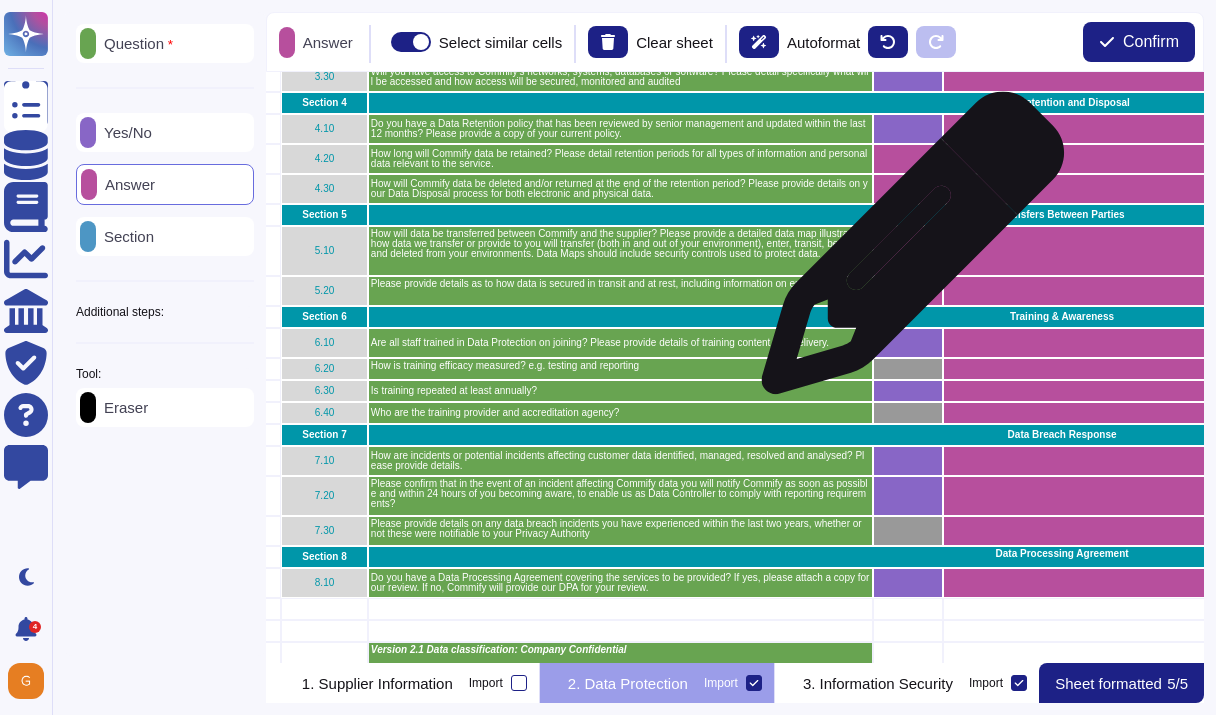 click at bounding box center [907, 251] 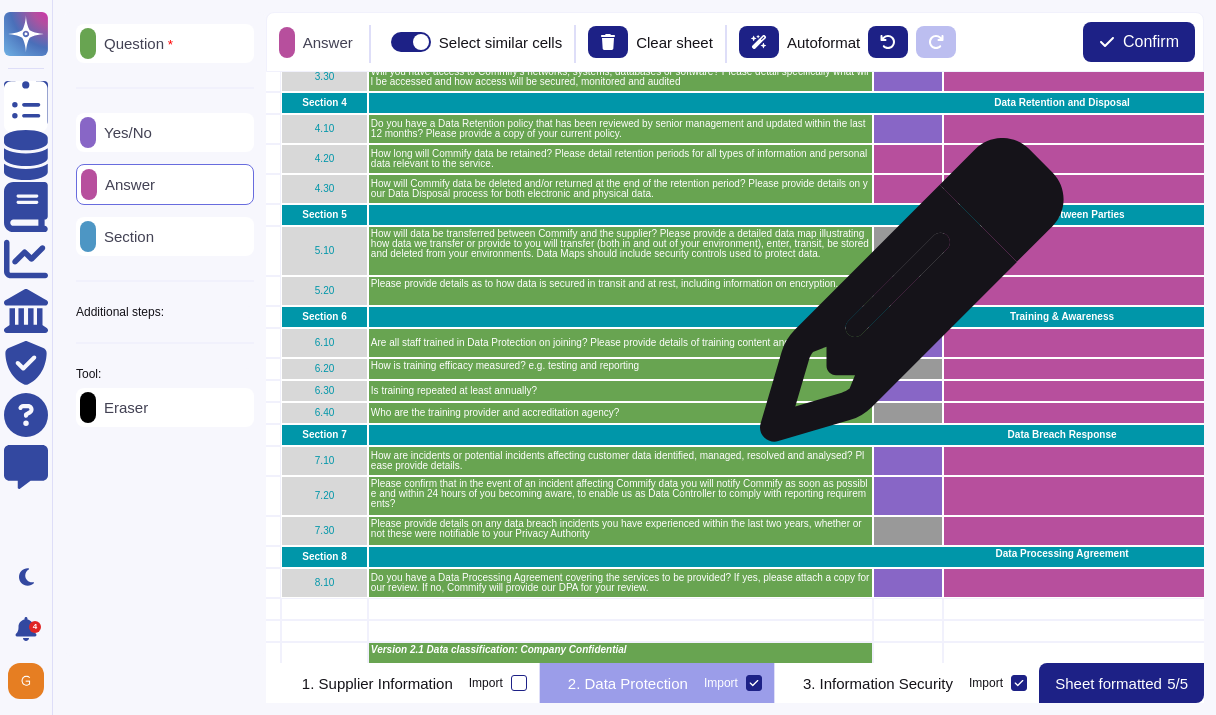 click at bounding box center (907, 291) 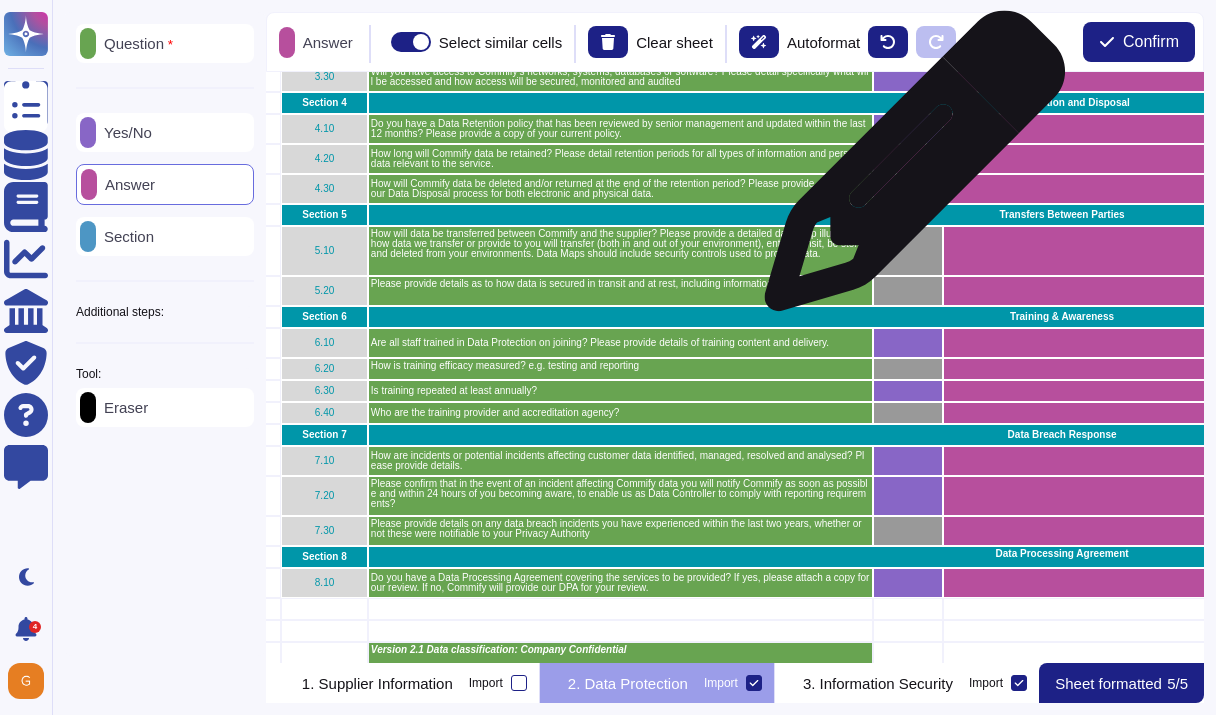 click at bounding box center (907, 159) 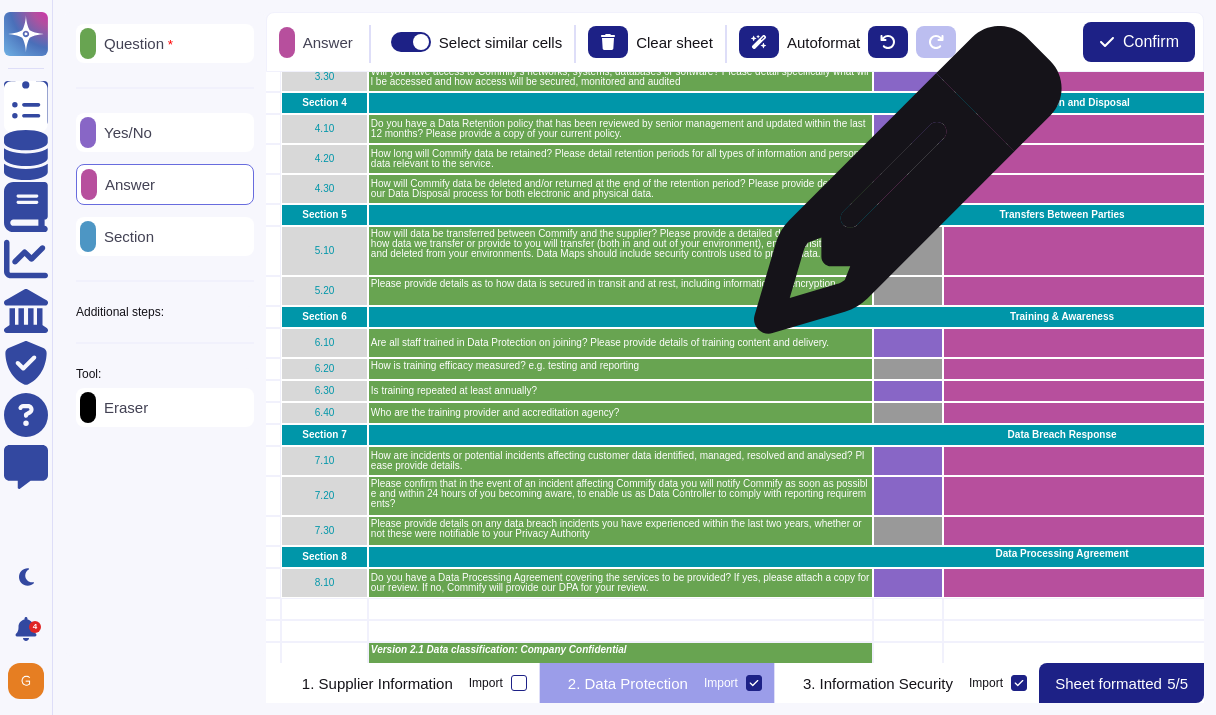 click at bounding box center (907, 189) 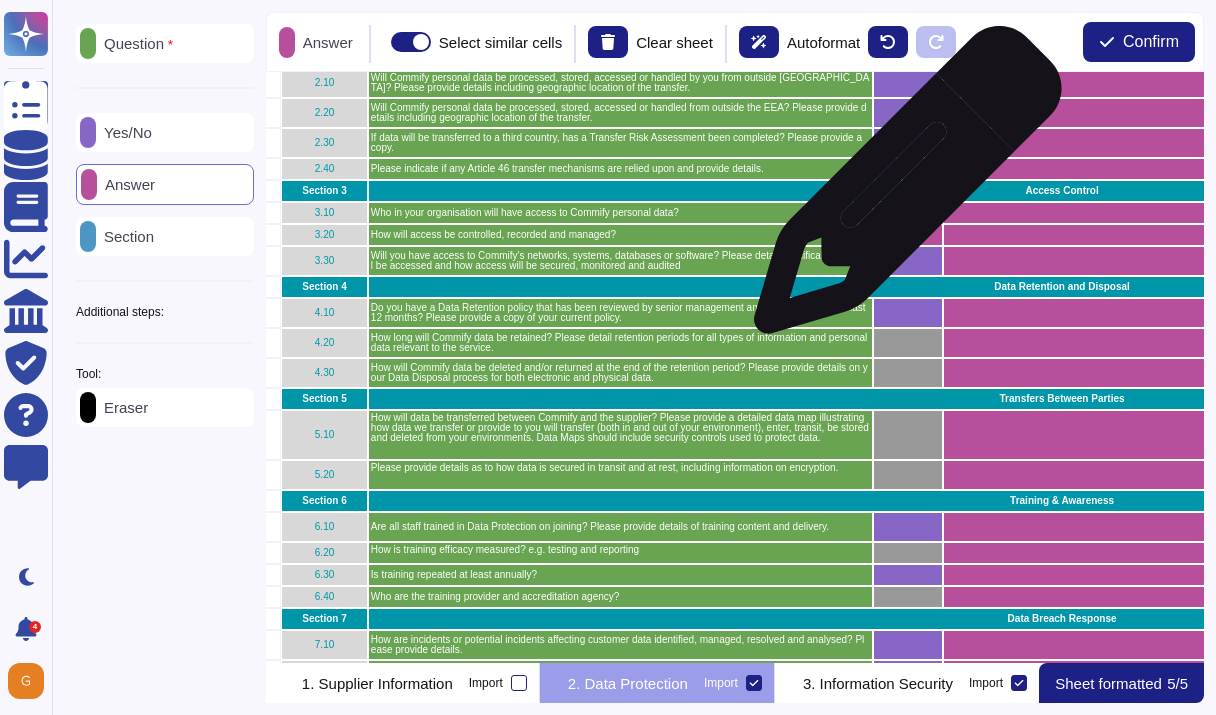 scroll, scrollTop: 619, scrollLeft: 91, axis: both 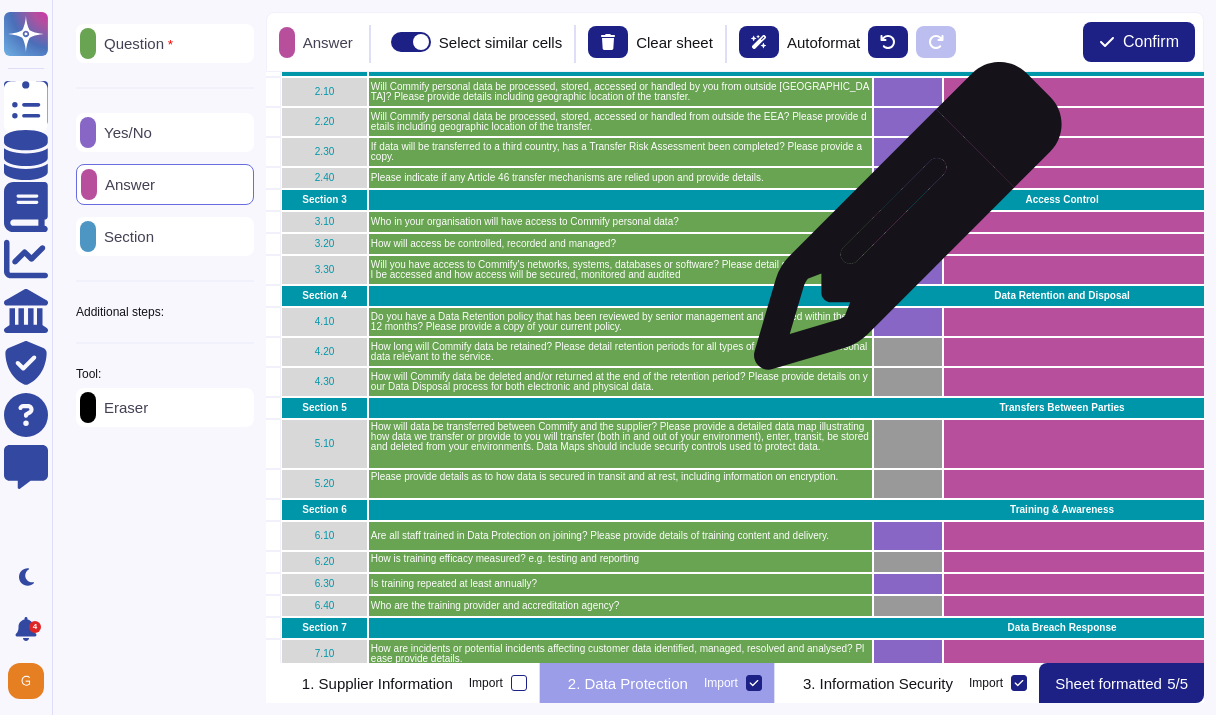 click at bounding box center (907, 222) 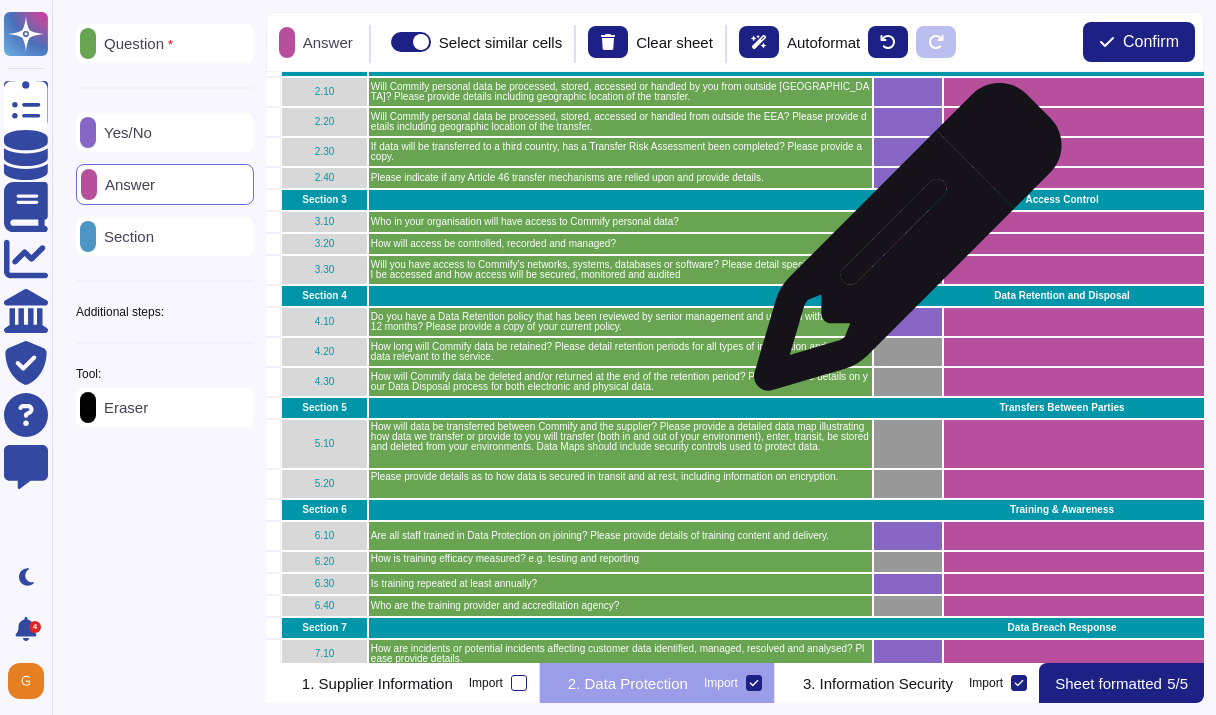 click at bounding box center [907, 244] 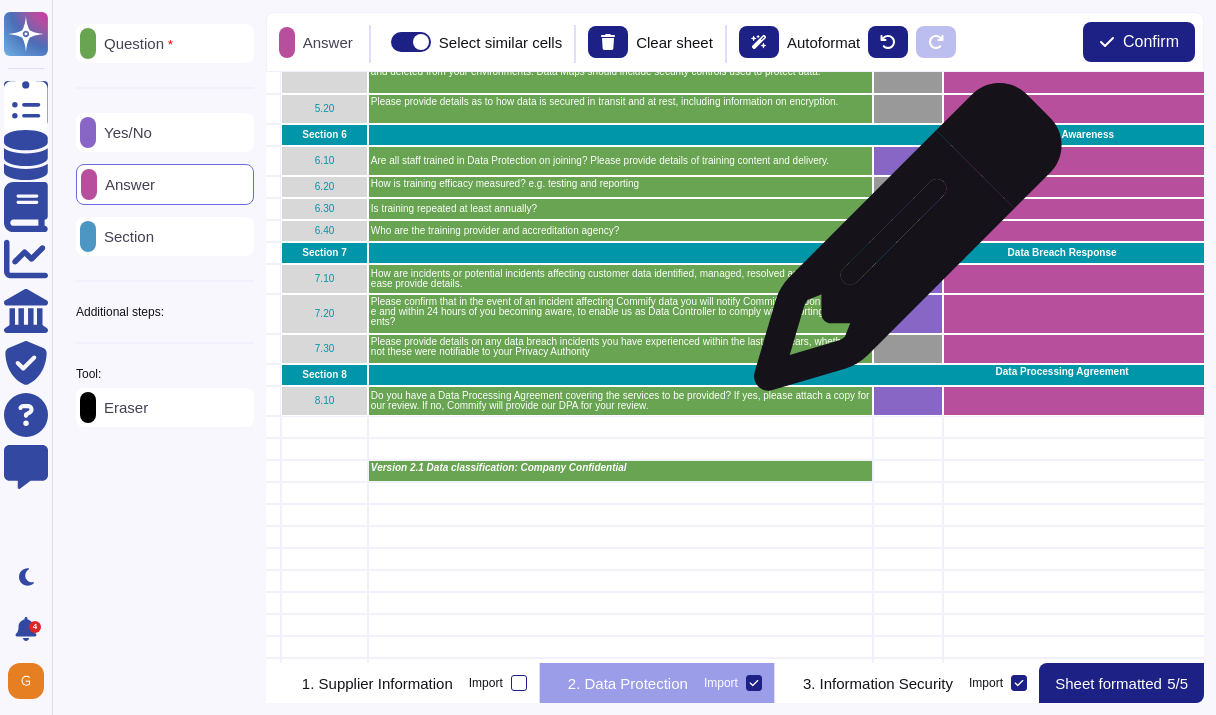 scroll, scrollTop: 1055, scrollLeft: 91, axis: both 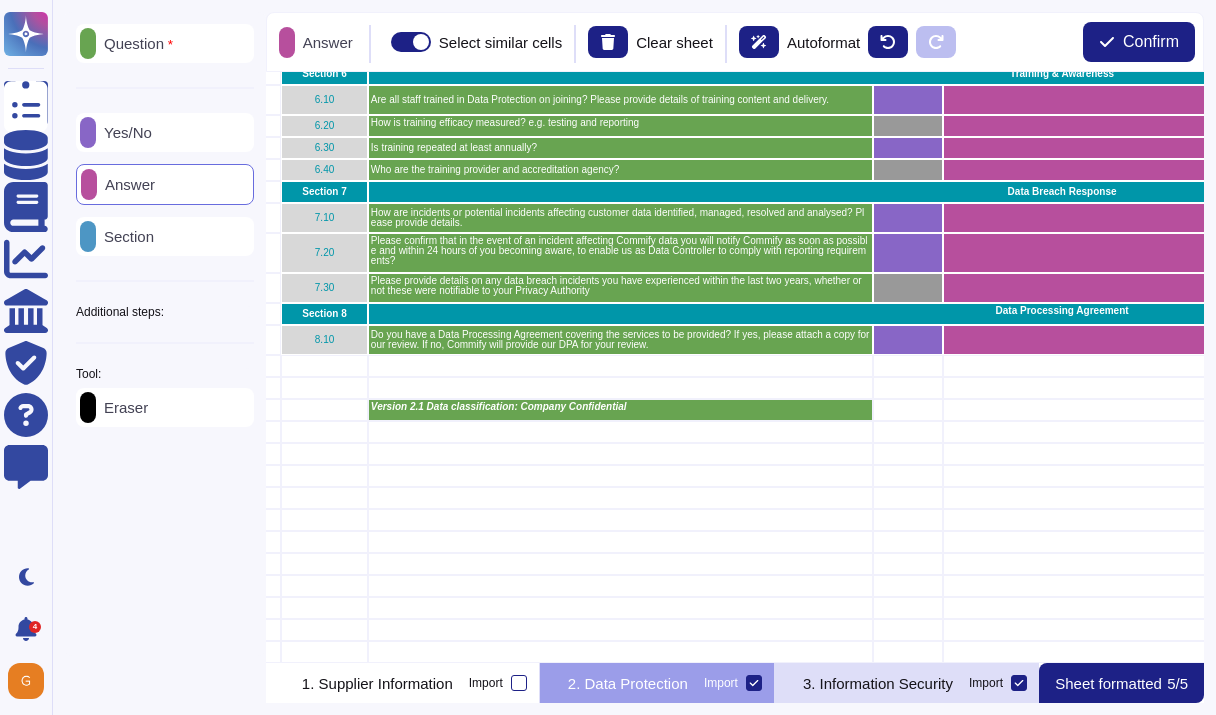 click on "3. Information Security" at bounding box center (878, 683) 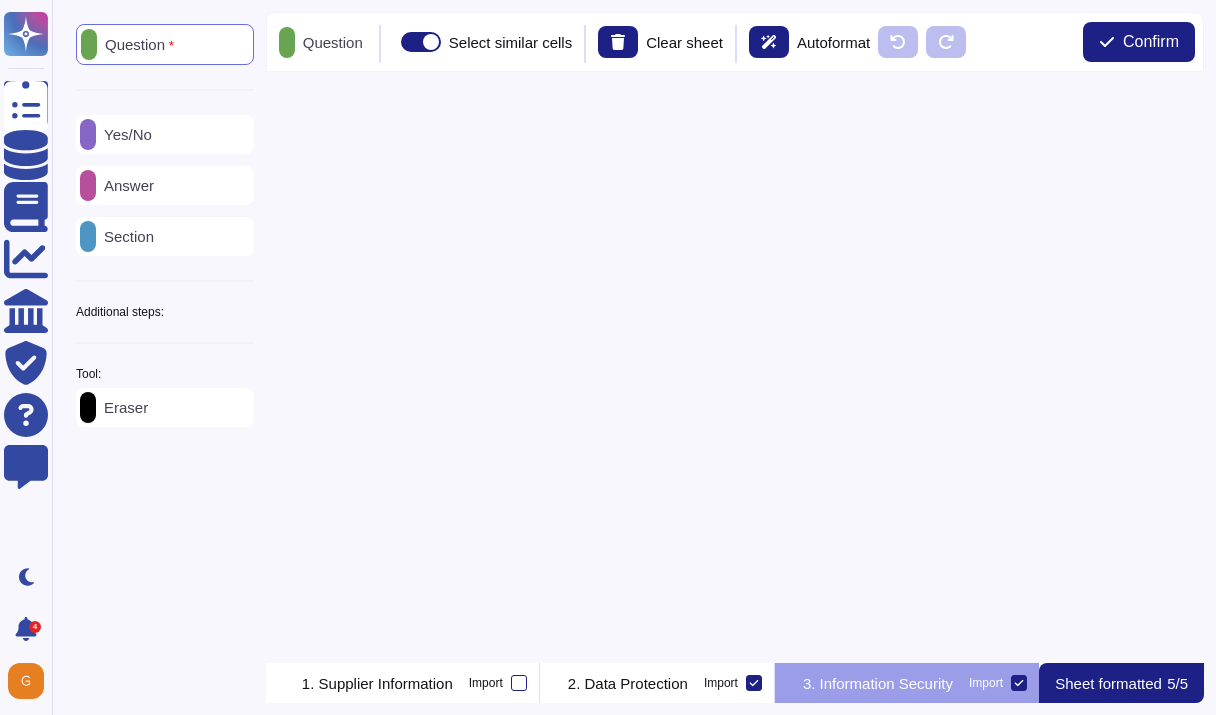 scroll, scrollTop: 0, scrollLeft: 0, axis: both 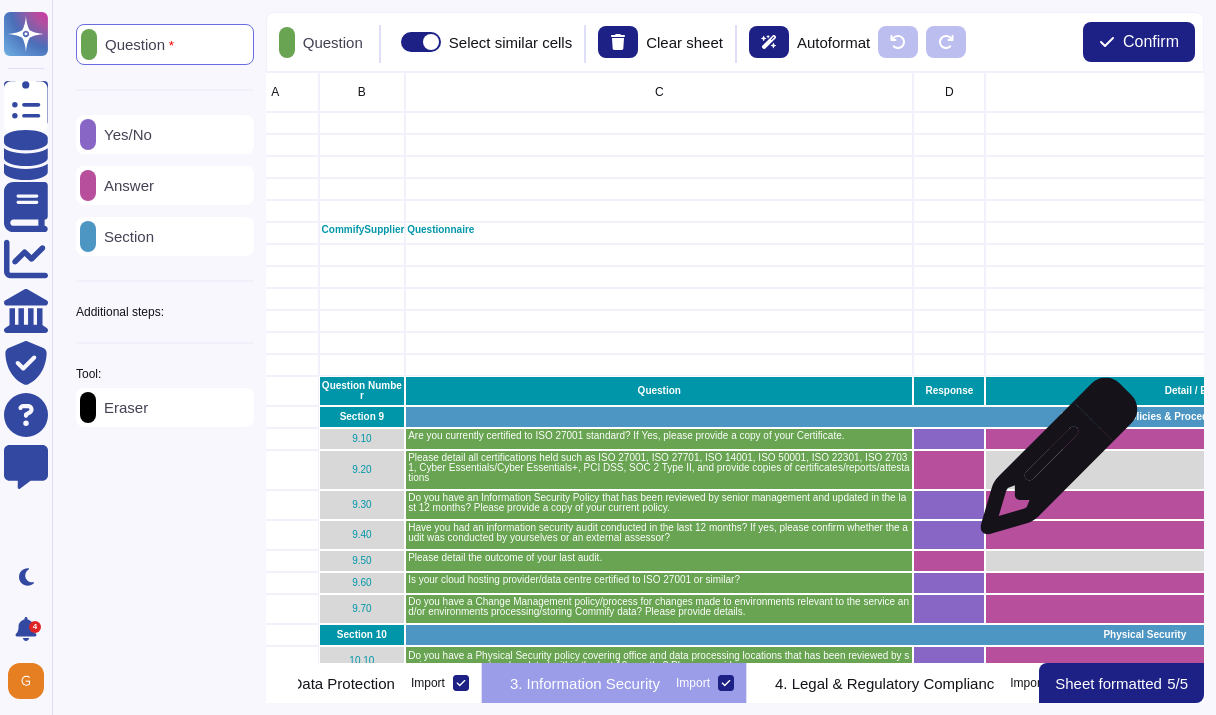 click at bounding box center [1210, 470] 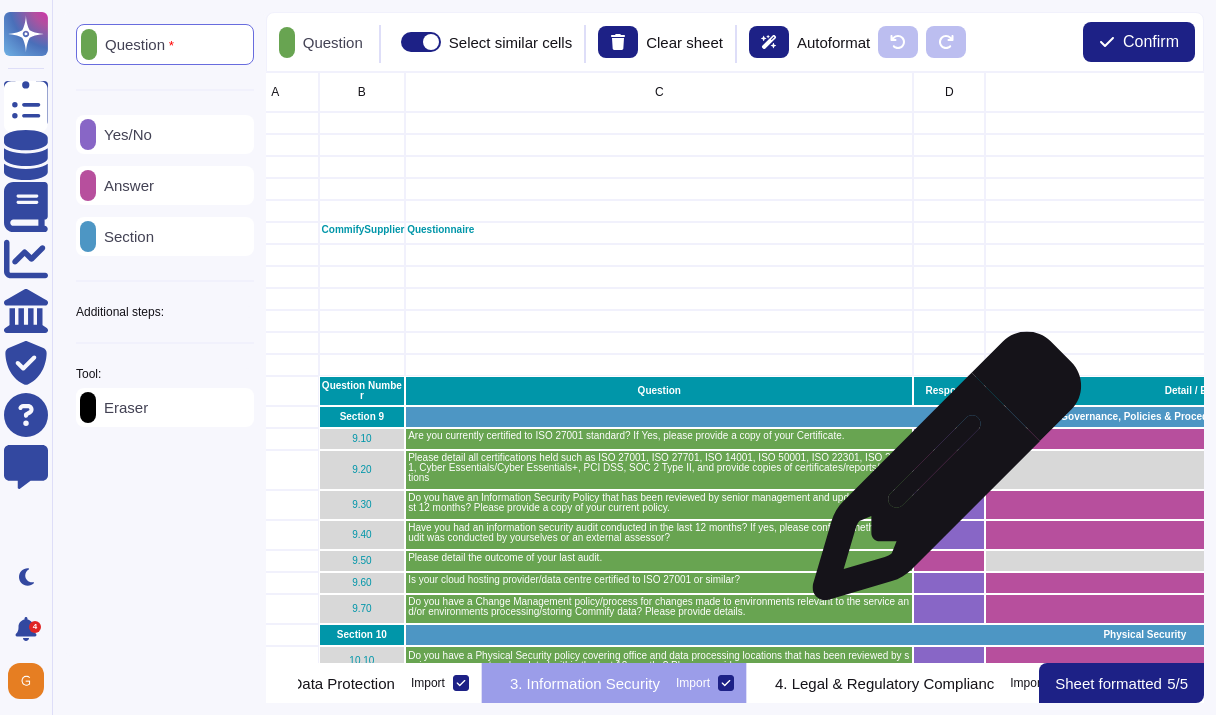 click at bounding box center (949, 470) 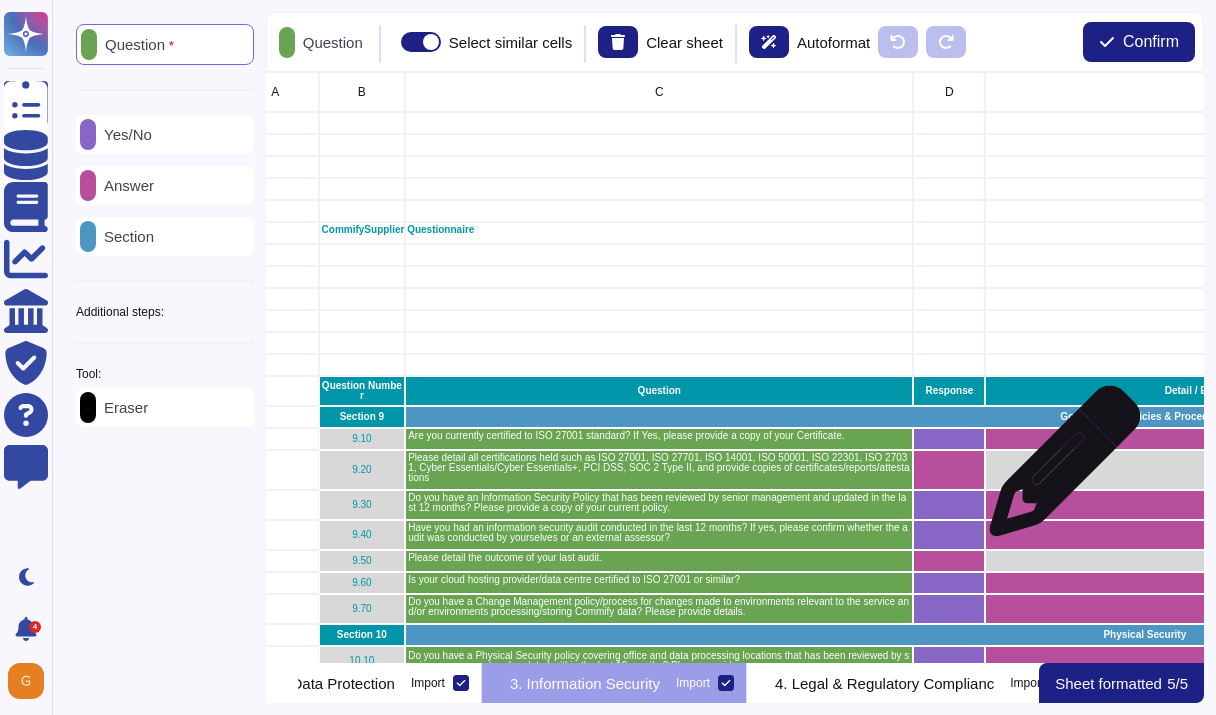 click at bounding box center (1210, 470) 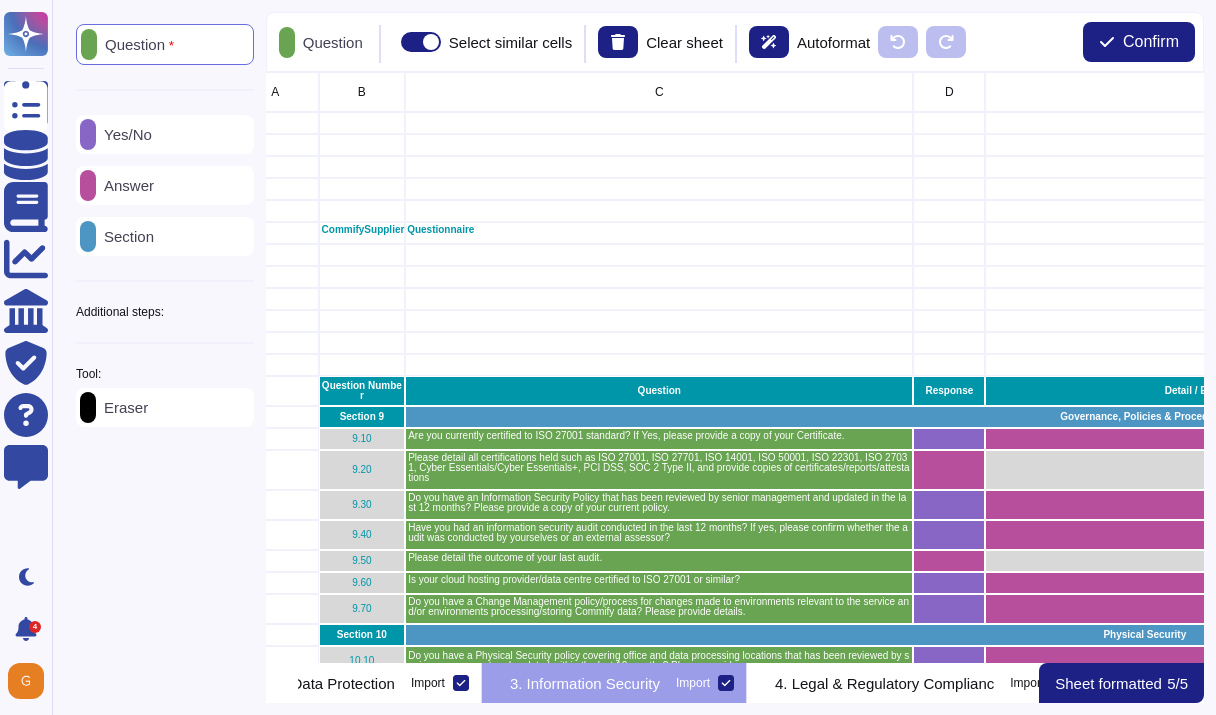 click on "Answer" at bounding box center [125, 185] 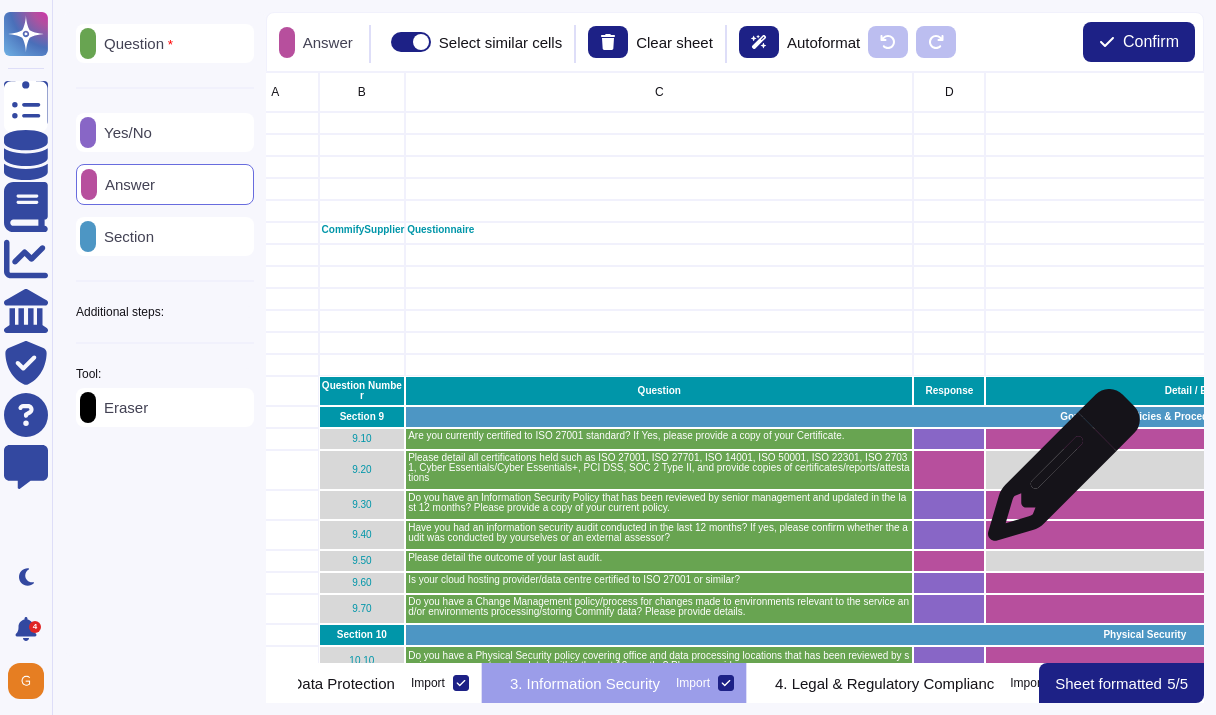 click at bounding box center (1210, 470) 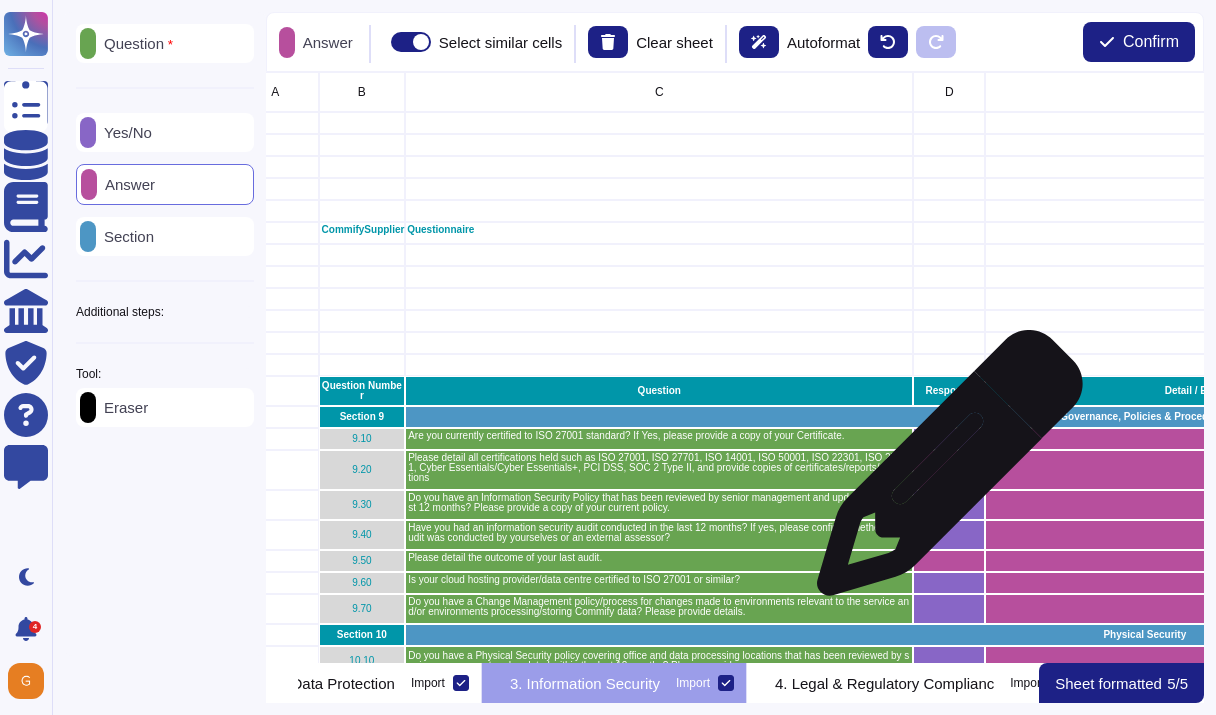 click at bounding box center (949, 470) 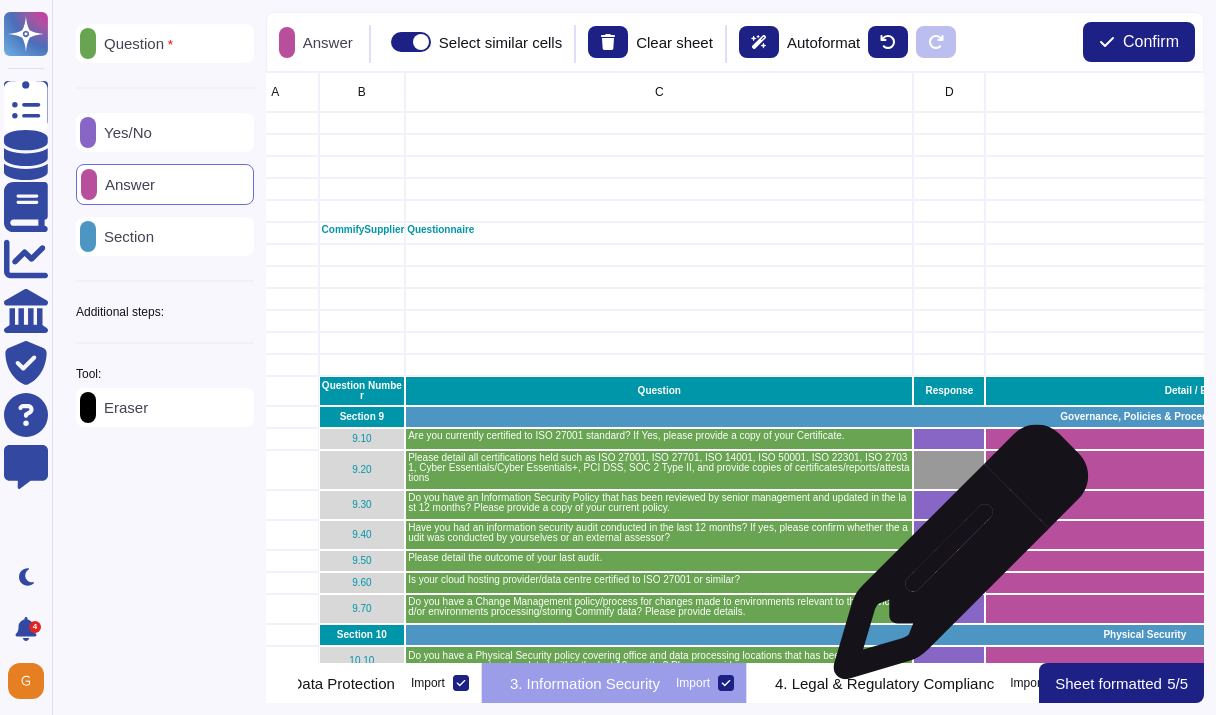 click at bounding box center [949, 561] 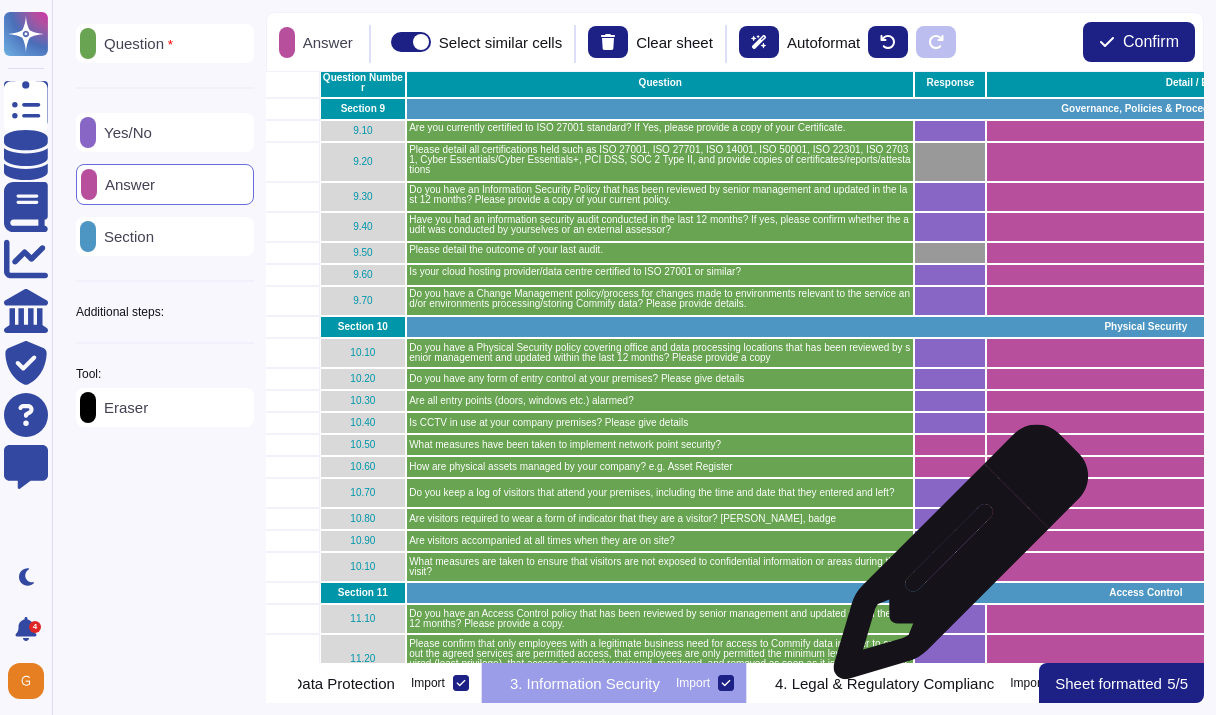 scroll, scrollTop: 312, scrollLeft: 105, axis: both 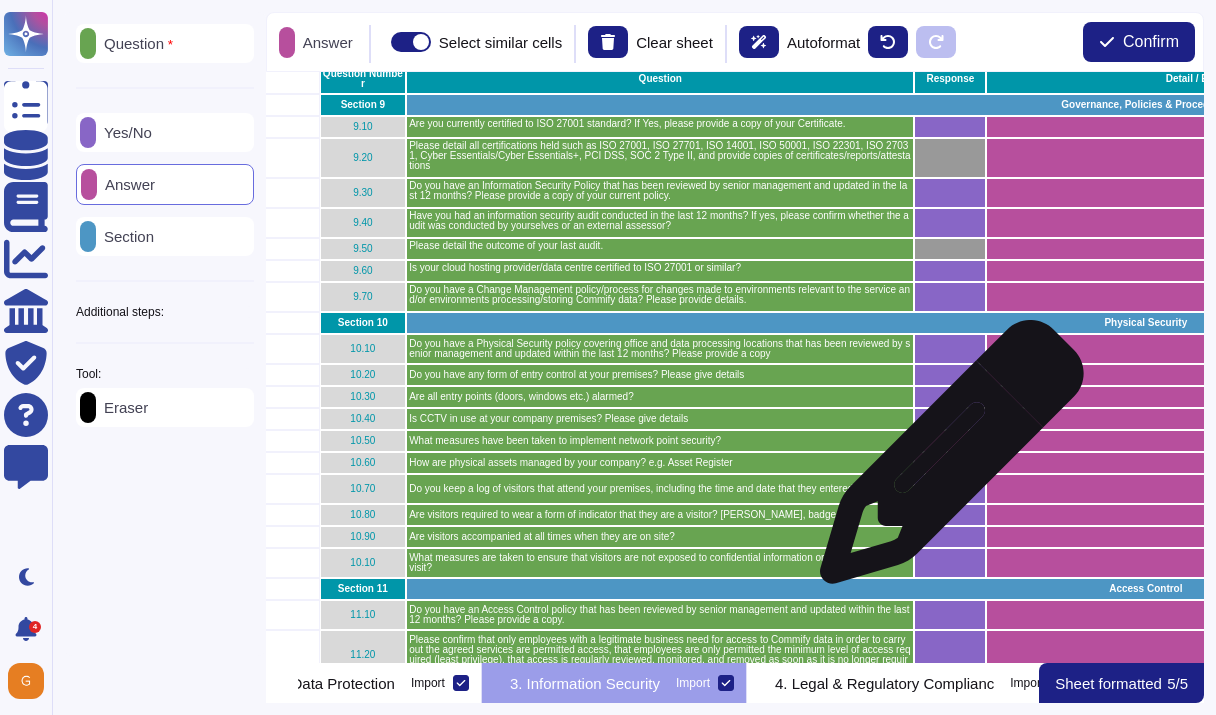 click at bounding box center (950, 463) 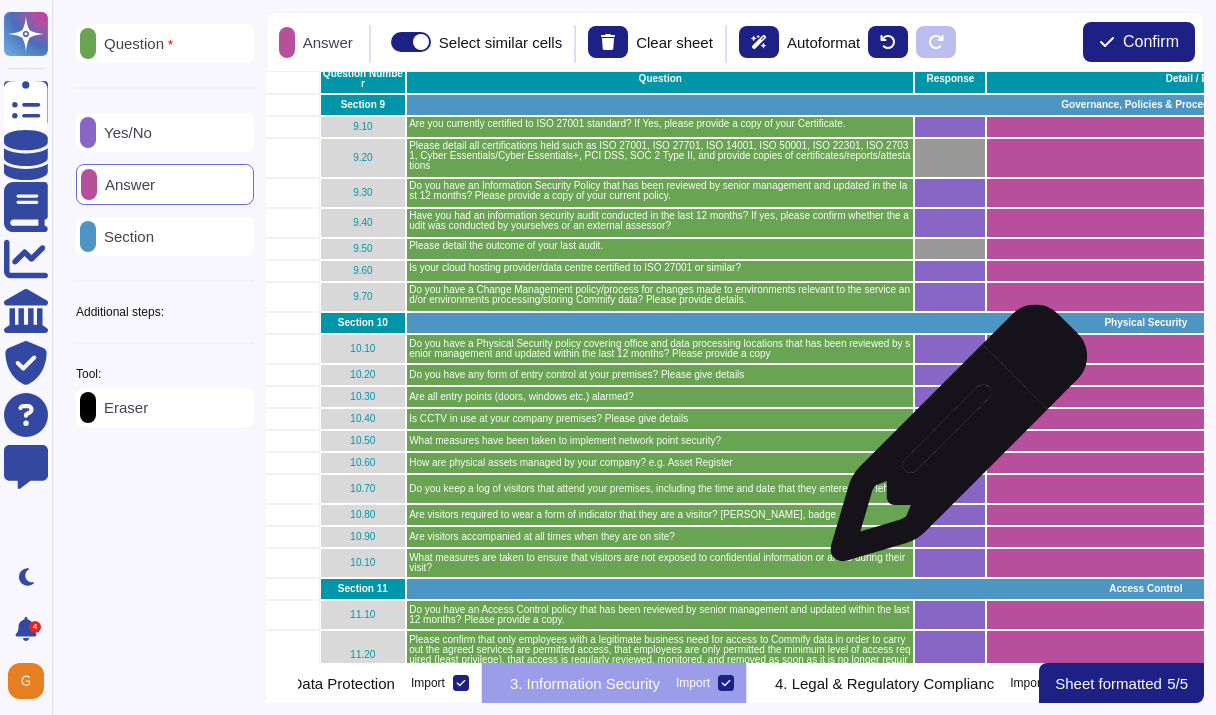 click at bounding box center [950, 441] 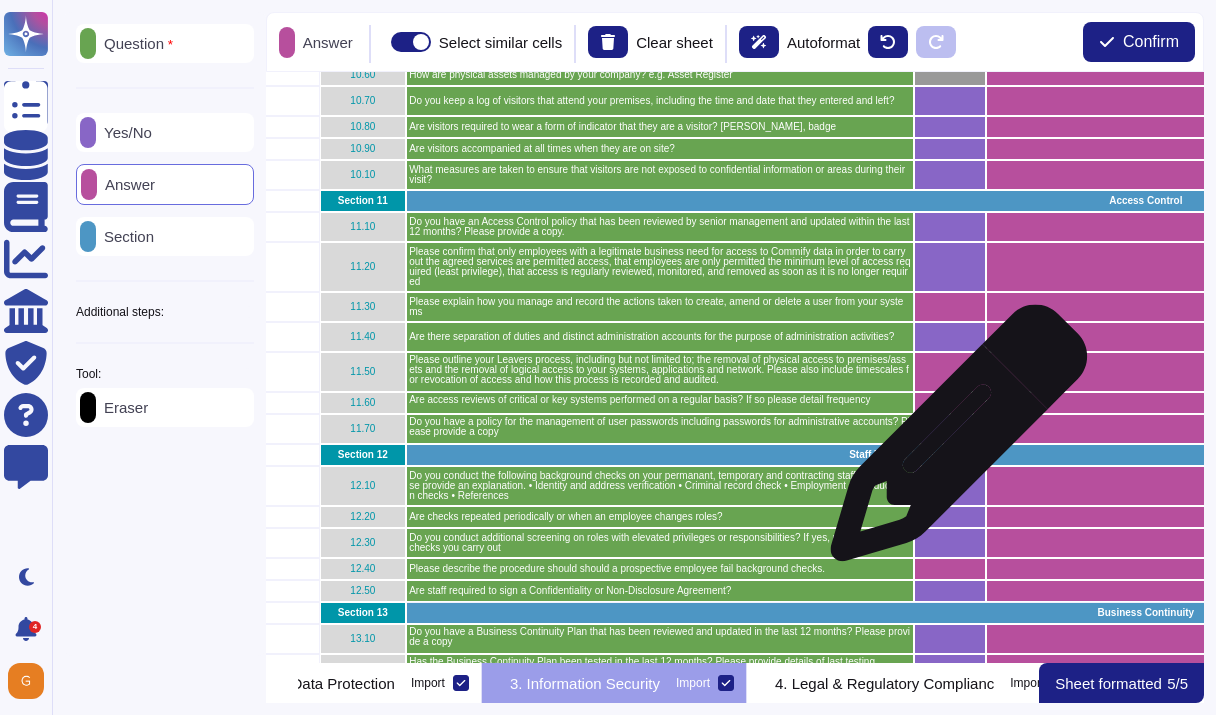 scroll, scrollTop: 754, scrollLeft: 105, axis: both 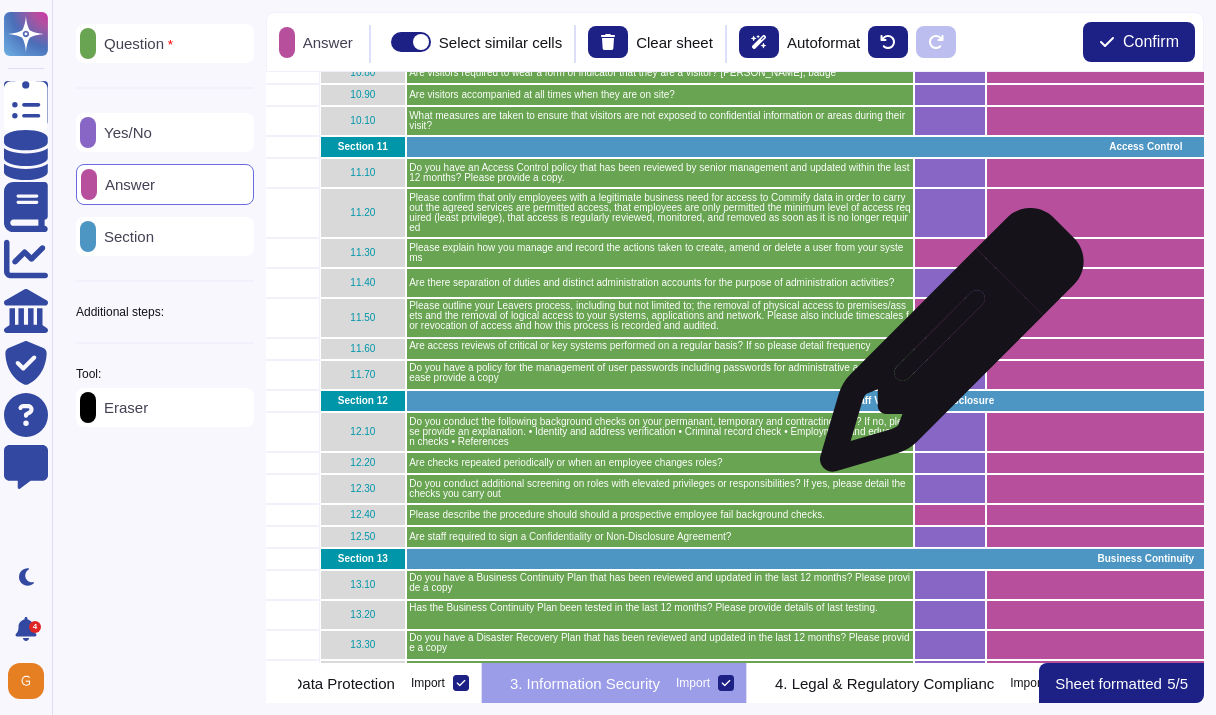 click at bounding box center (950, 349) 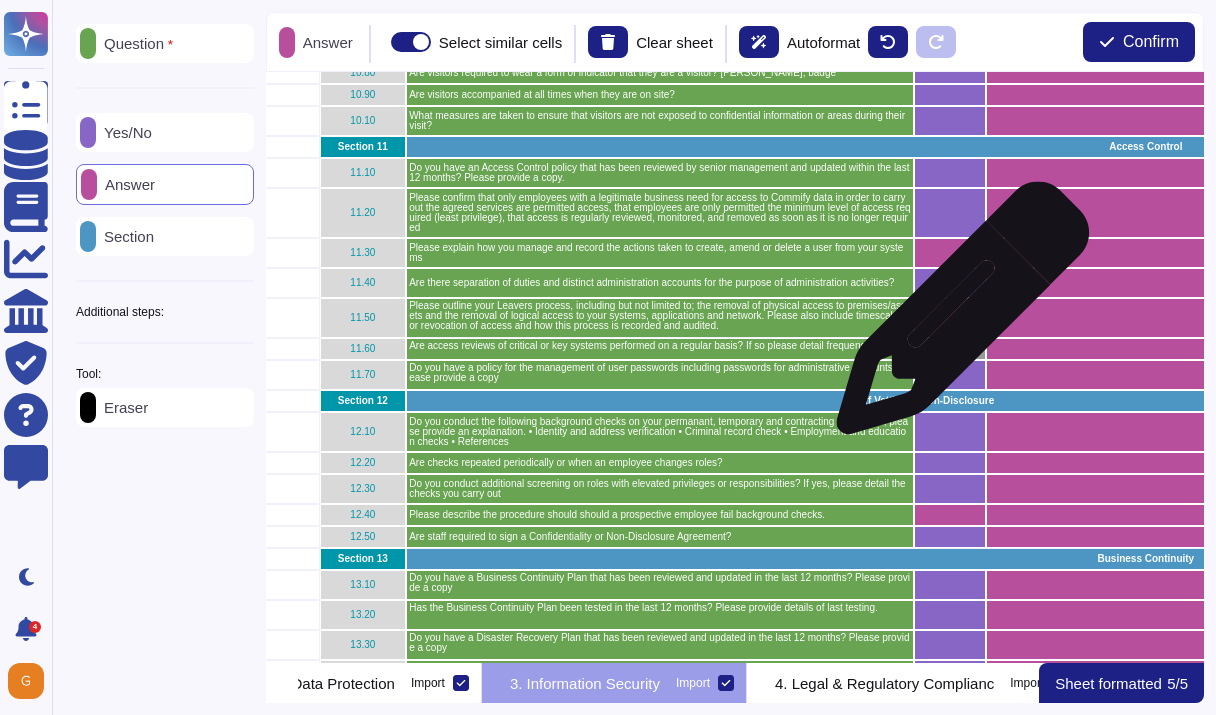 click at bounding box center [950, 318] 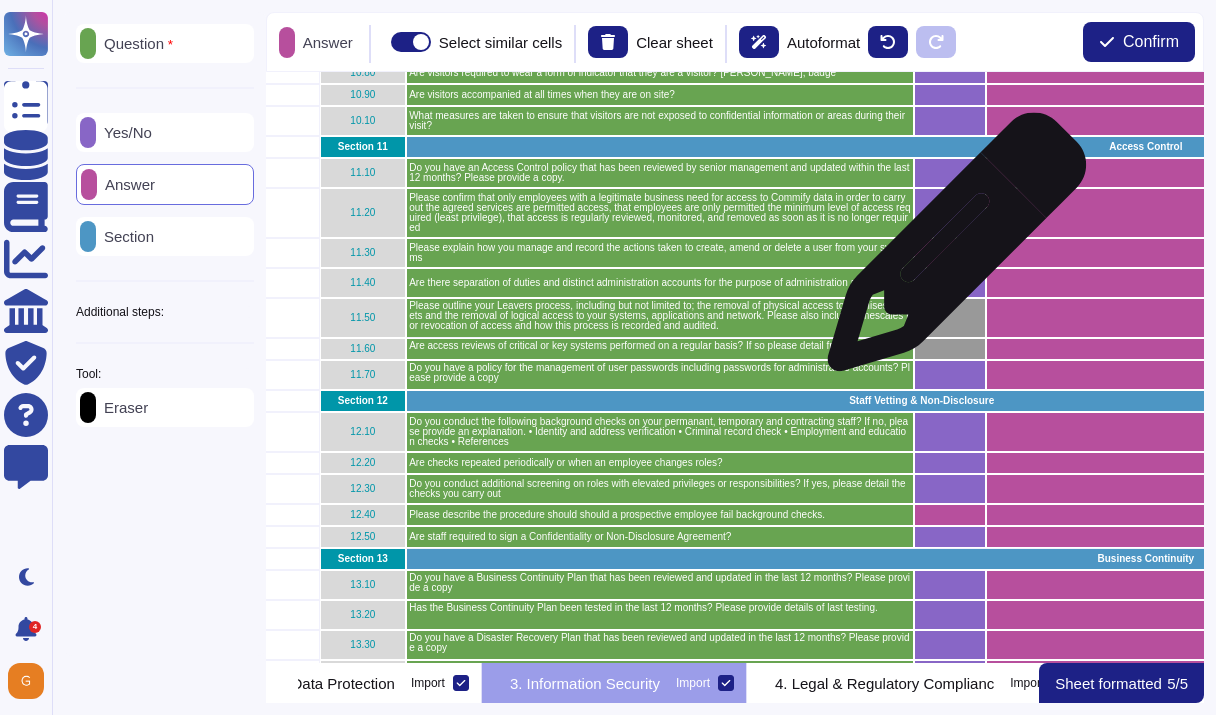 click at bounding box center (950, 253) 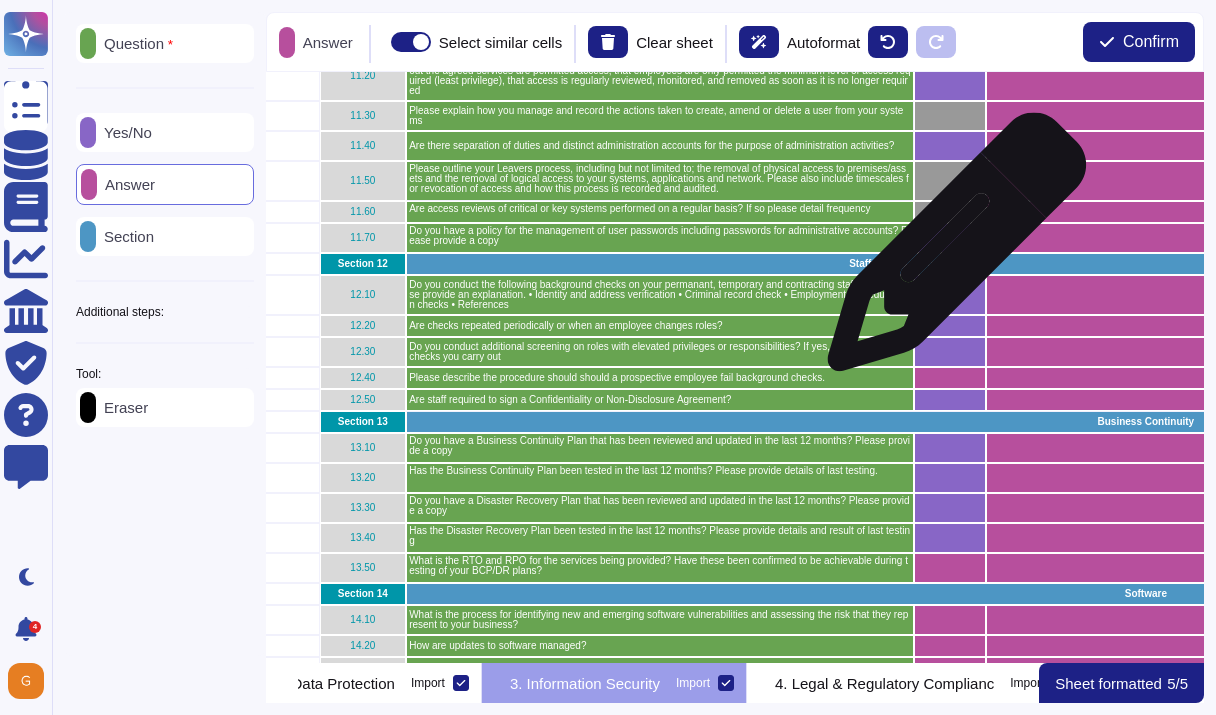 scroll, scrollTop: 890, scrollLeft: 105, axis: both 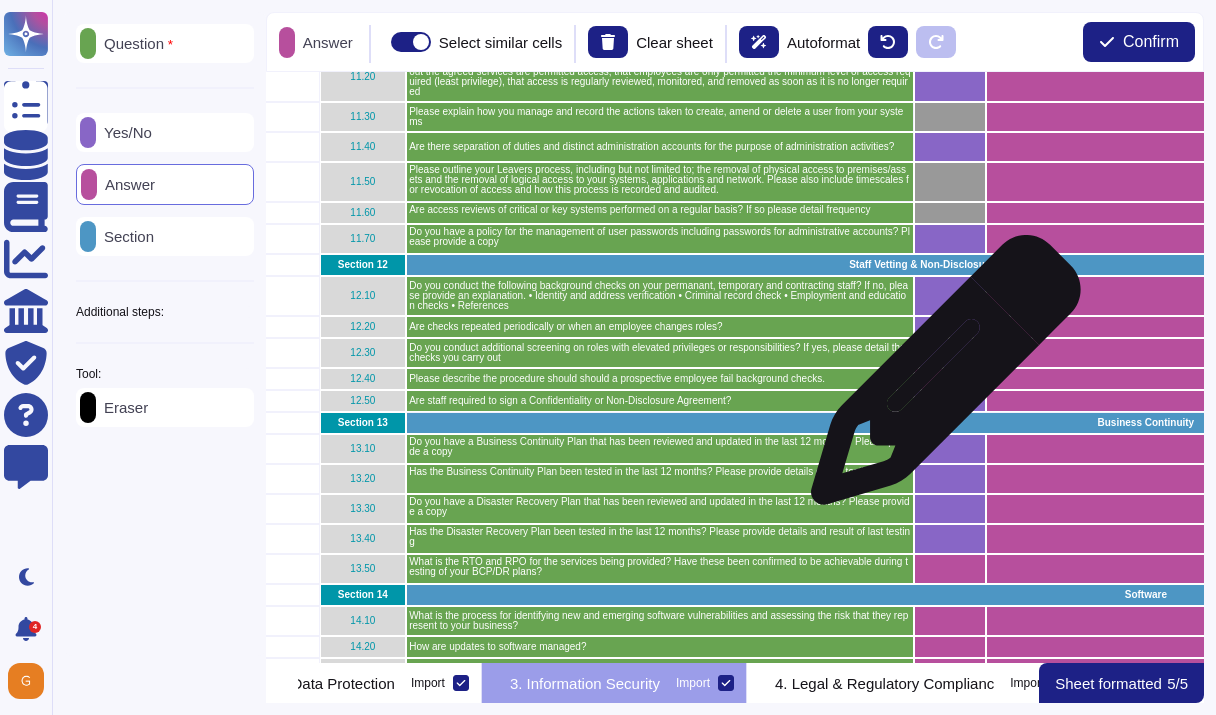 click at bounding box center (950, 379) 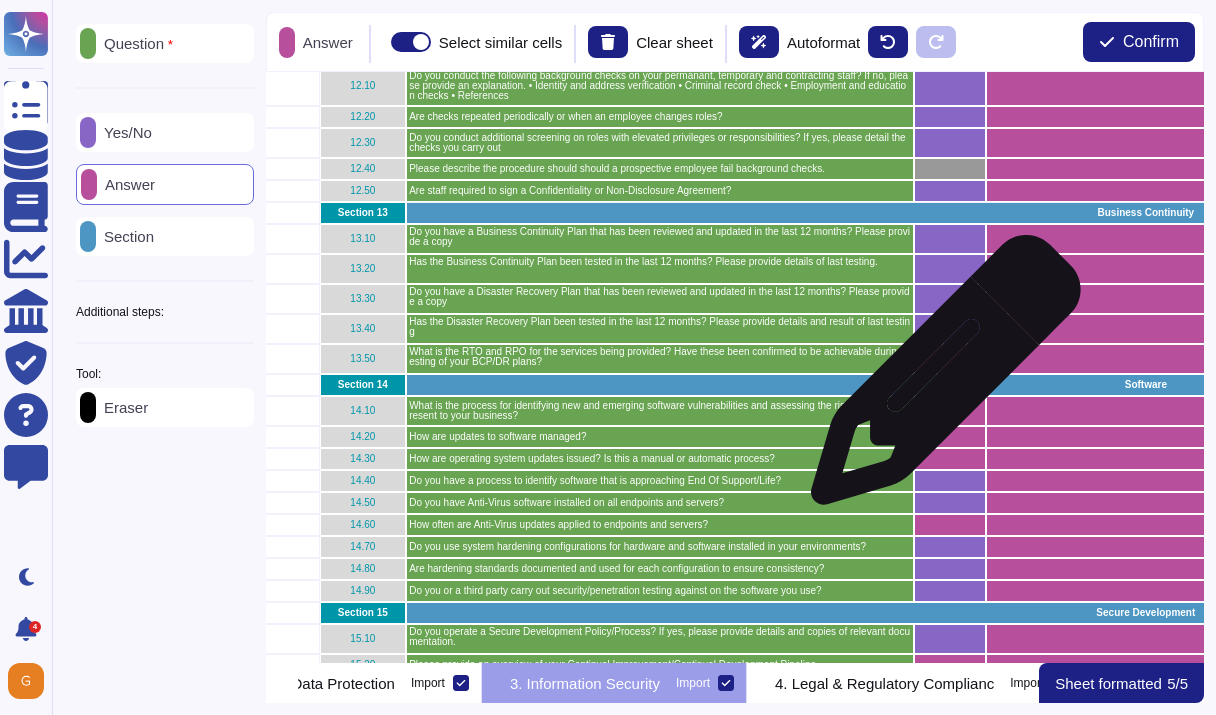 scroll, scrollTop: 1100, scrollLeft: 105, axis: both 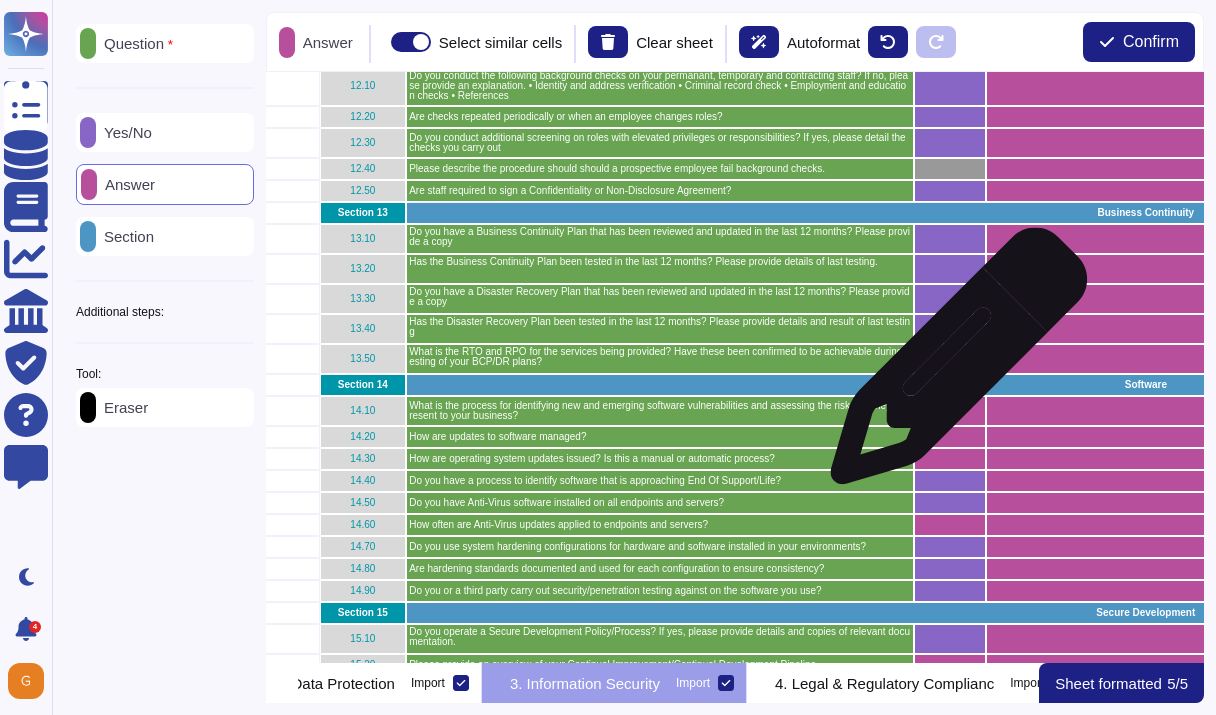 click at bounding box center [950, 359] 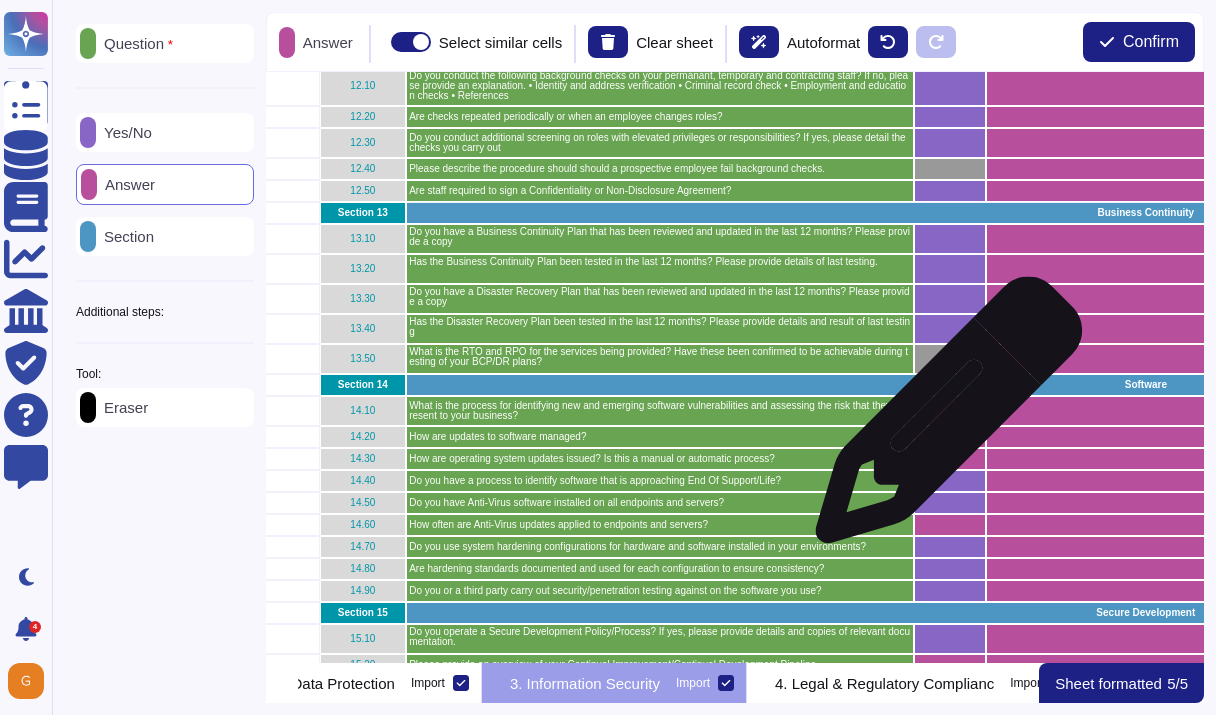 click at bounding box center (950, 411) 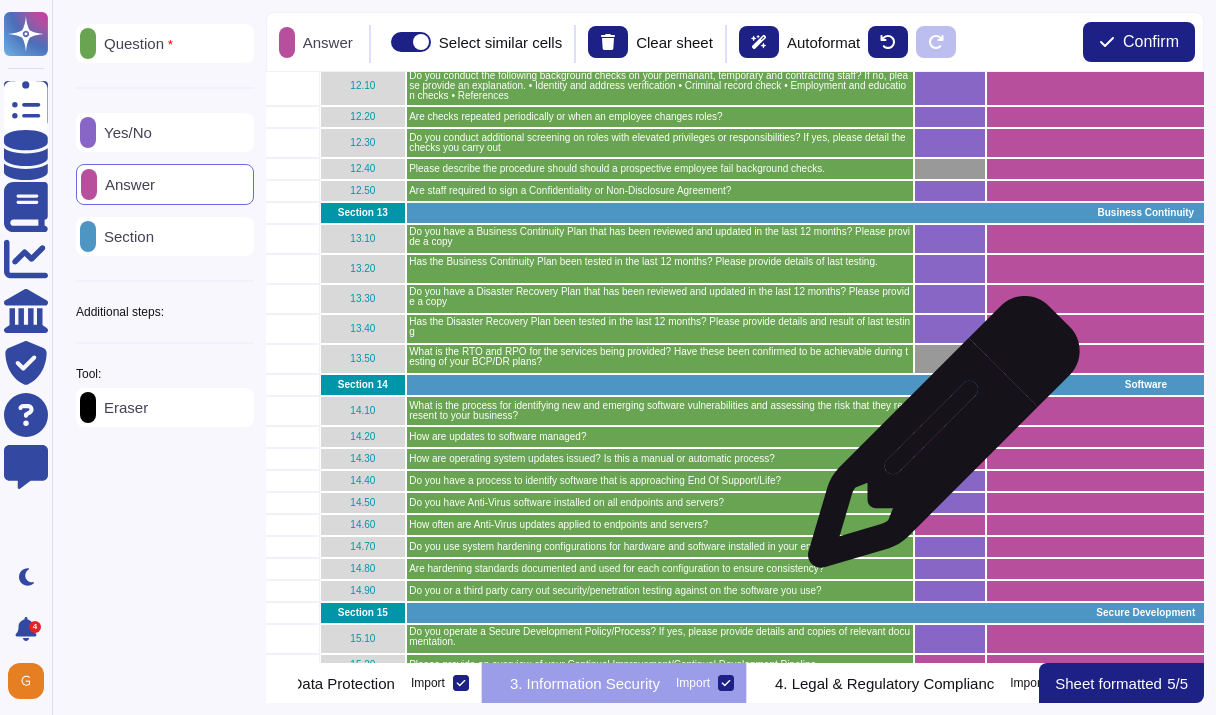 click at bounding box center (950, 437) 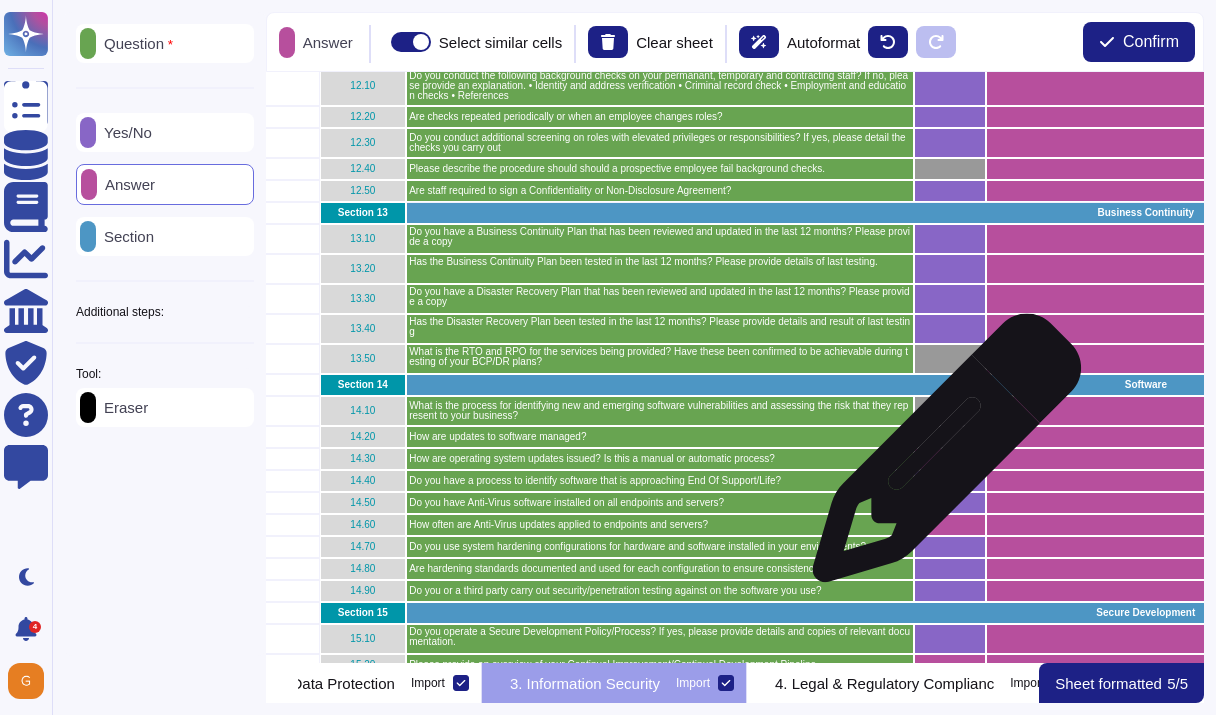 click at bounding box center (950, 459) 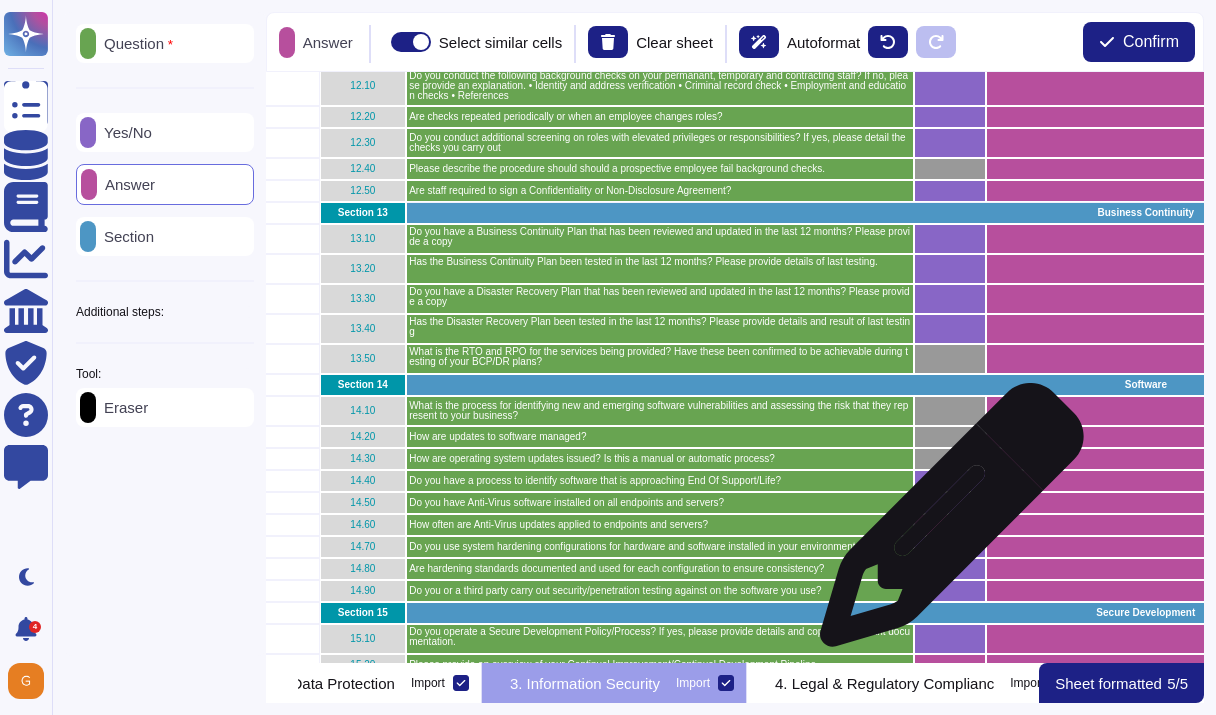 click at bounding box center (950, 525) 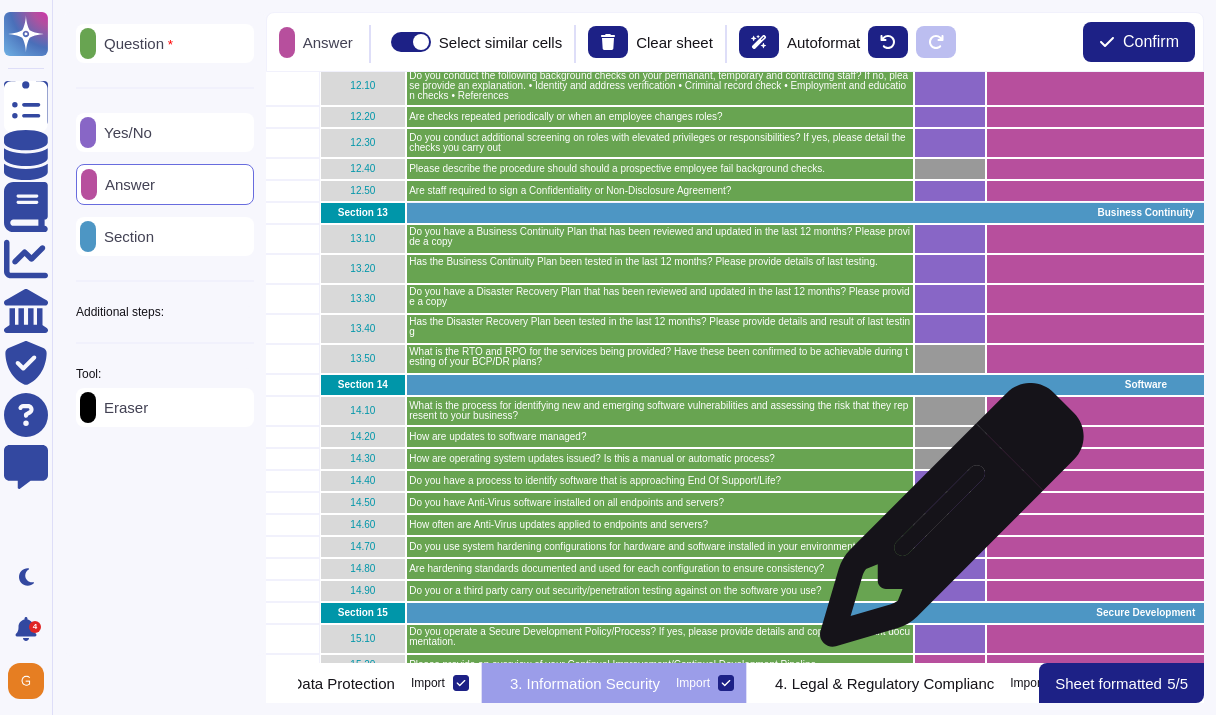 scroll, scrollTop: 1315, scrollLeft: 105, axis: both 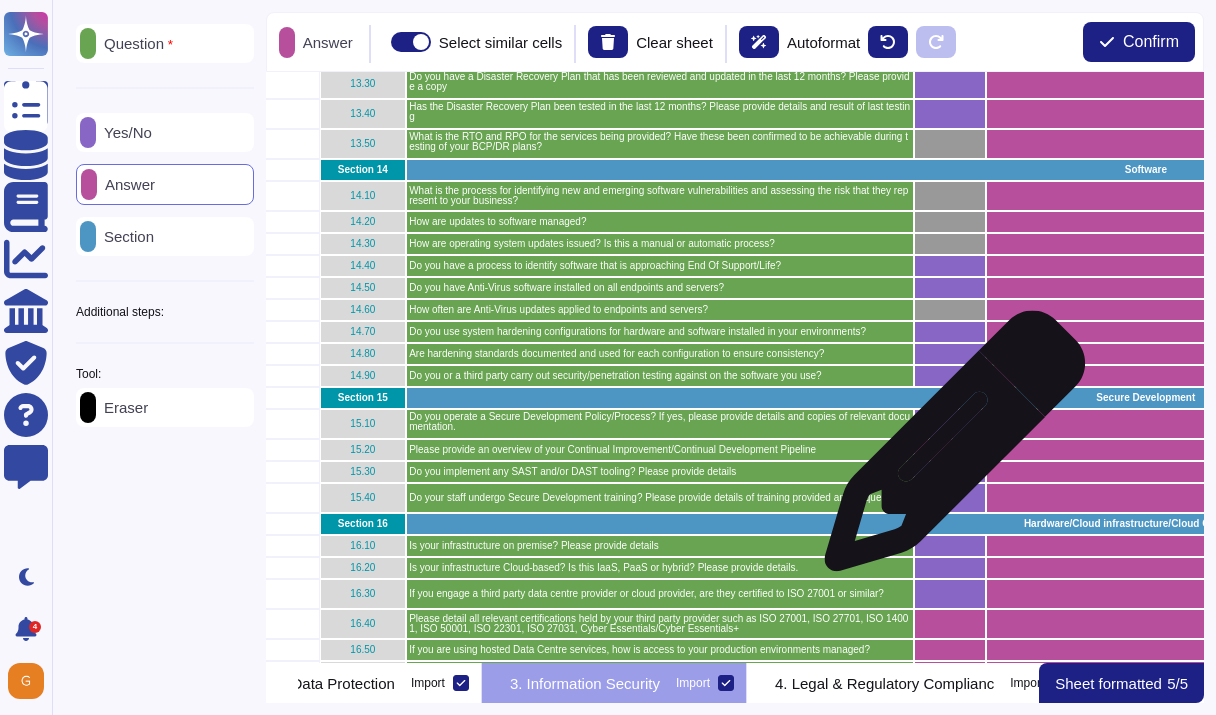 click at bounding box center [950, 450] 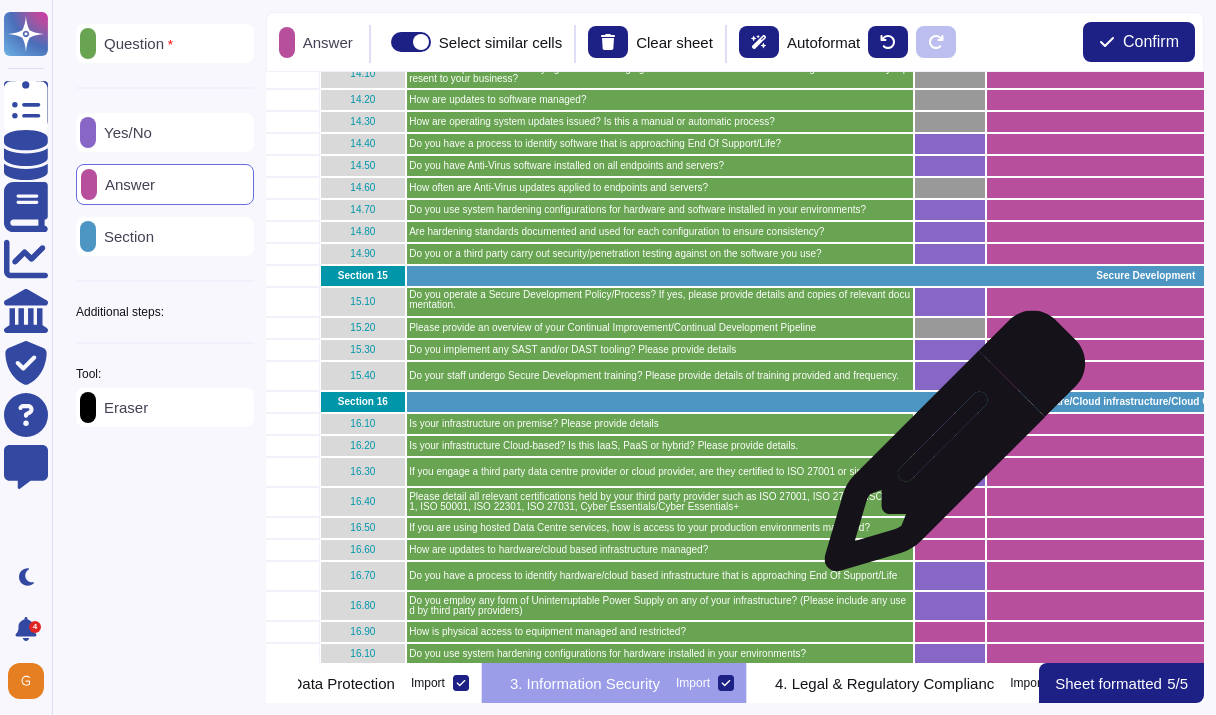scroll, scrollTop: 1555, scrollLeft: 105, axis: both 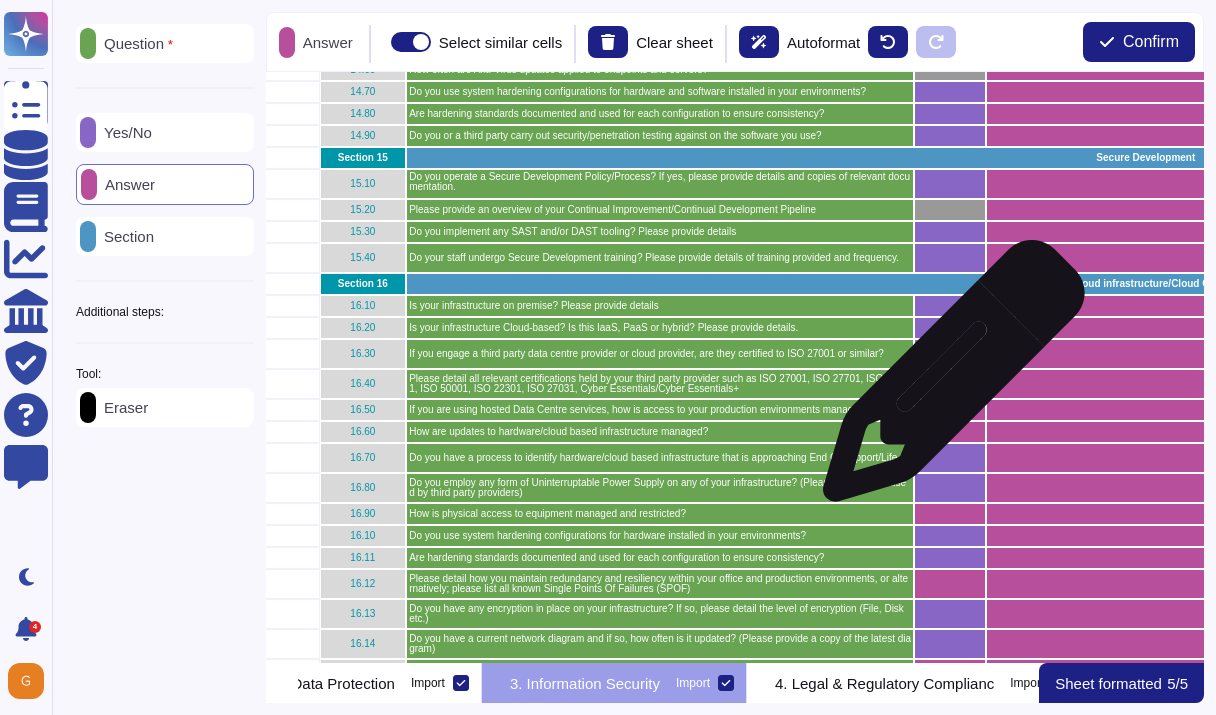 click at bounding box center (950, 384) 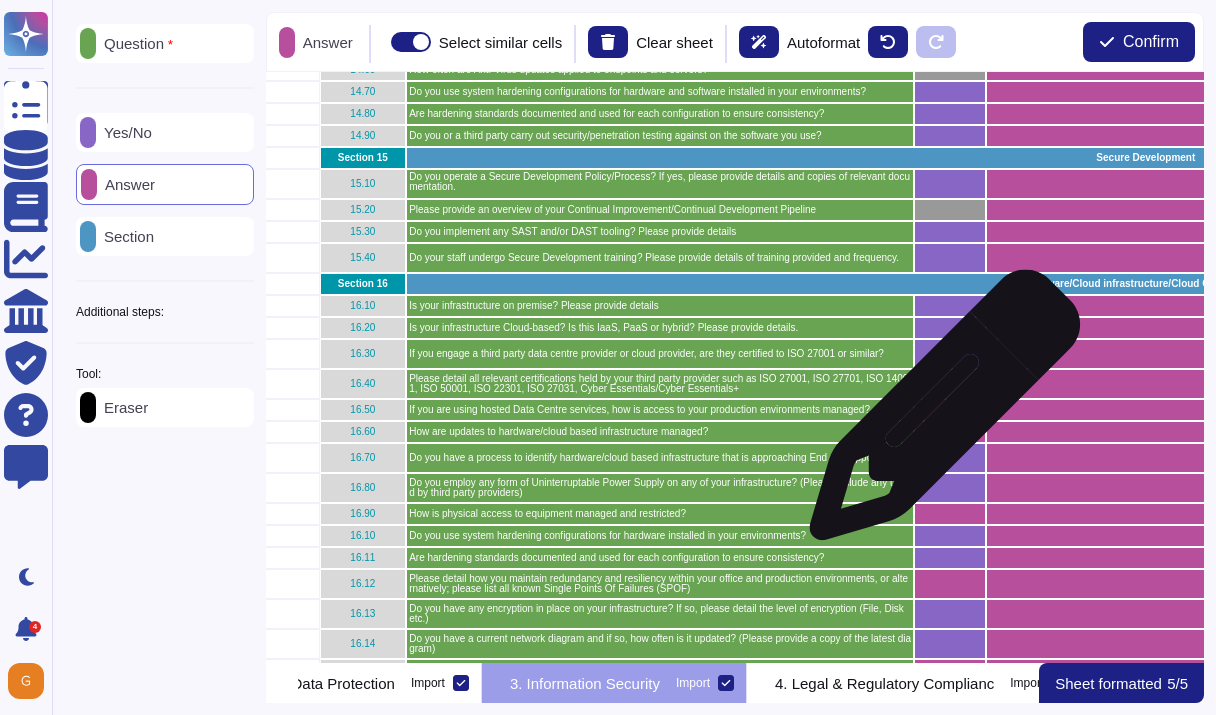 click at bounding box center [950, 410] 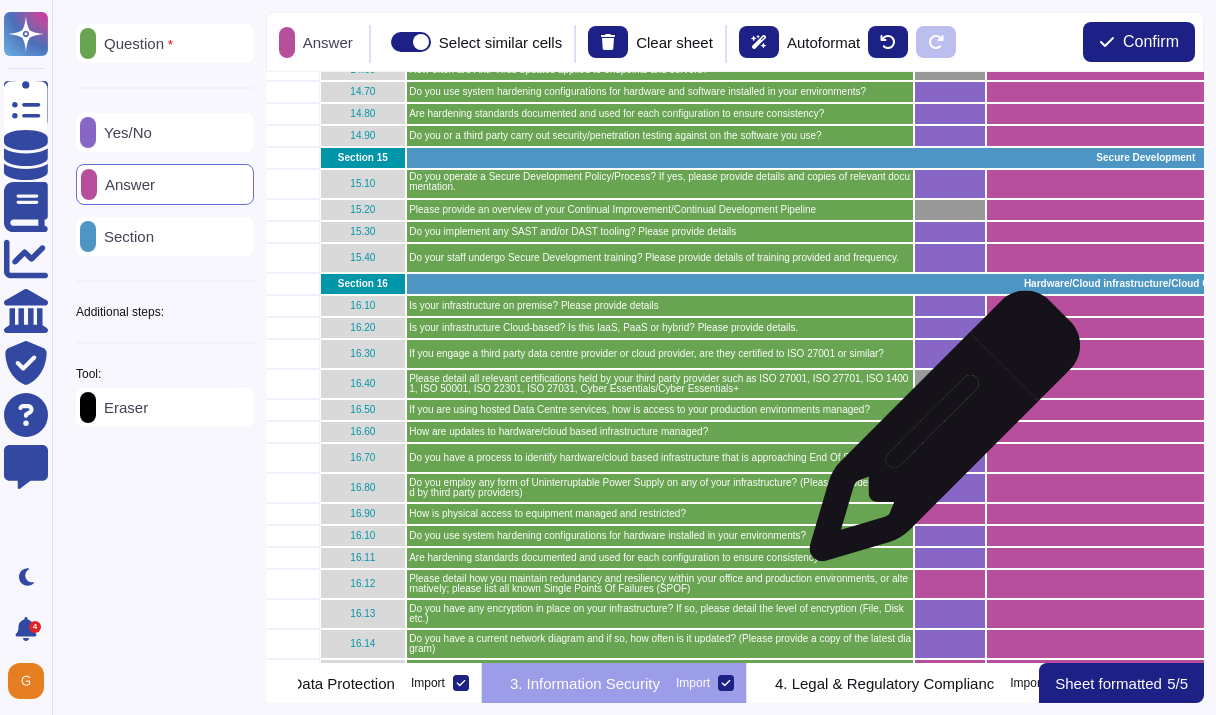 click at bounding box center (950, 432) 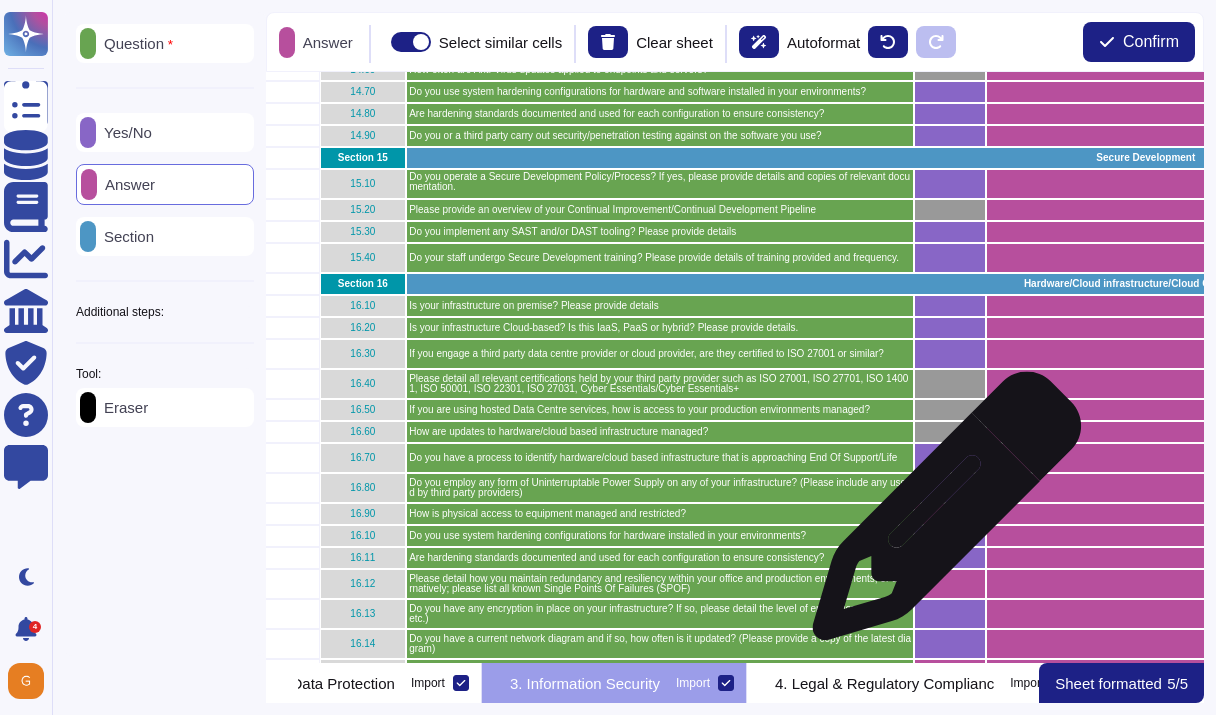 click at bounding box center [950, 514] 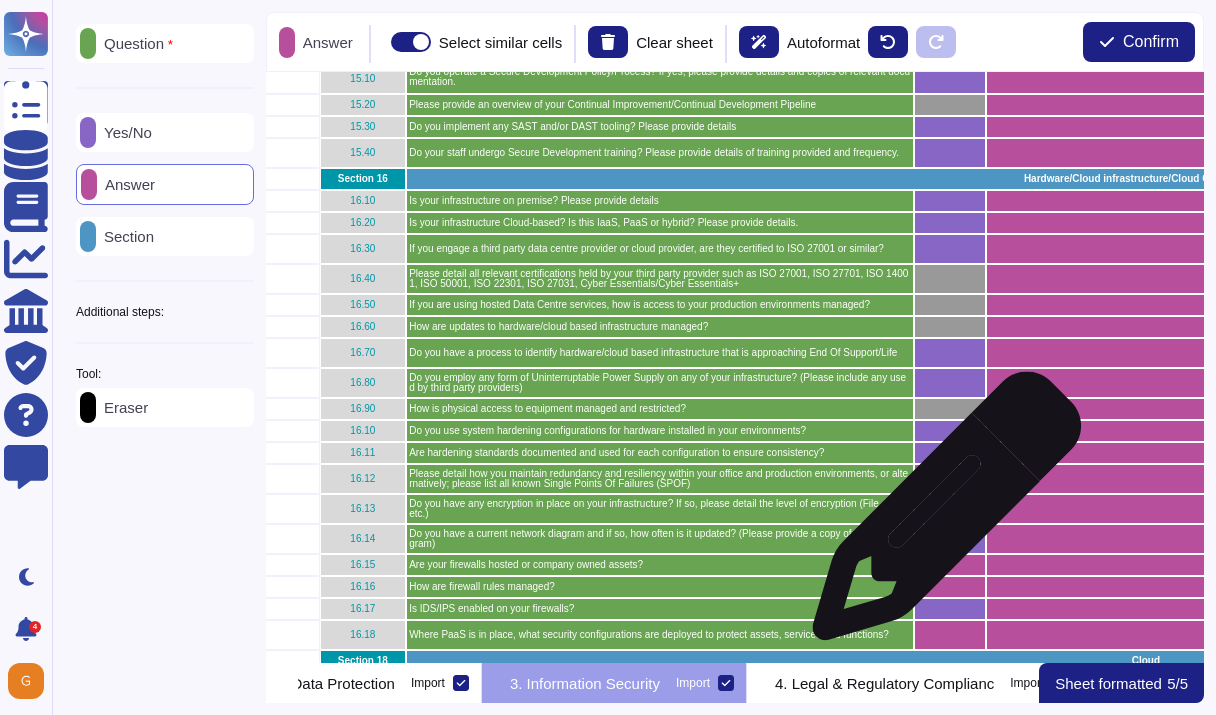 scroll, scrollTop: 1700, scrollLeft: 105, axis: both 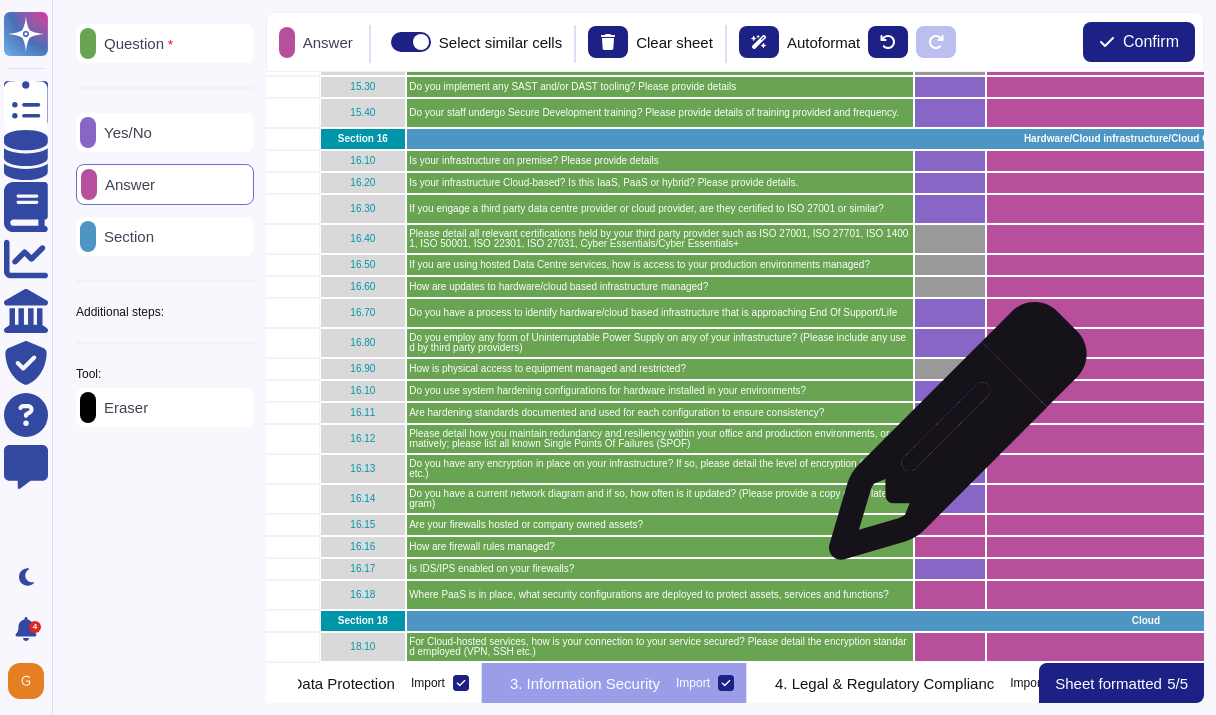 click at bounding box center (950, 439) 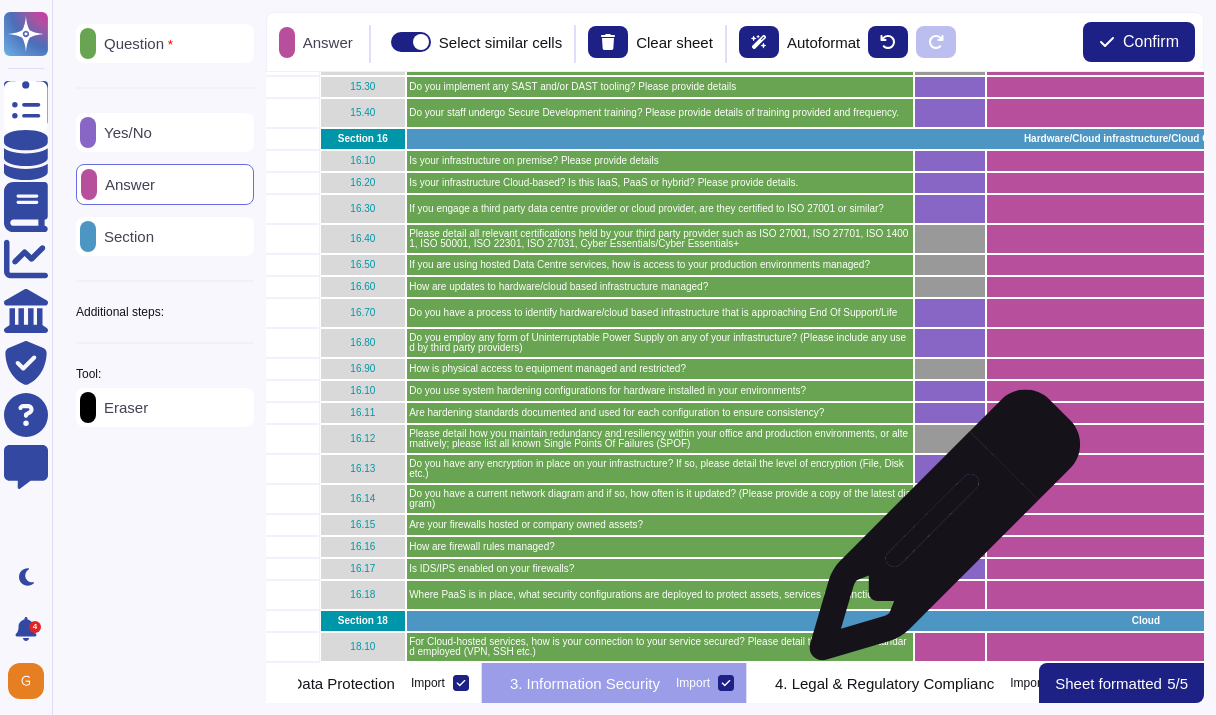 click at bounding box center (950, 547) 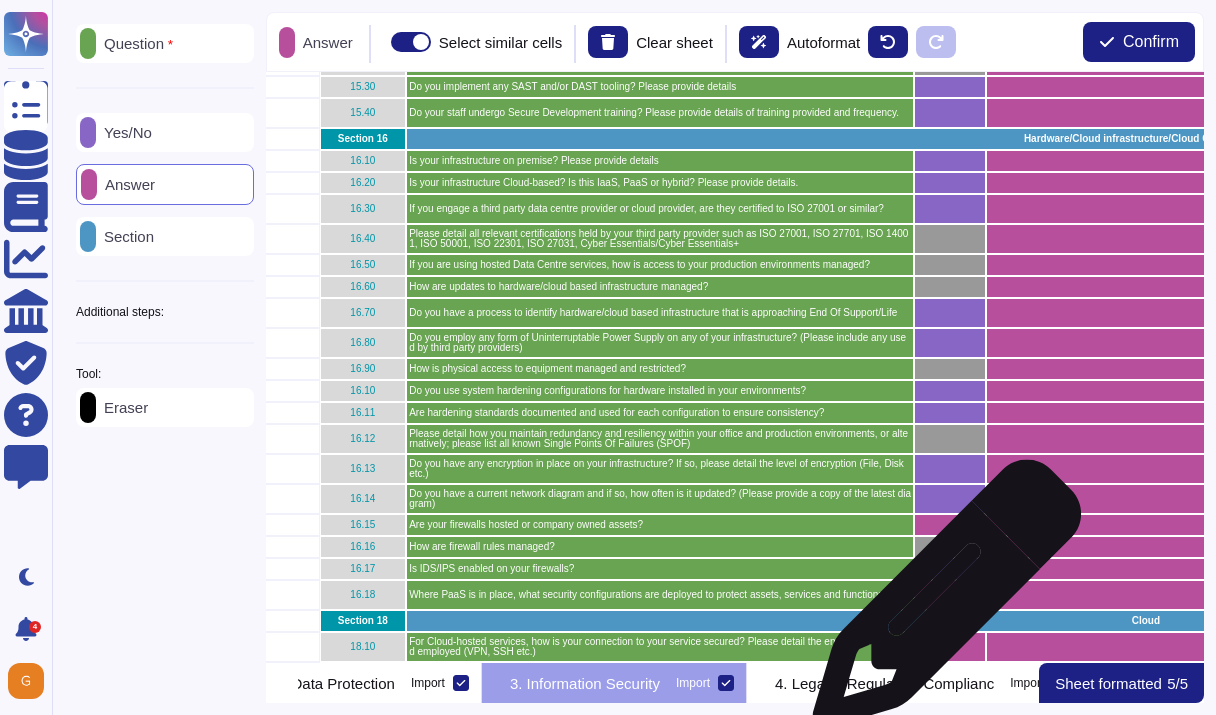click at bounding box center [950, 595] 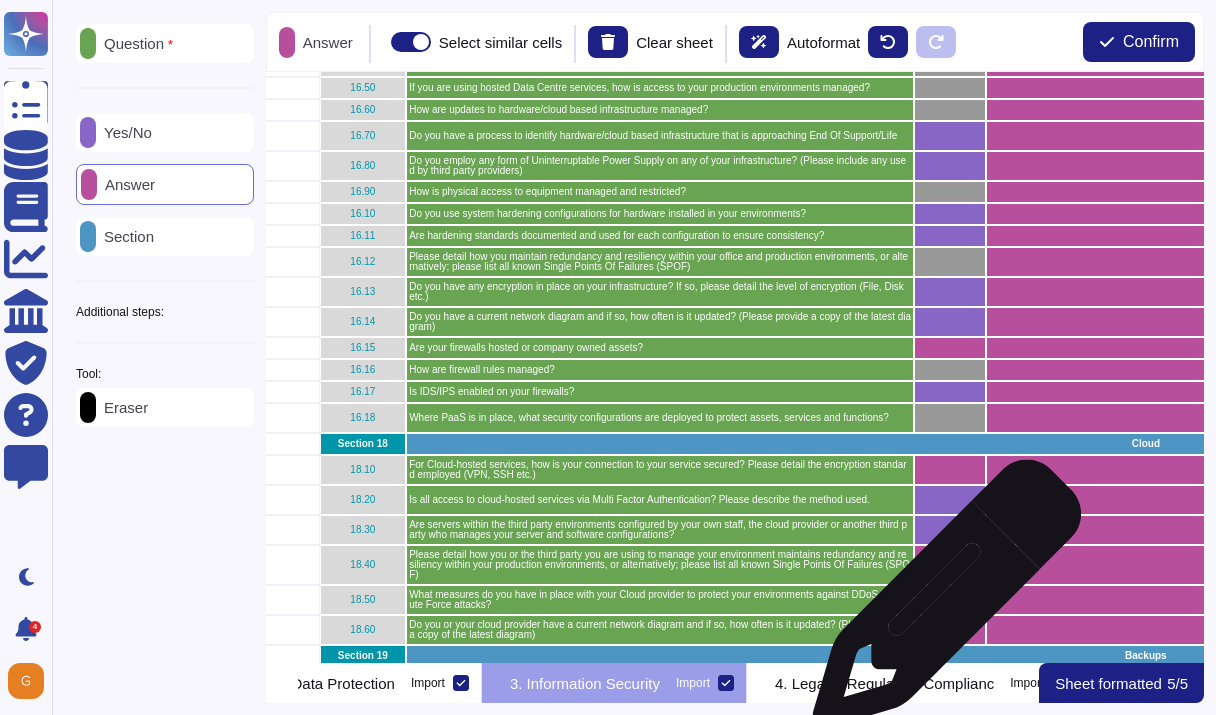 scroll, scrollTop: 1885, scrollLeft: 103, axis: both 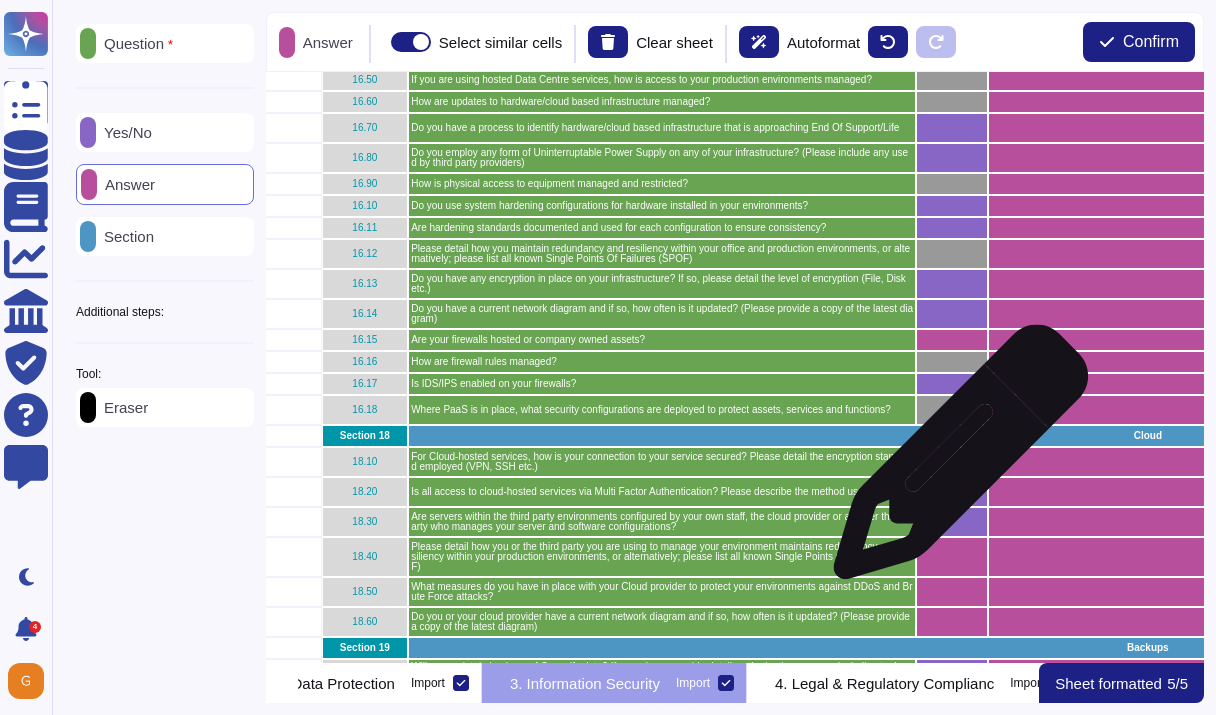 click at bounding box center [952, 462] 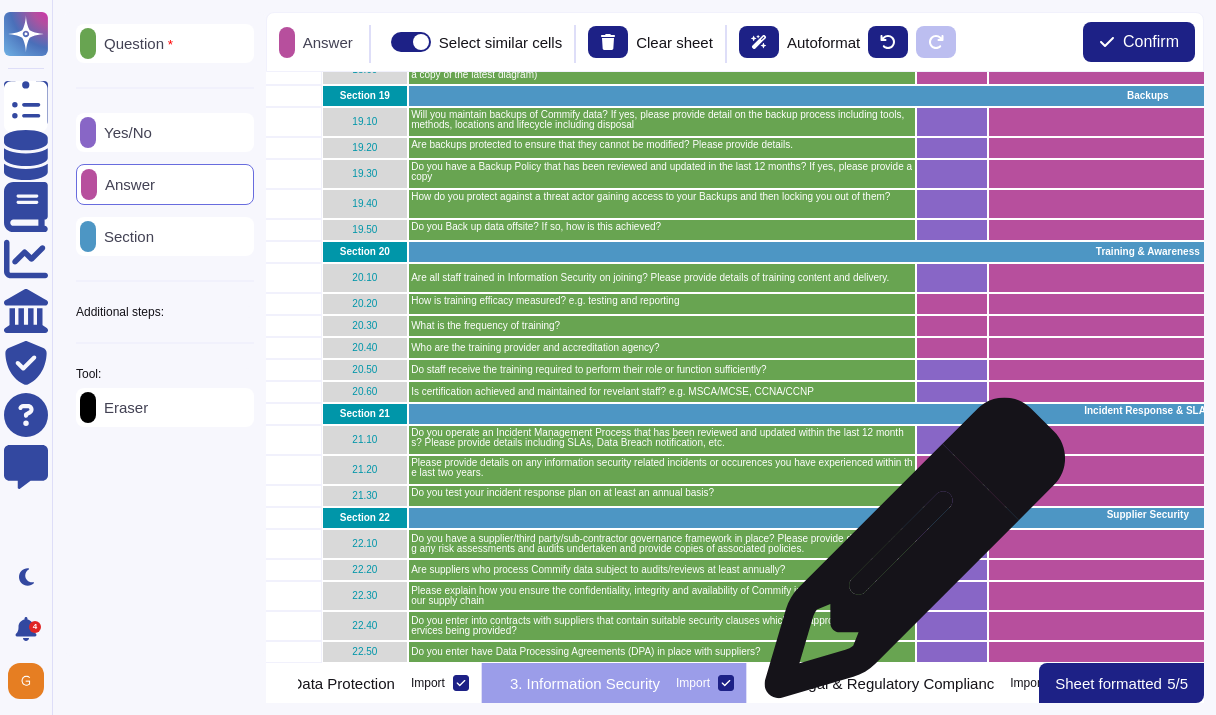 scroll, scrollTop: 2428, scrollLeft: 103, axis: both 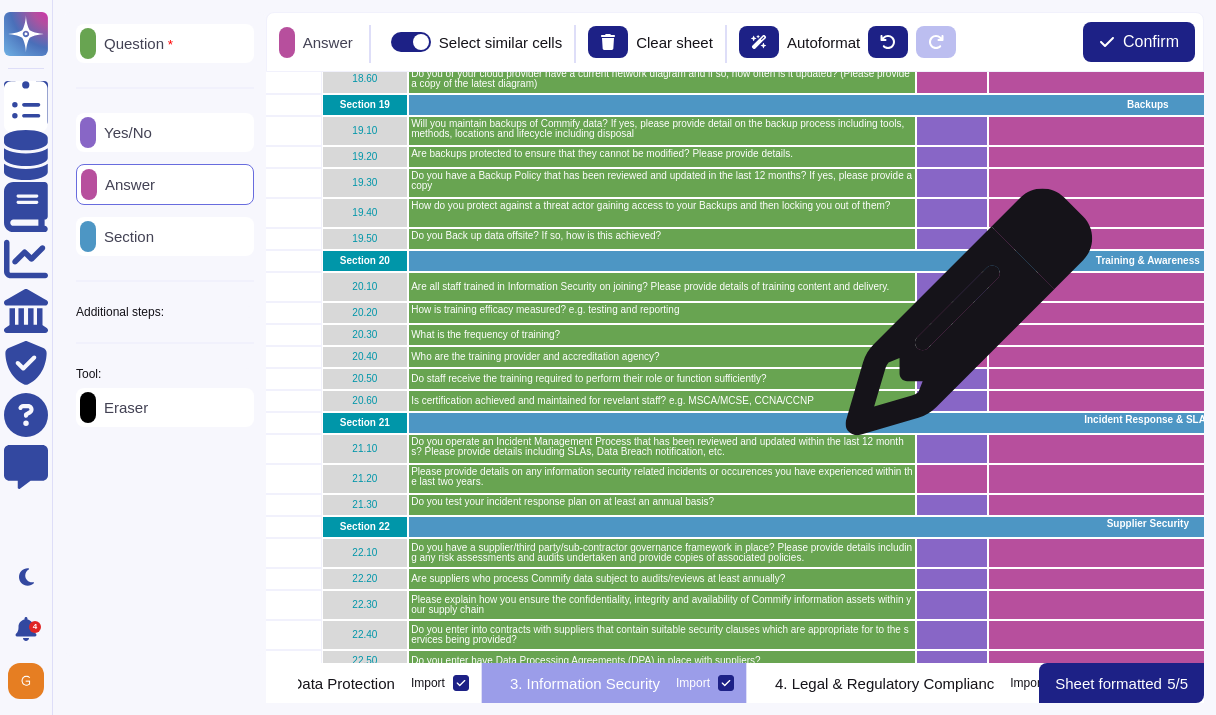 click at bounding box center [952, 313] 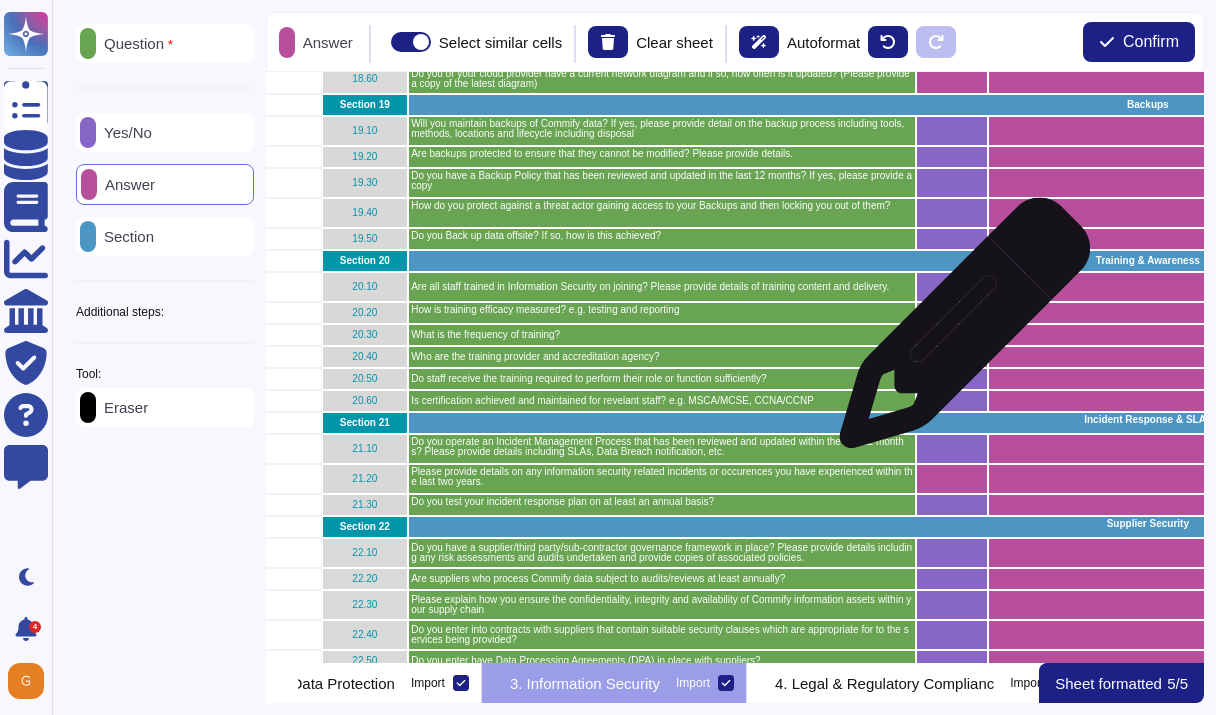 click at bounding box center [952, 335] 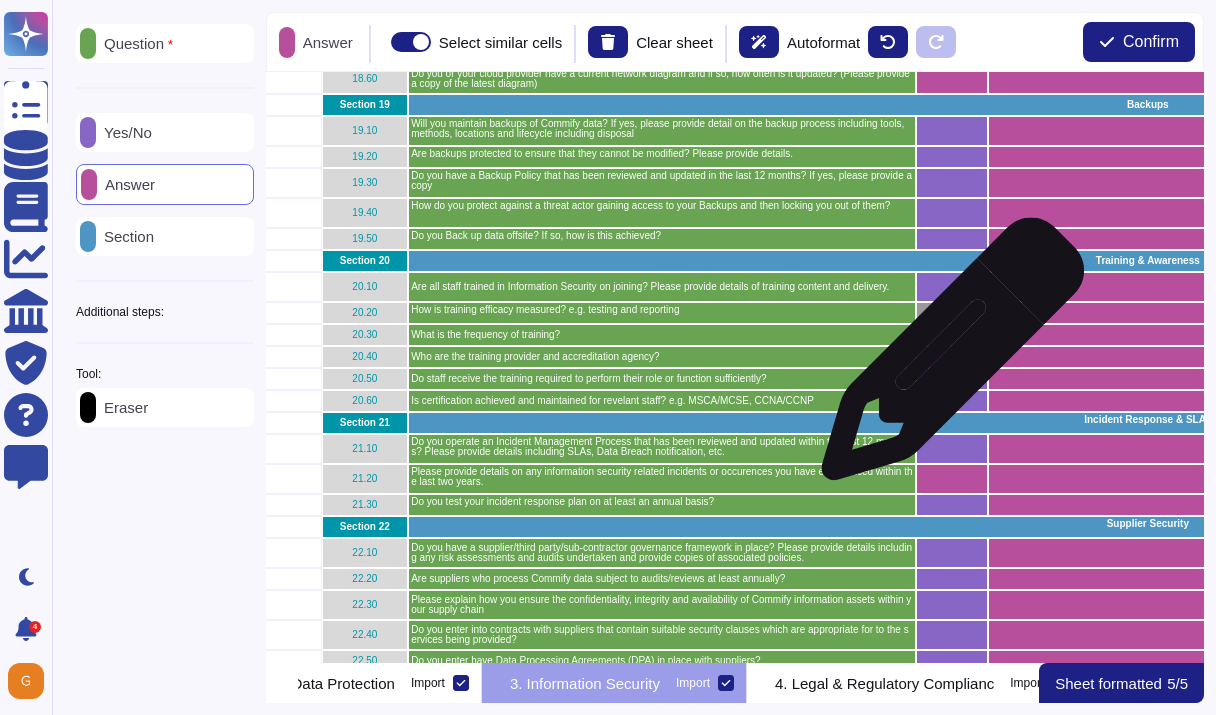 click at bounding box center [952, 357] 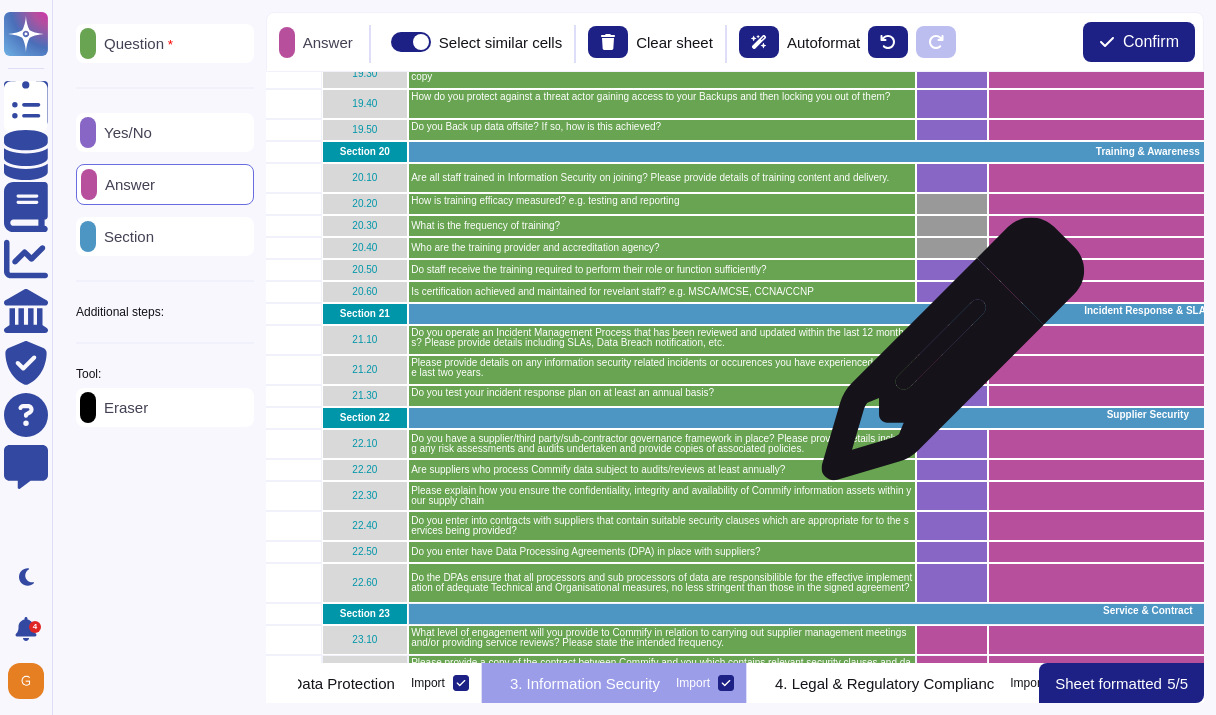 scroll, scrollTop: 2535, scrollLeft: 103, axis: both 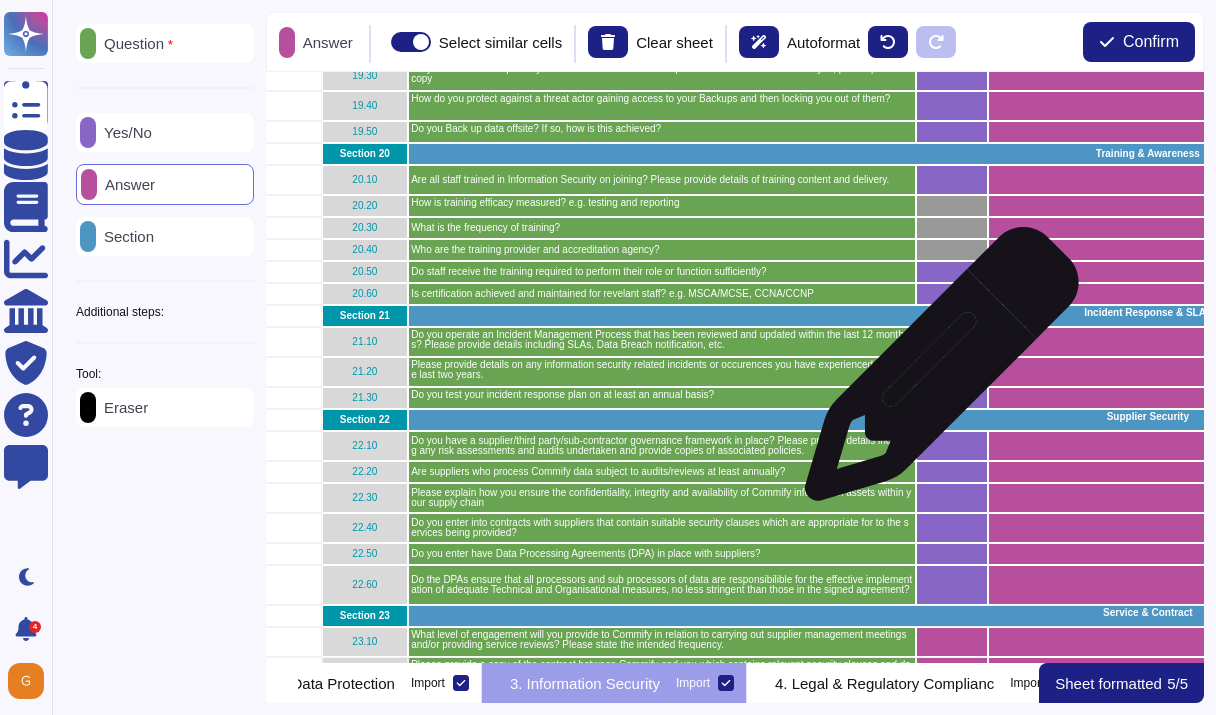 click at bounding box center [952, 372] 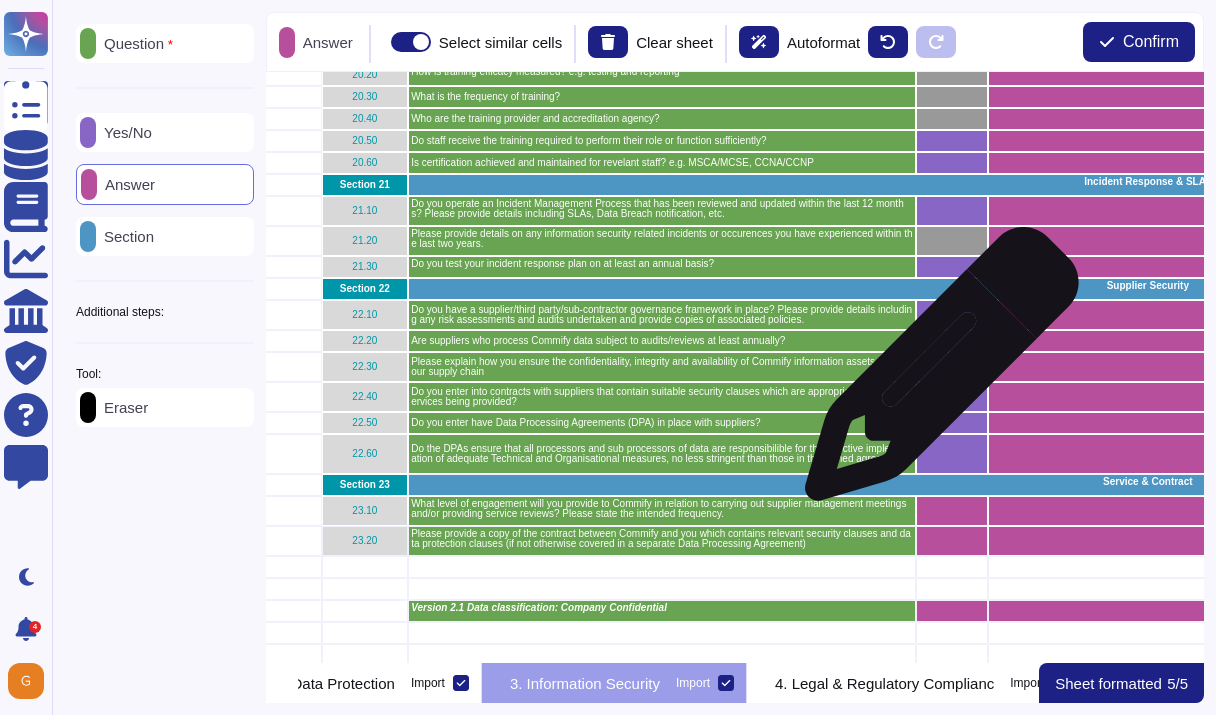 scroll, scrollTop: 2671, scrollLeft: 103, axis: both 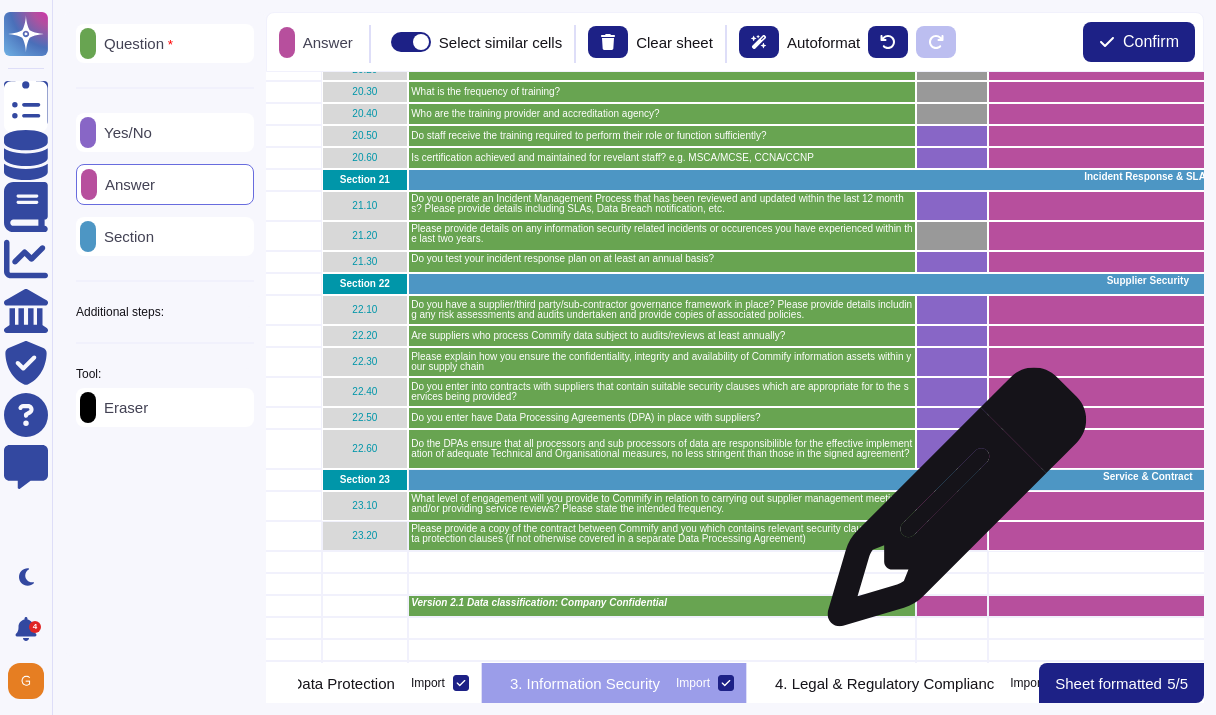 click at bounding box center [952, 506] 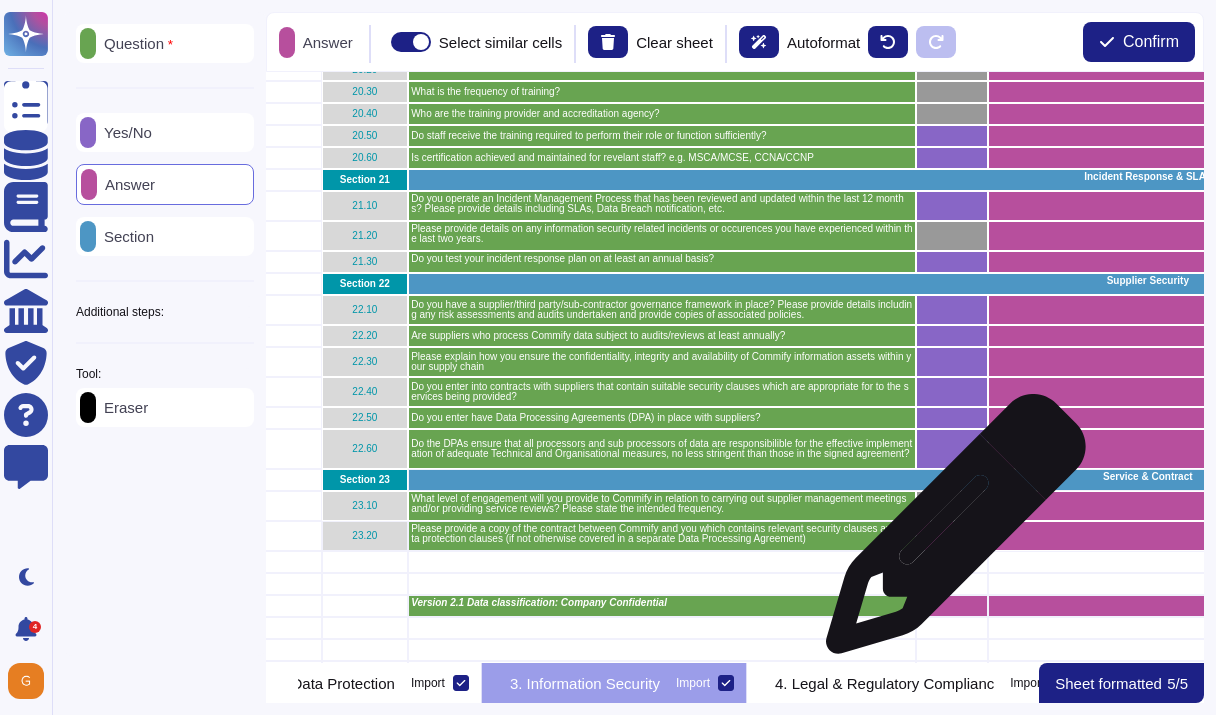 click at bounding box center [952, 536] 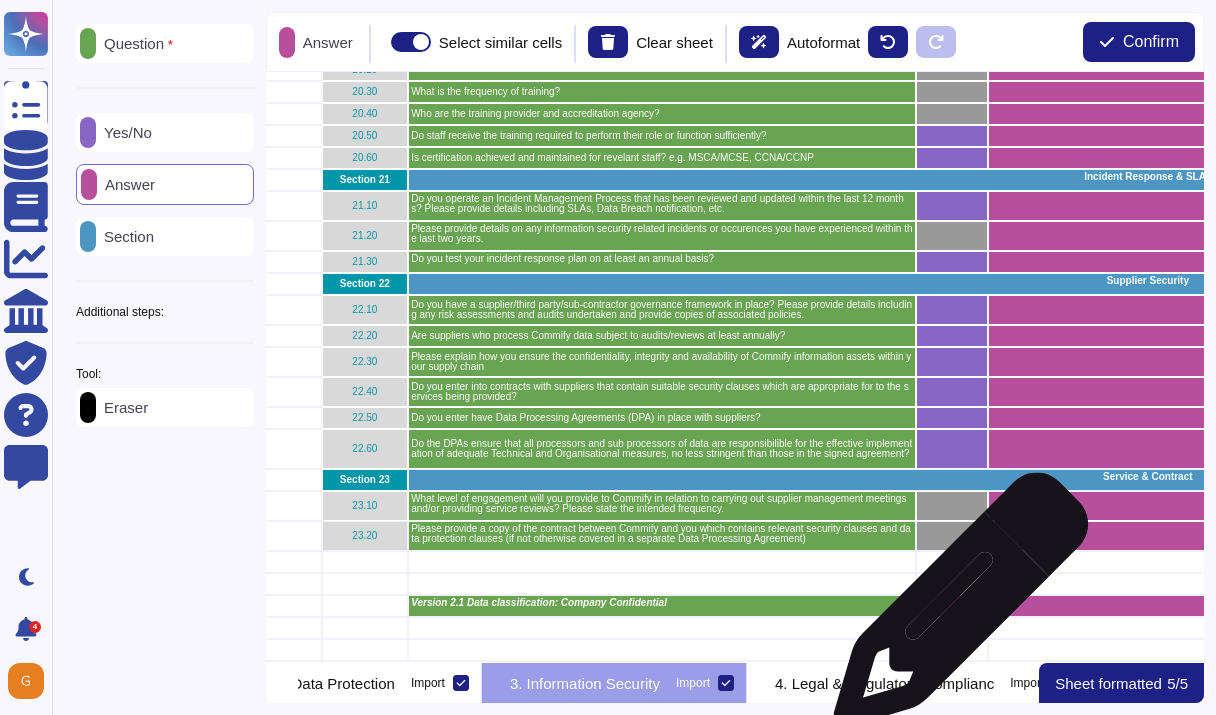 click at bounding box center [952, 606] 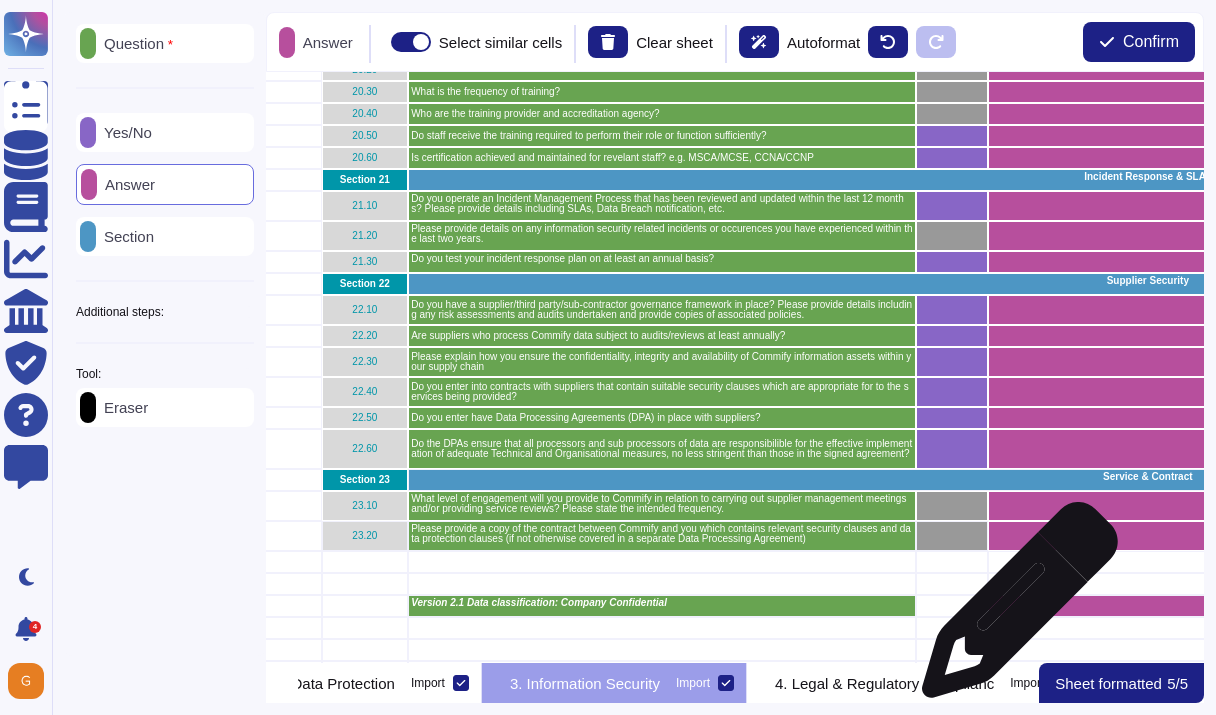 click at bounding box center [1213, 606] 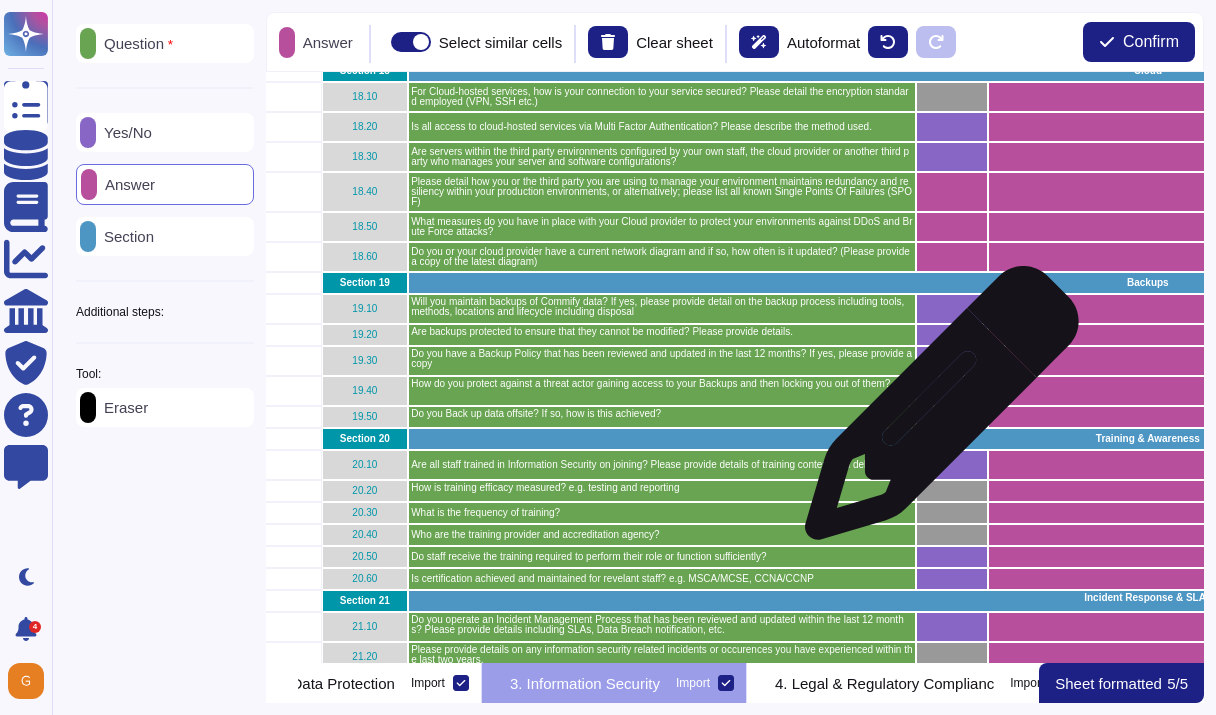 scroll, scrollTop: 2196, scrollLeft: 103, axis: both 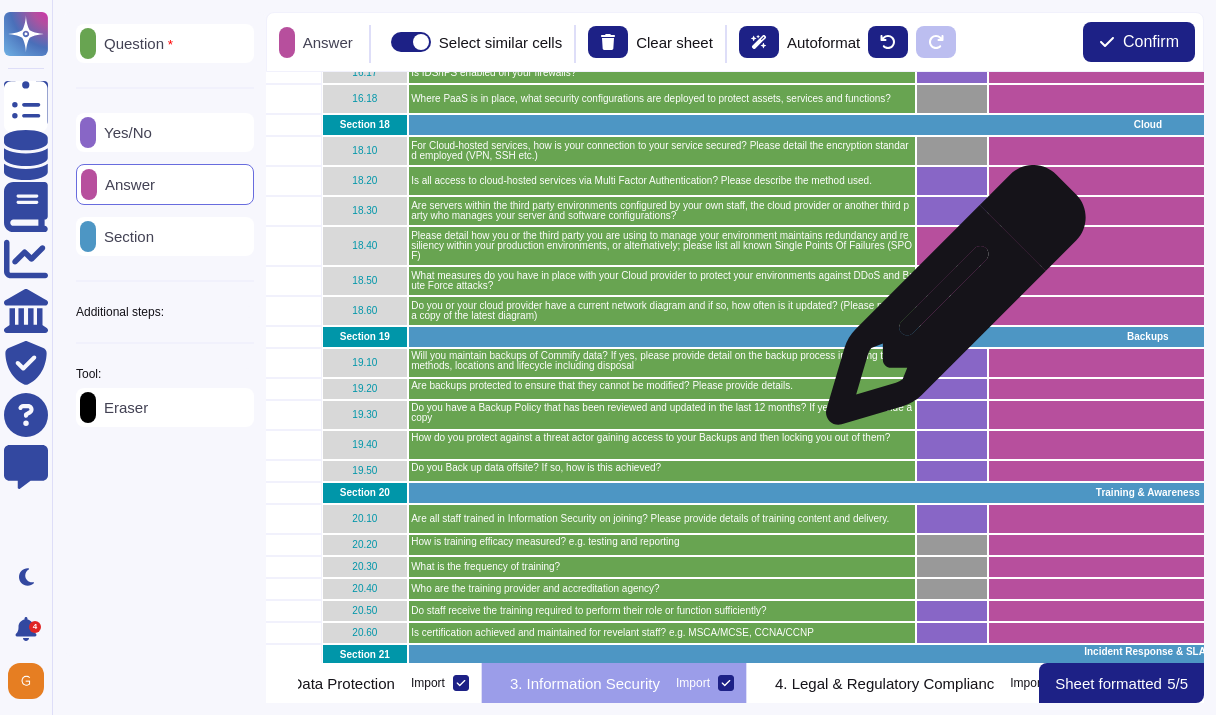 click at bounding box center (952, 311) 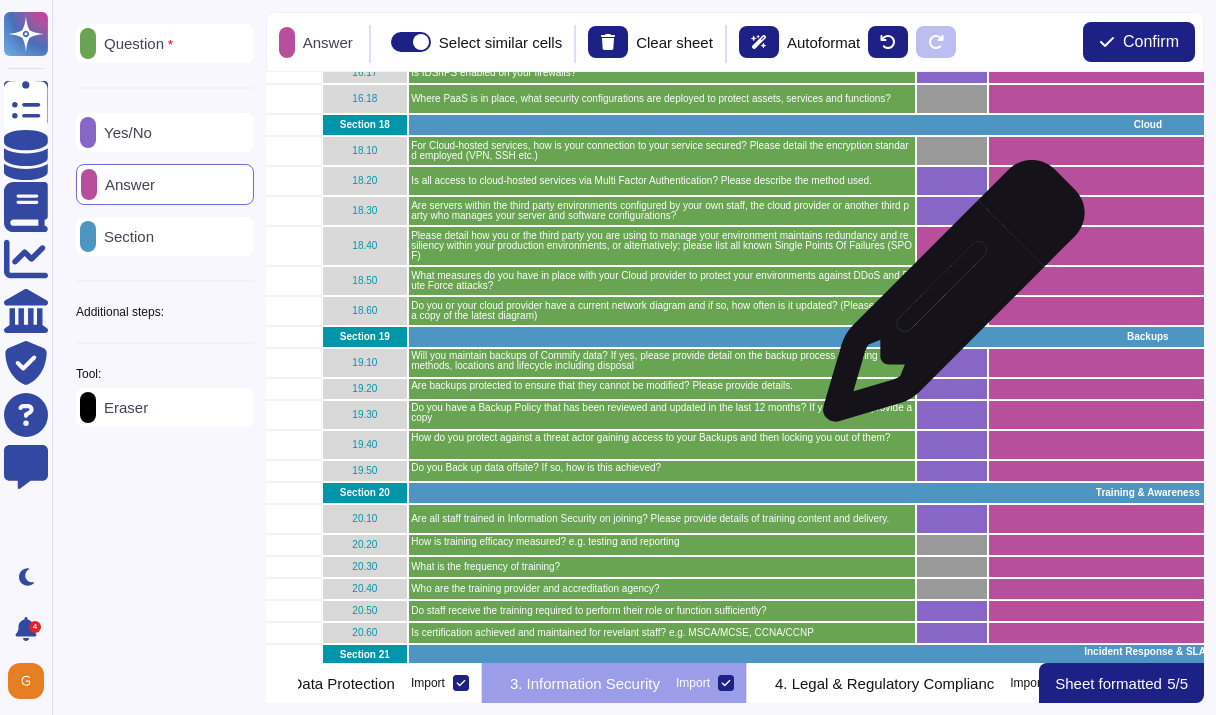 click at bounding box center (952, 311) 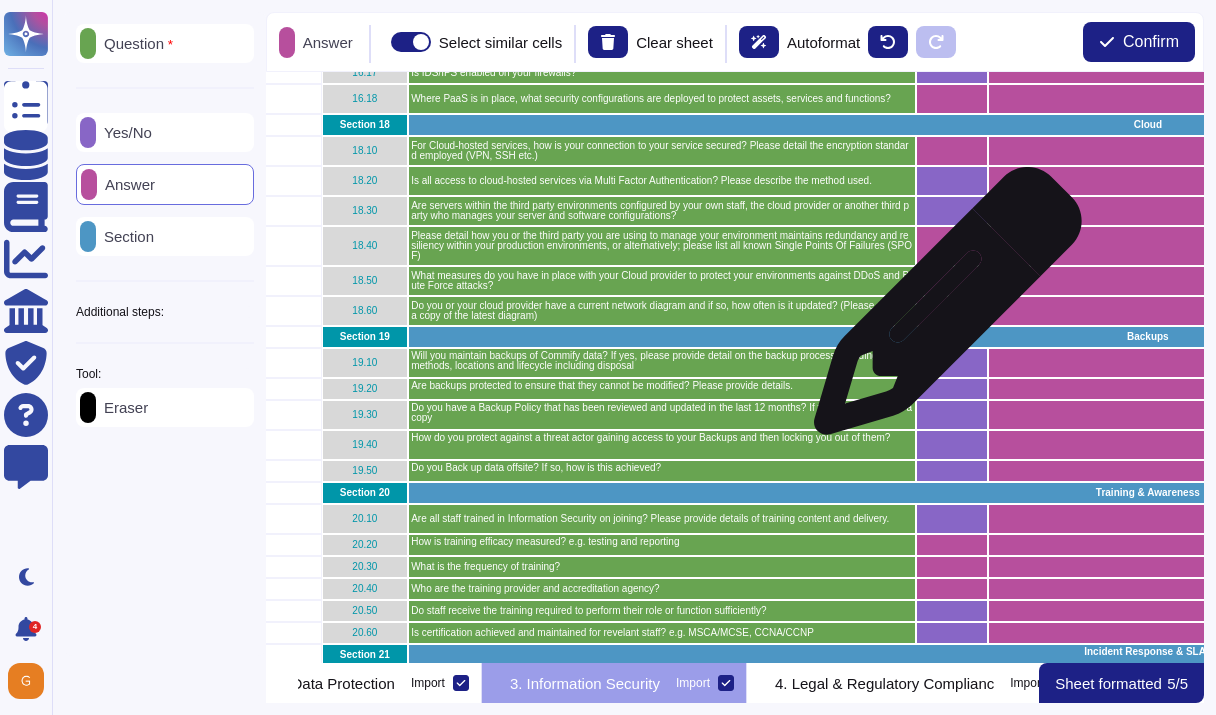 click at bounding box center (952, 311) 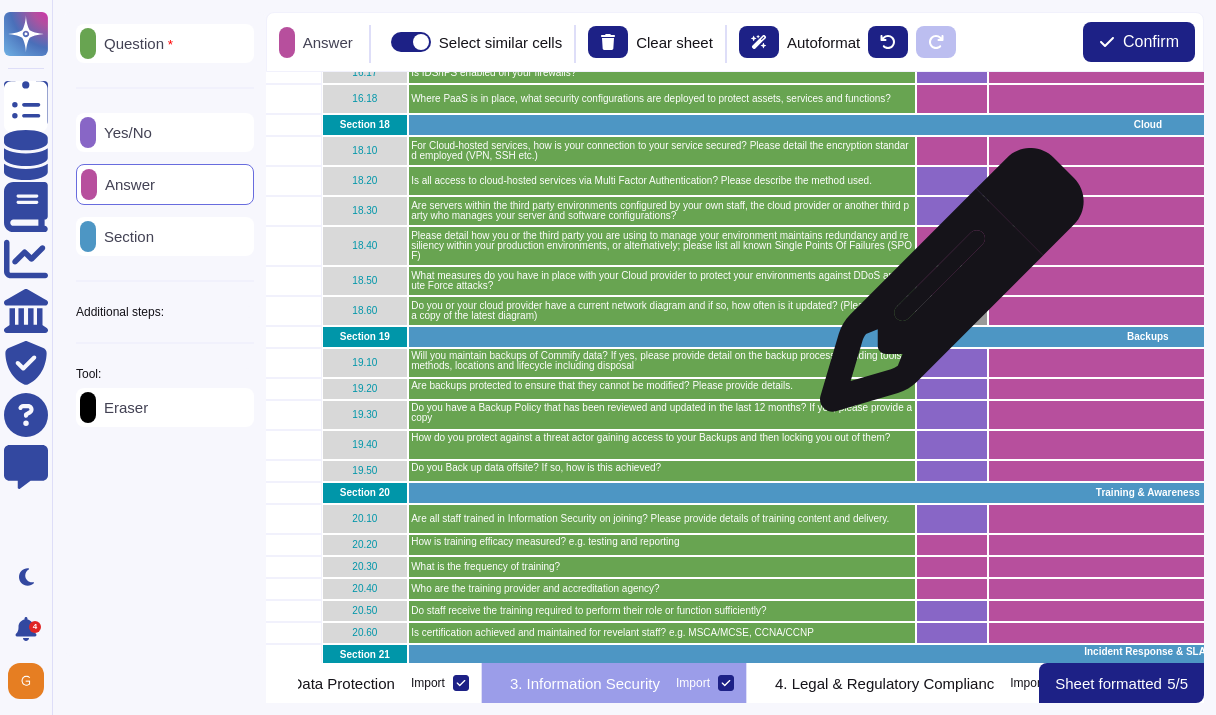click at bounding box center [952, 281] 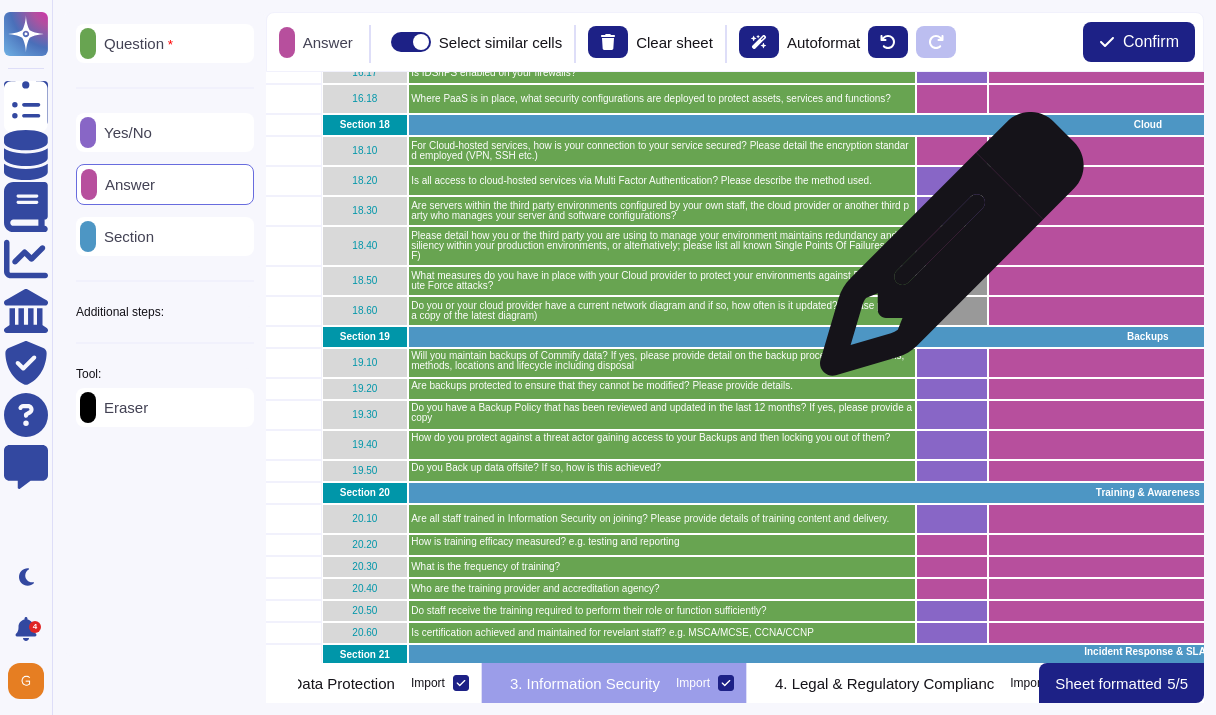 click at bounding box center [952, 246] 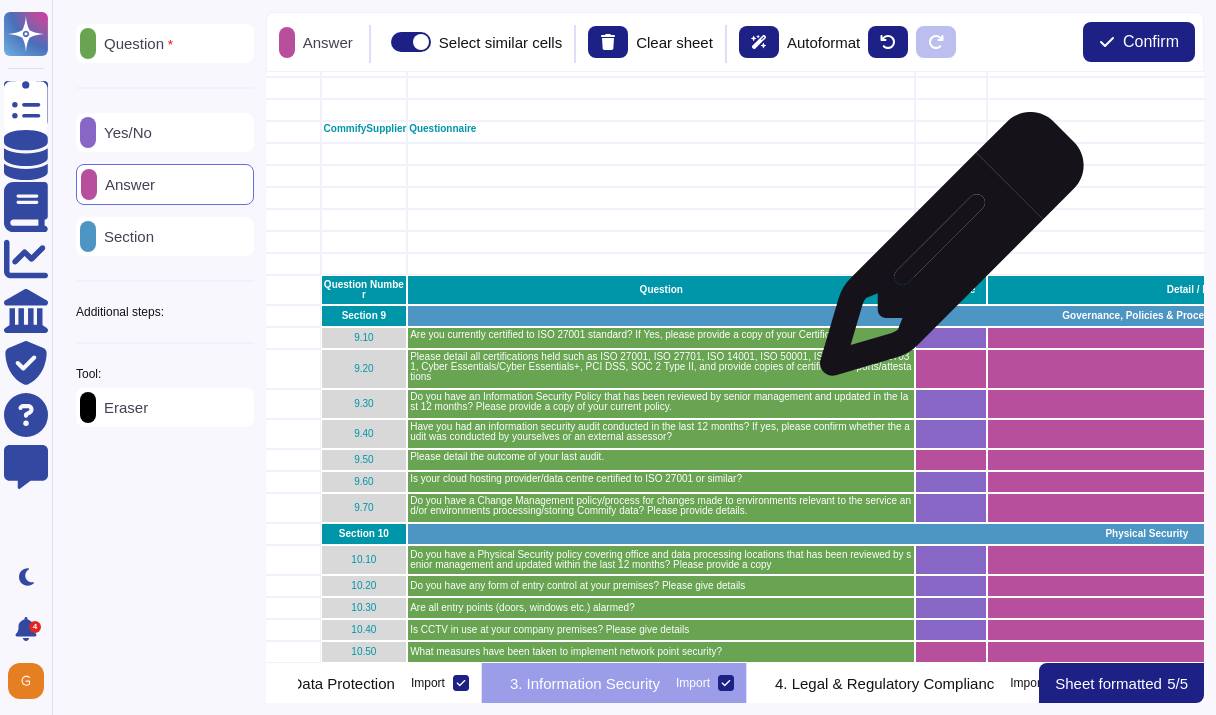 scroll, scrollTop: 242, scrollLeft: 103, axis: both 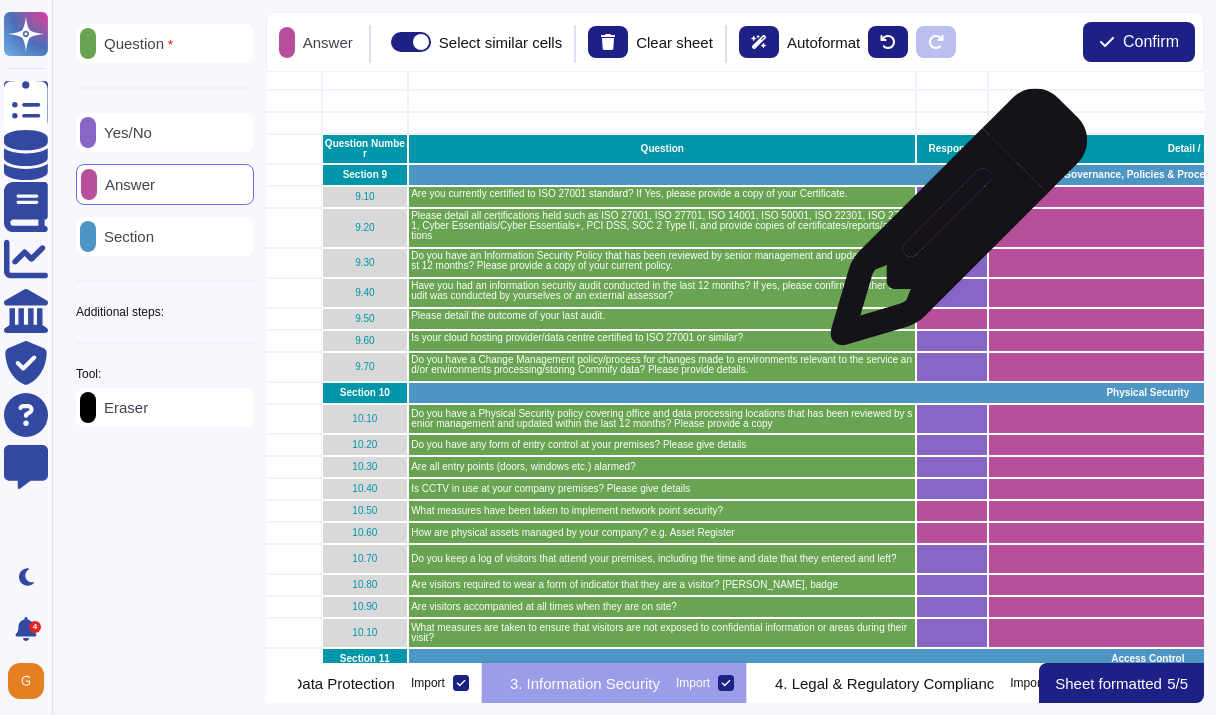 click at bounding box center (952, 228) 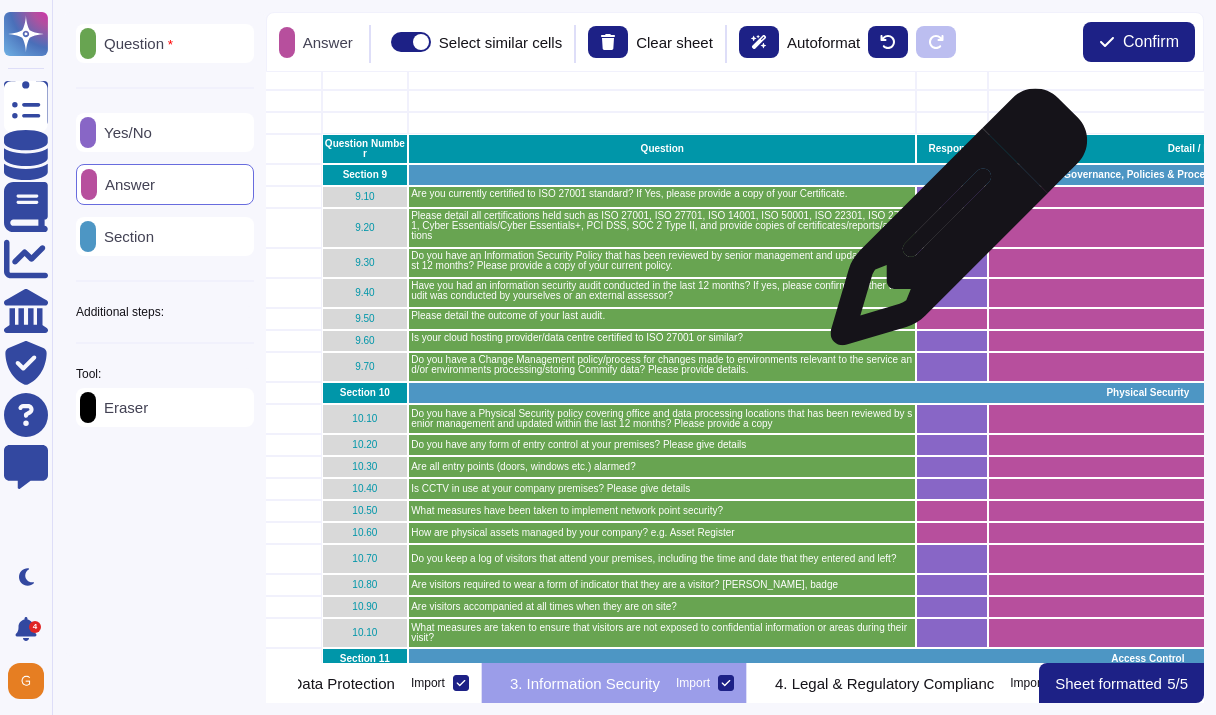 click at bounding box center (952, 228) 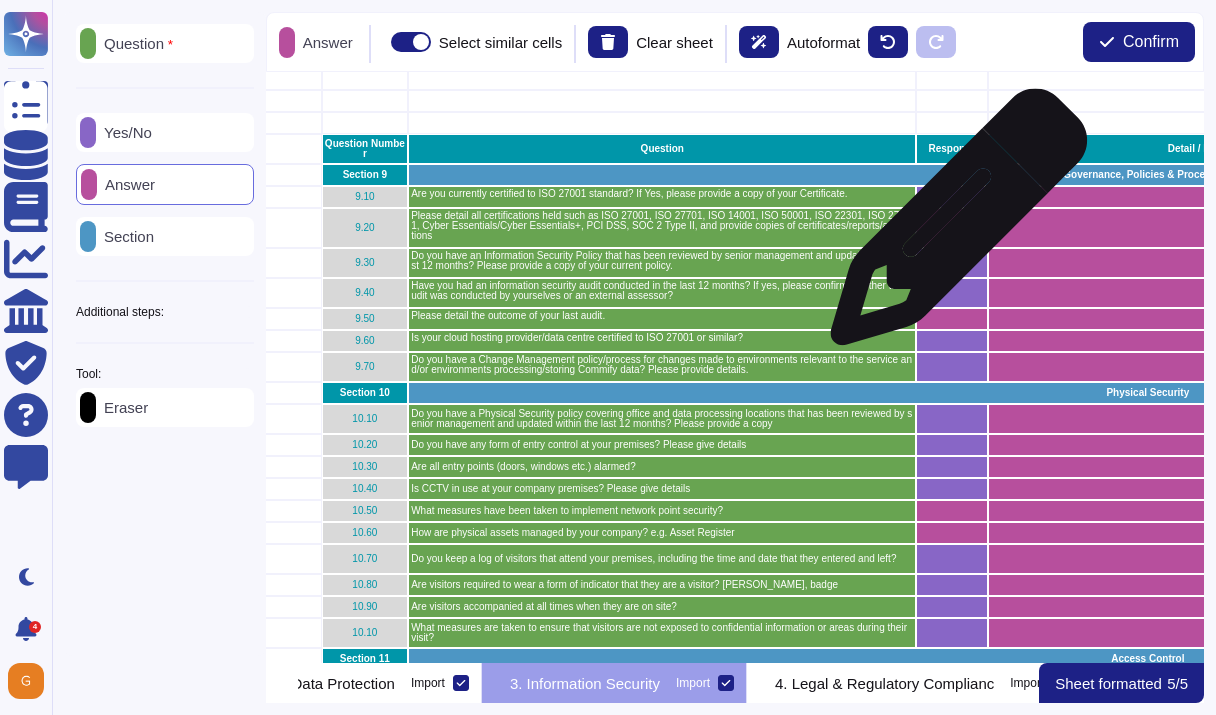 click at bounding box center [952, 228] 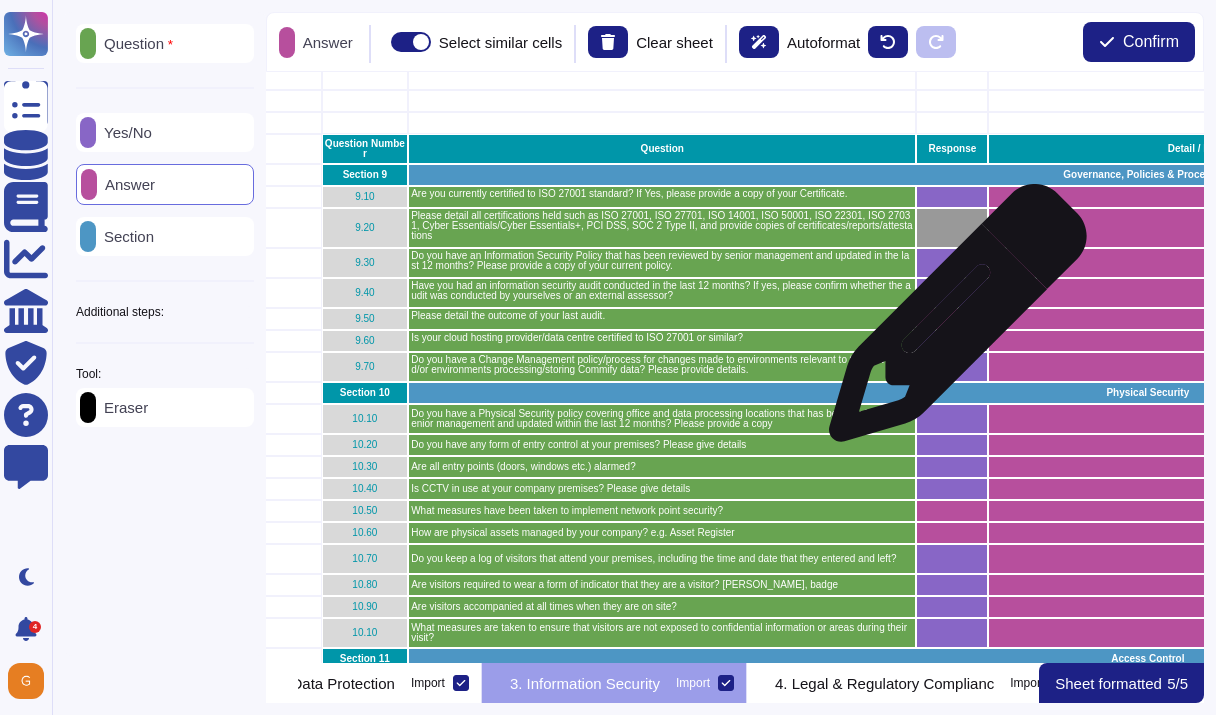 click at bounding box center (952, 319) 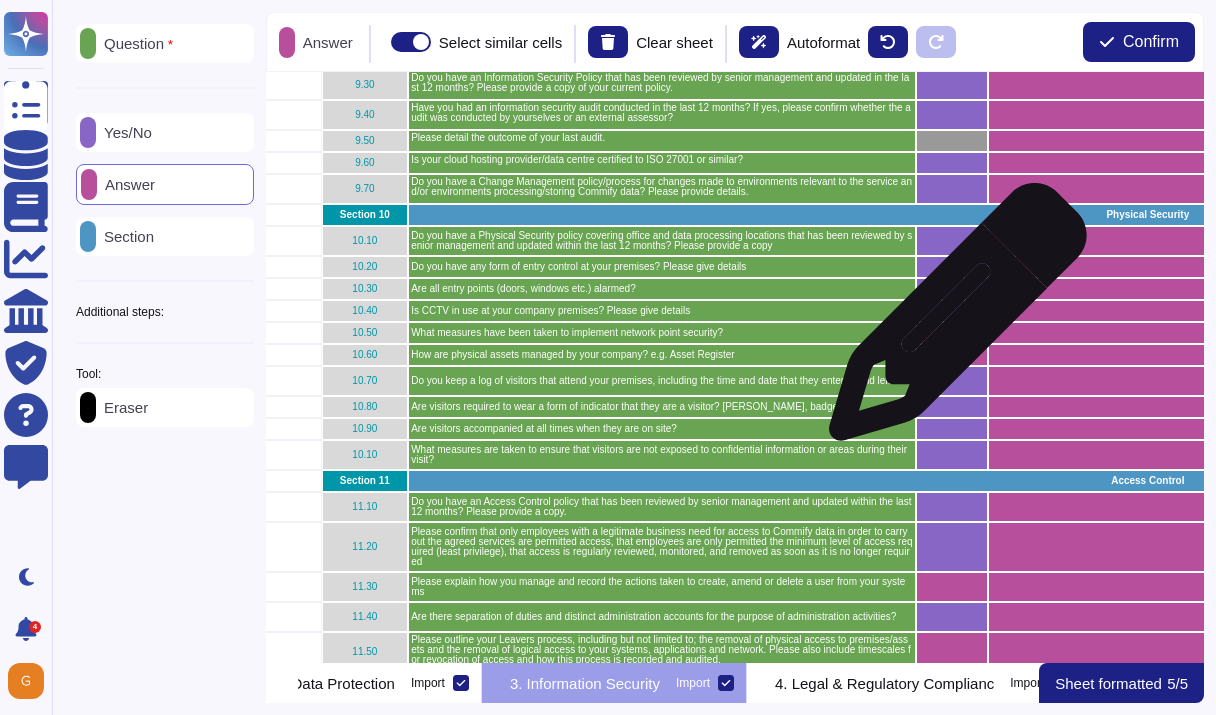 scroll, scrollTop: 442, scrollLeft: 103, axis: both 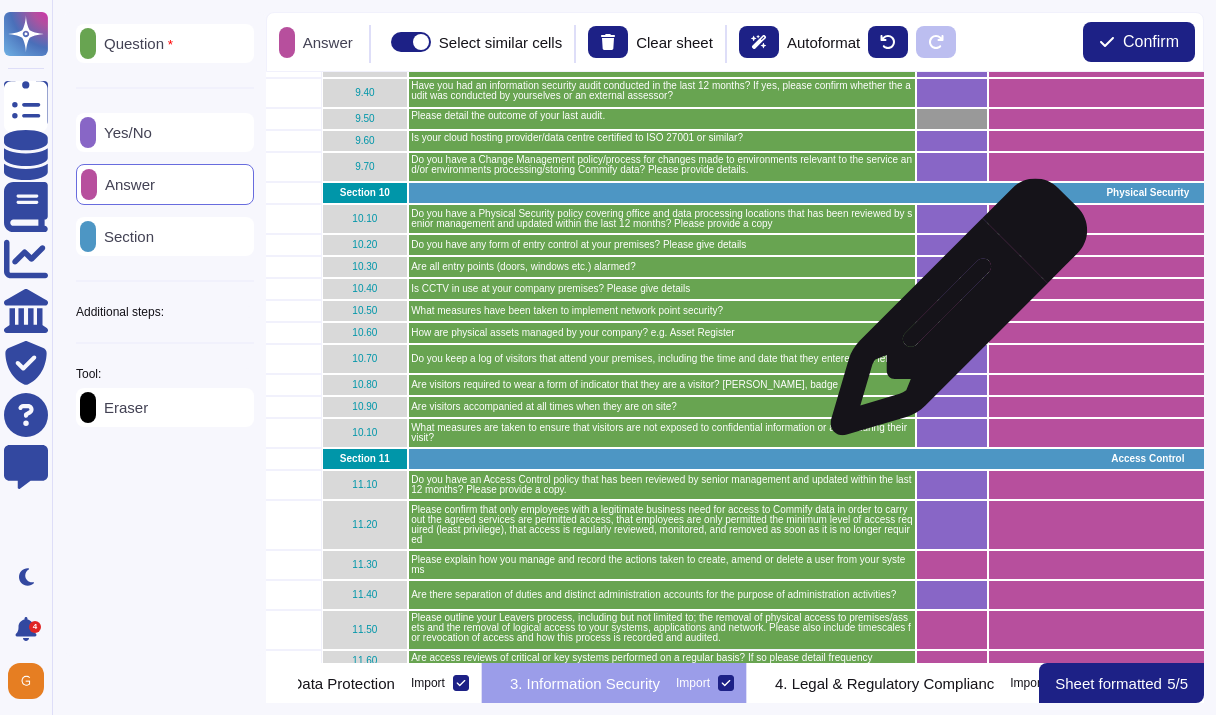 click at bounding box center (952, 311) 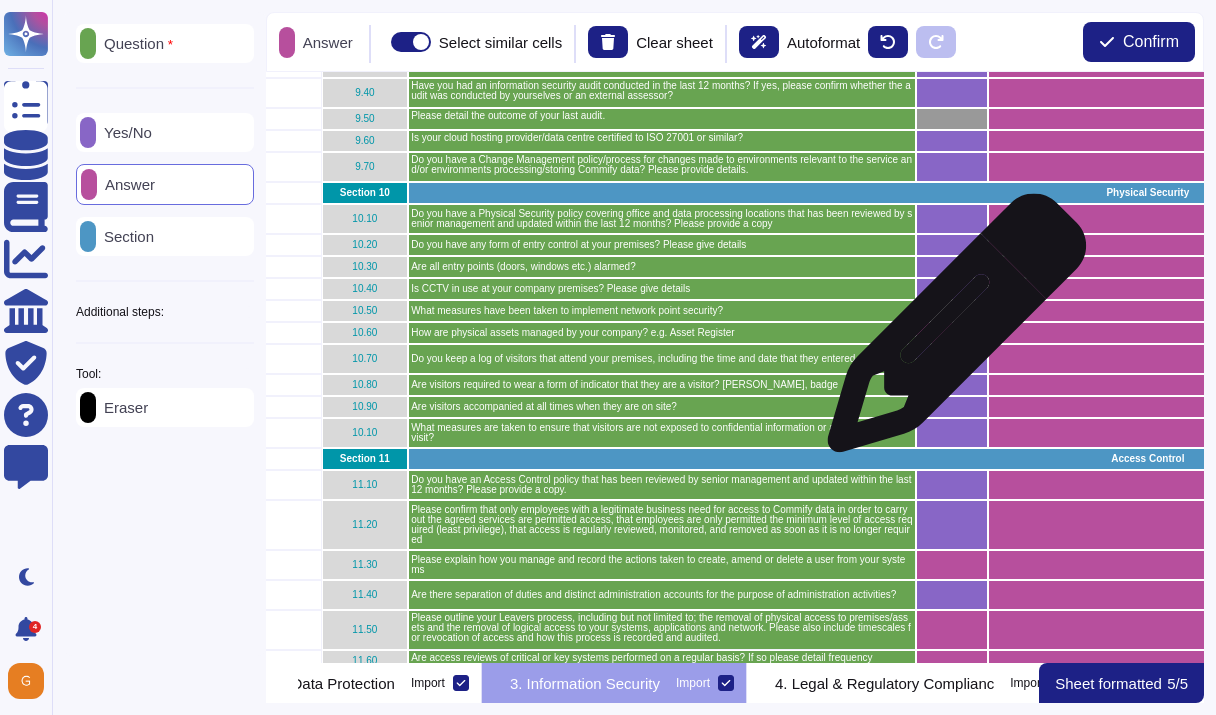click at bounding box center [952, 333] 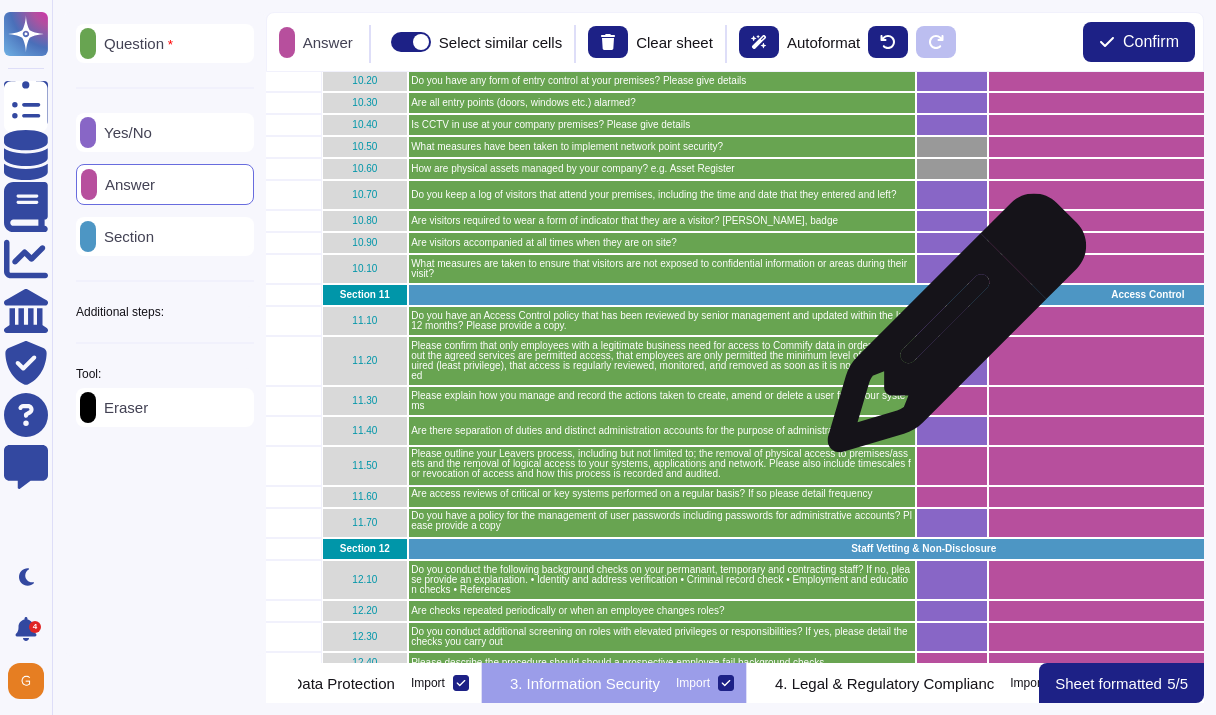 scroll, scrollTop: 640, scrollLeft: 103, axis: both 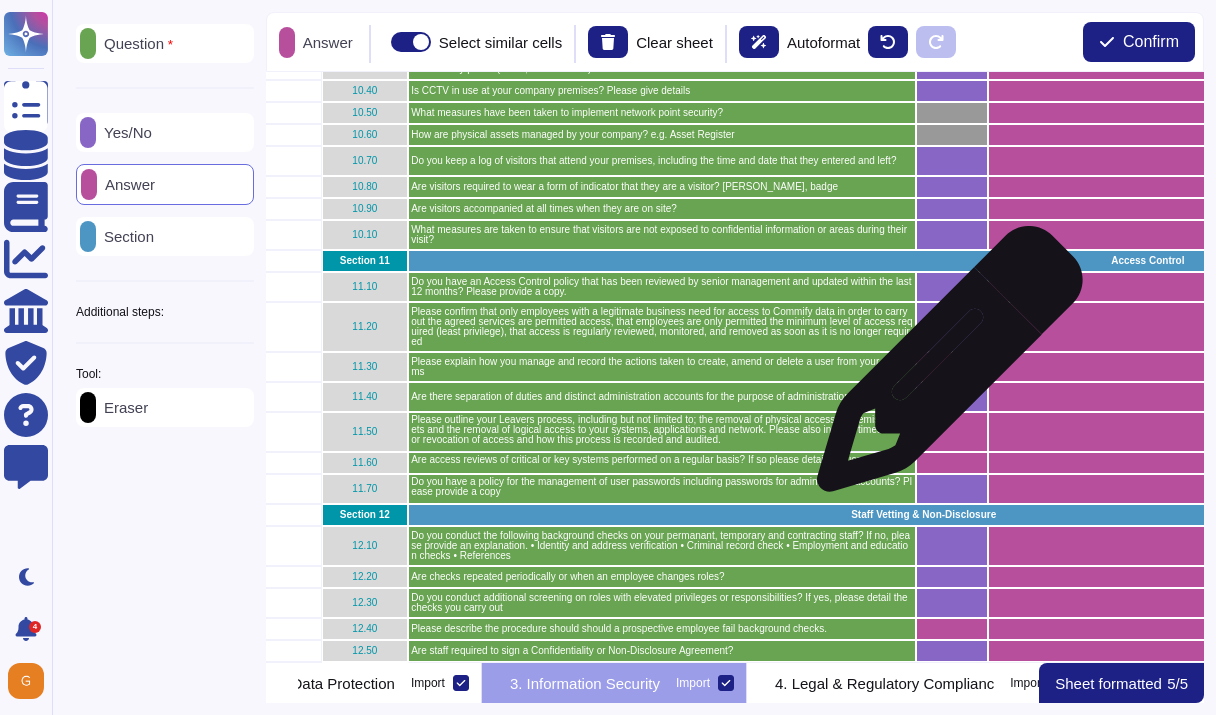 click at bounding box center [952, 367] 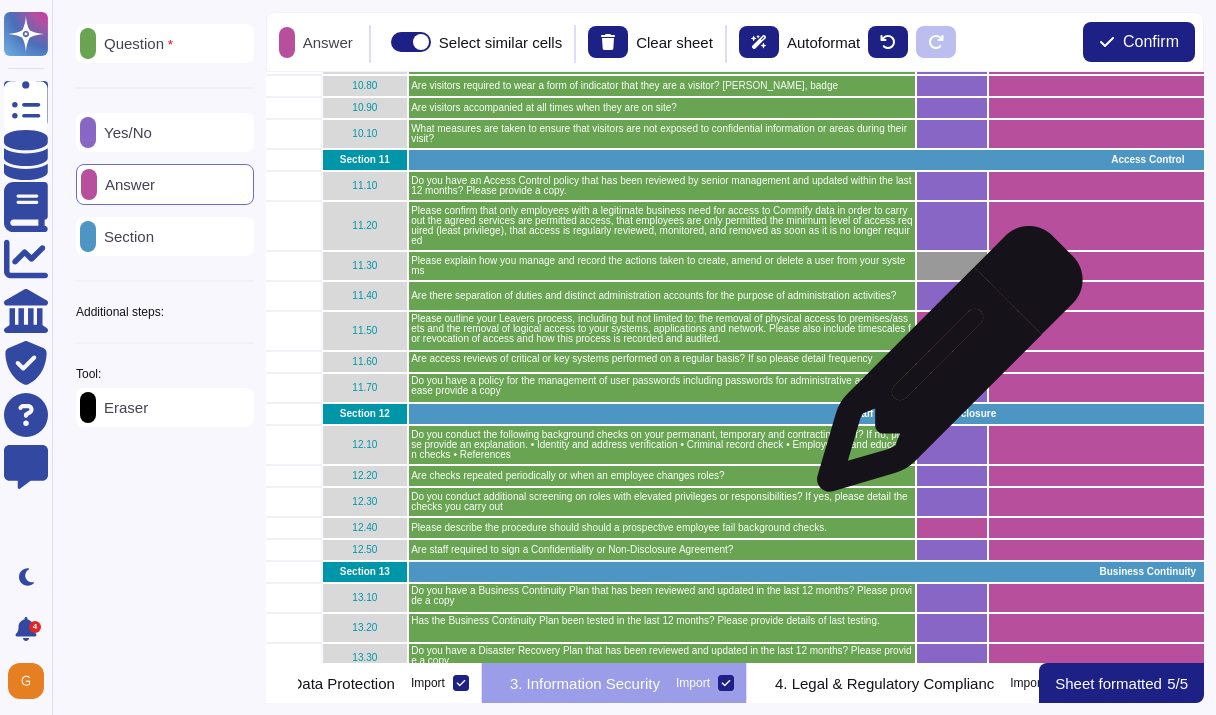 scroll, scrollTop: 755, scrollLeft: 103, axis: both 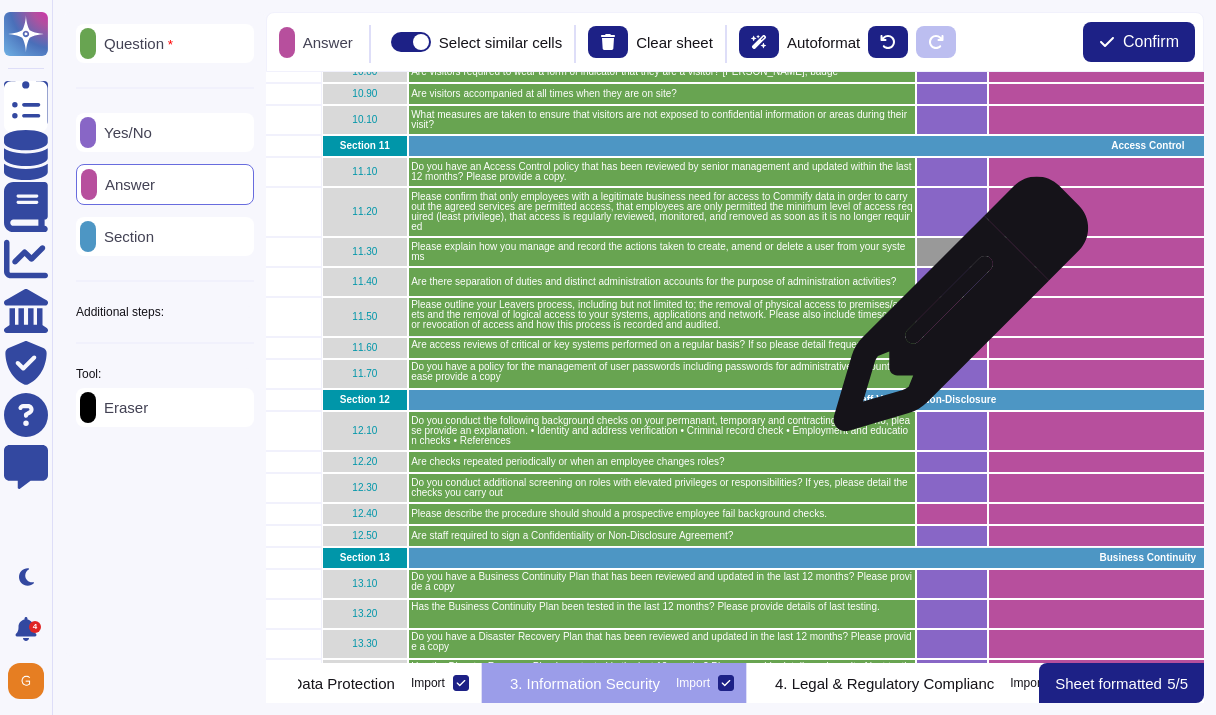 click at bounding box center [952, 317] 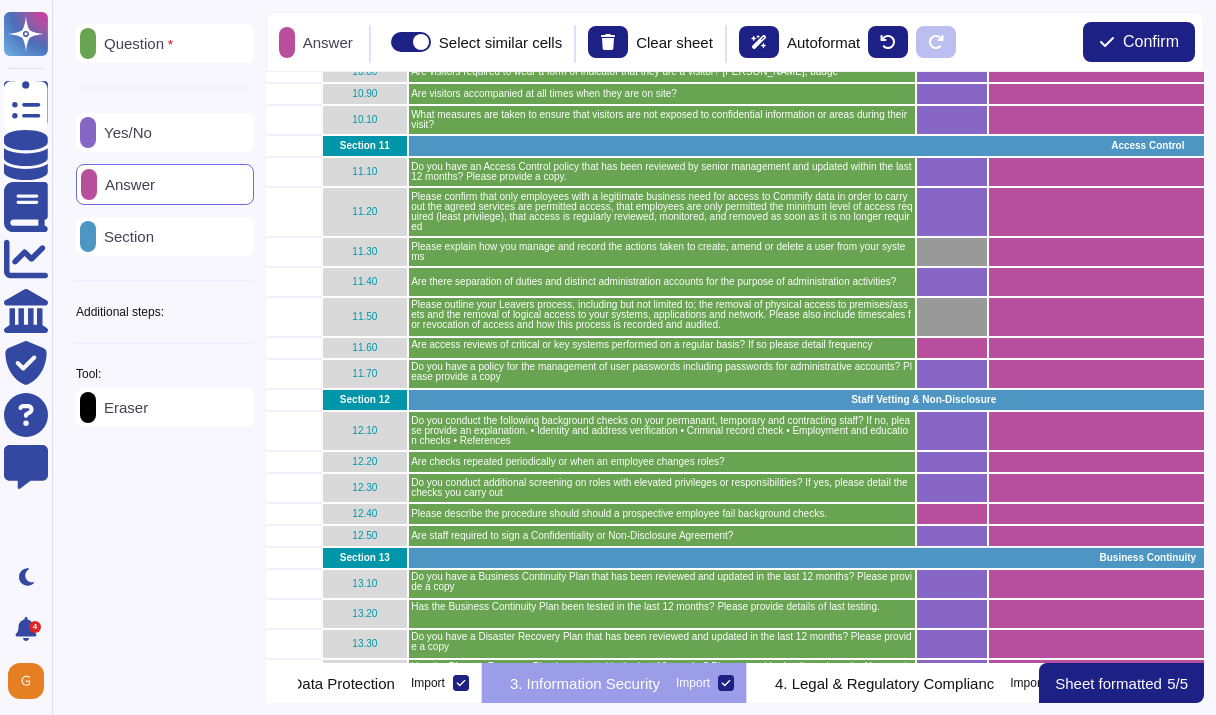 click on "Yes/No" at bounding box center [165, 132] 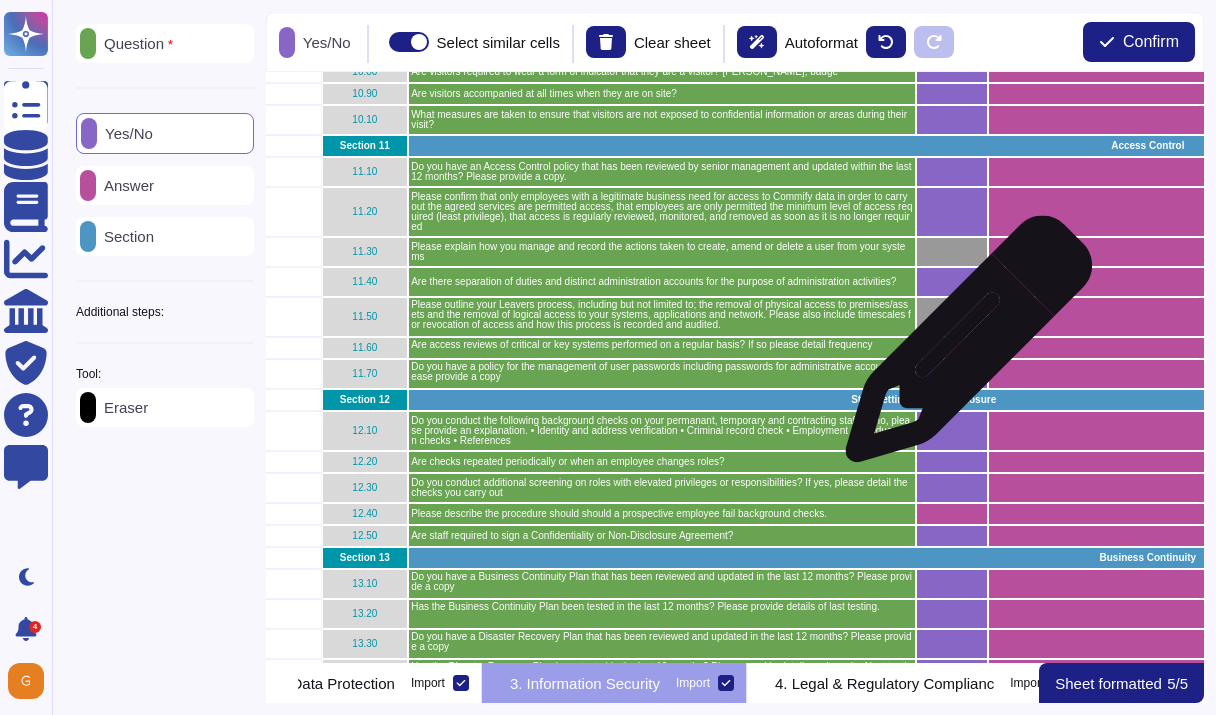 click at bounding box center (952, 348) 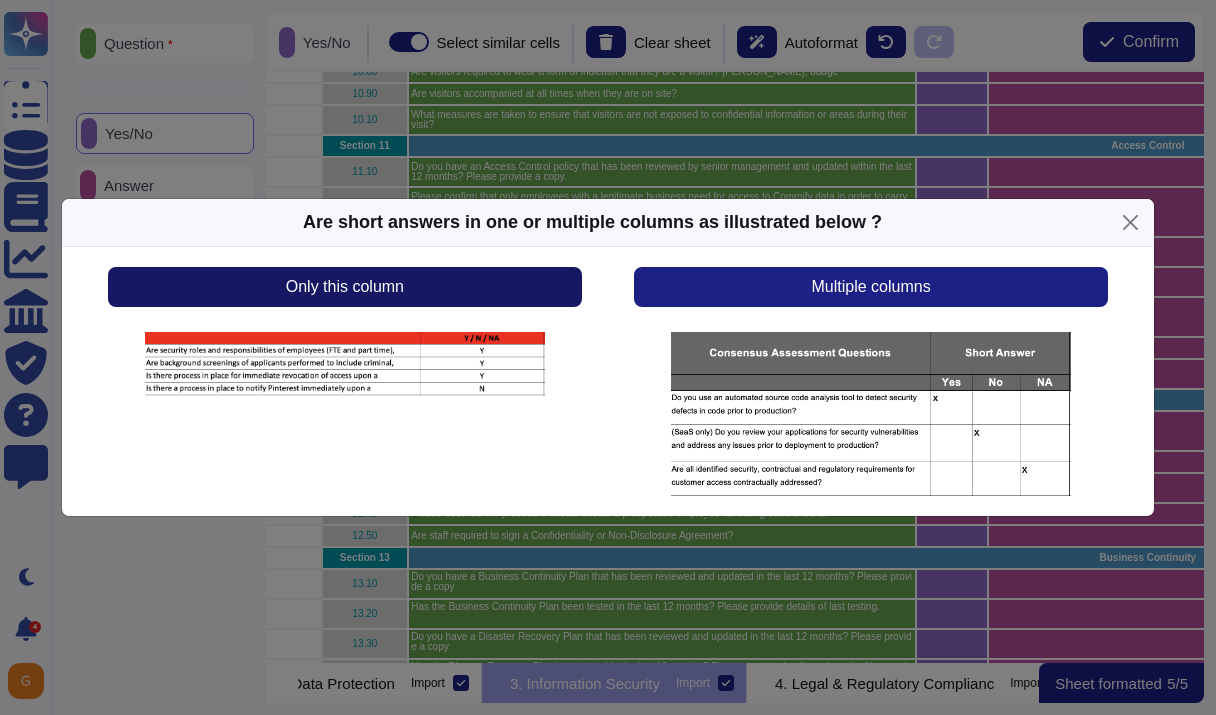 click on "Only this column" at bounding box center (345, 287) 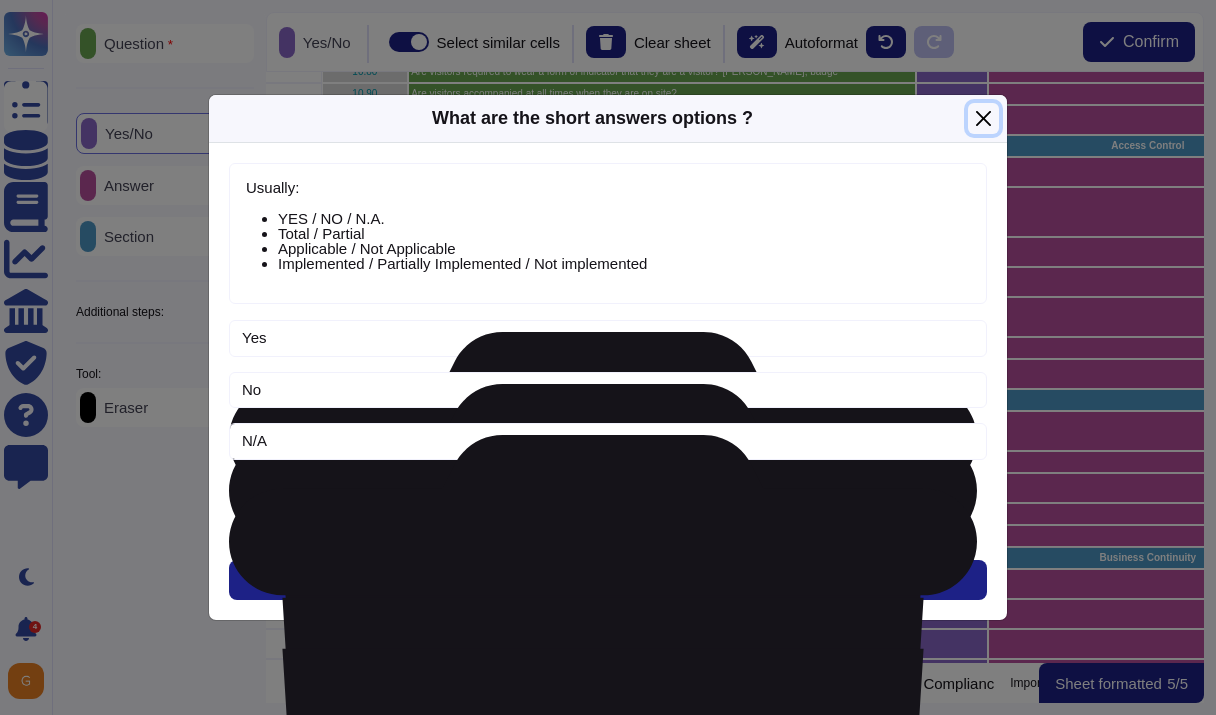 click at bounding box center [983, 118] 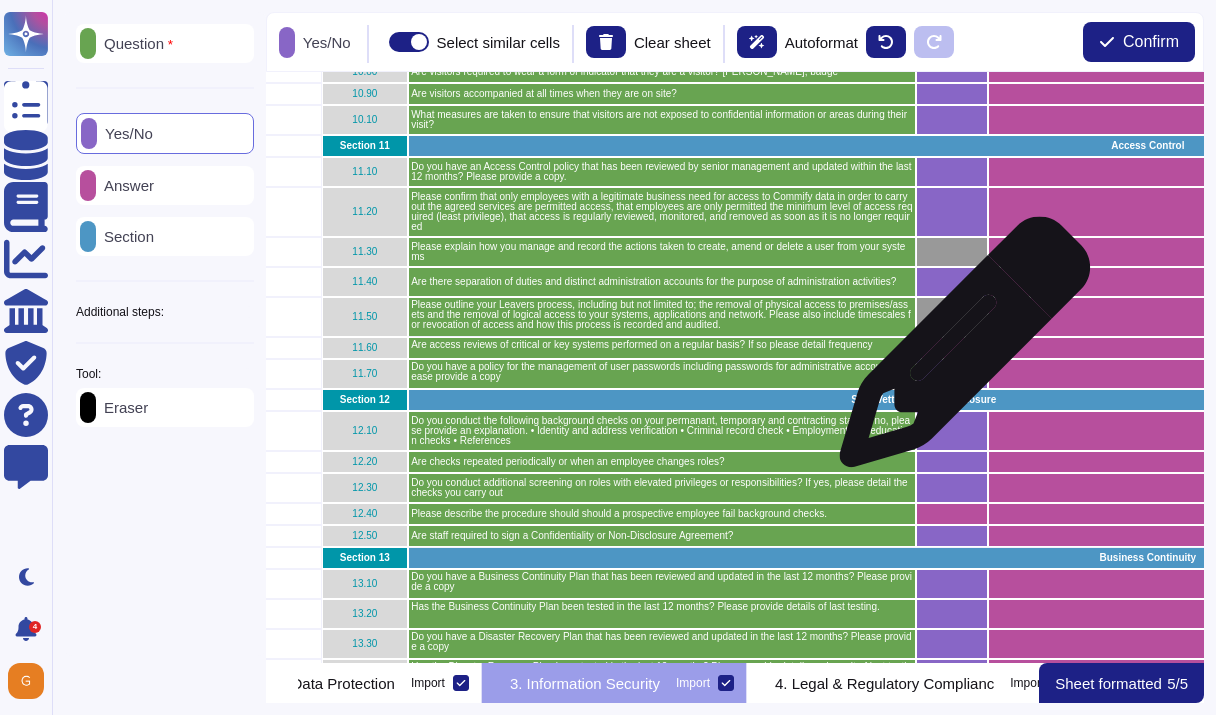 click at bounding box center (952, 348) 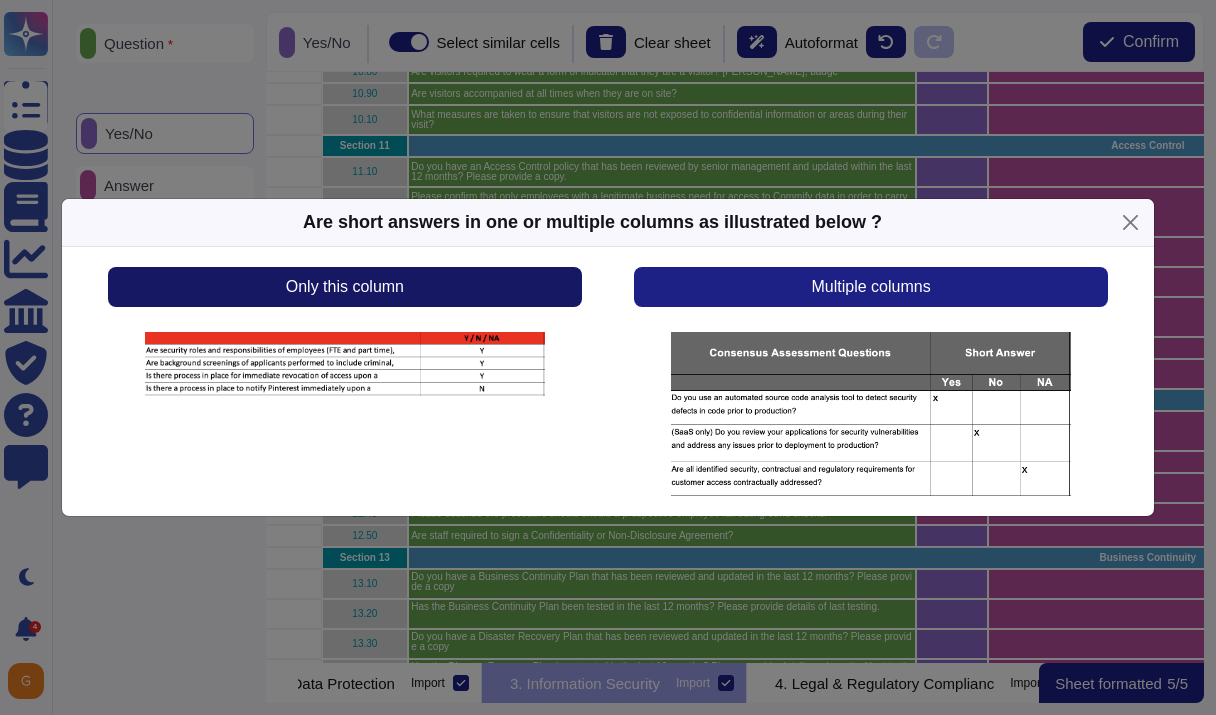 click on "Only this column" at bounding box center (345, 287) 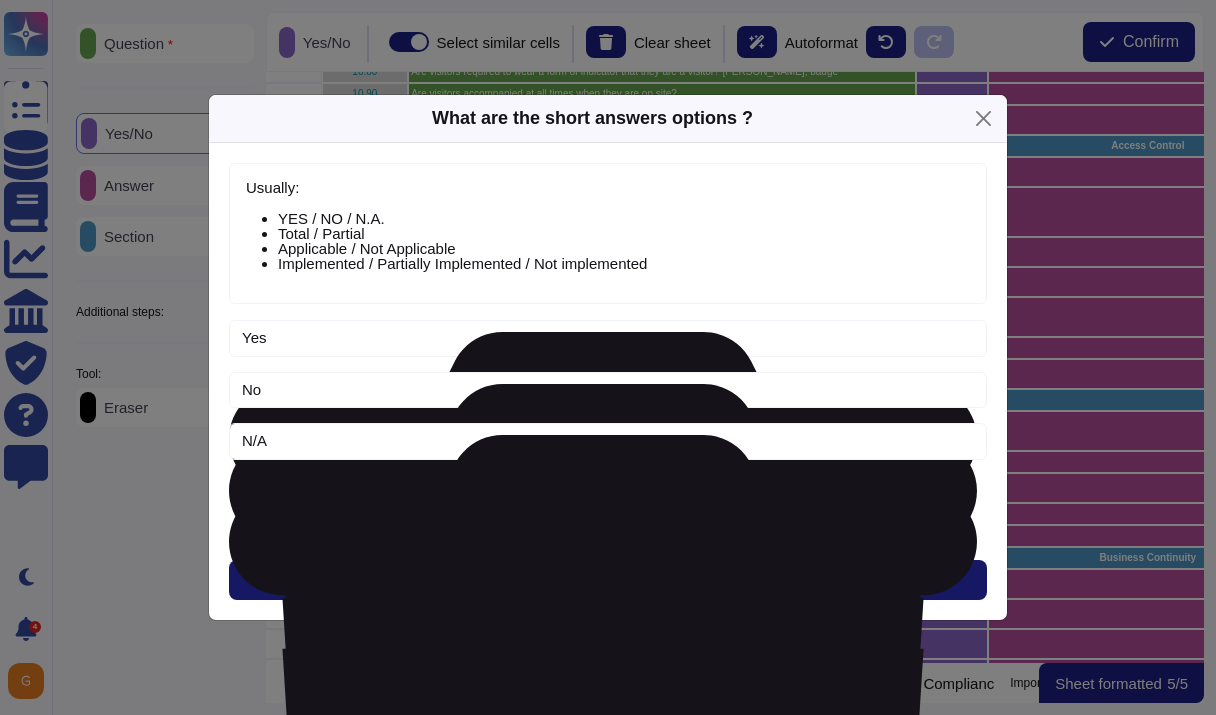 click on "Next" at bounding box center [608, 580] 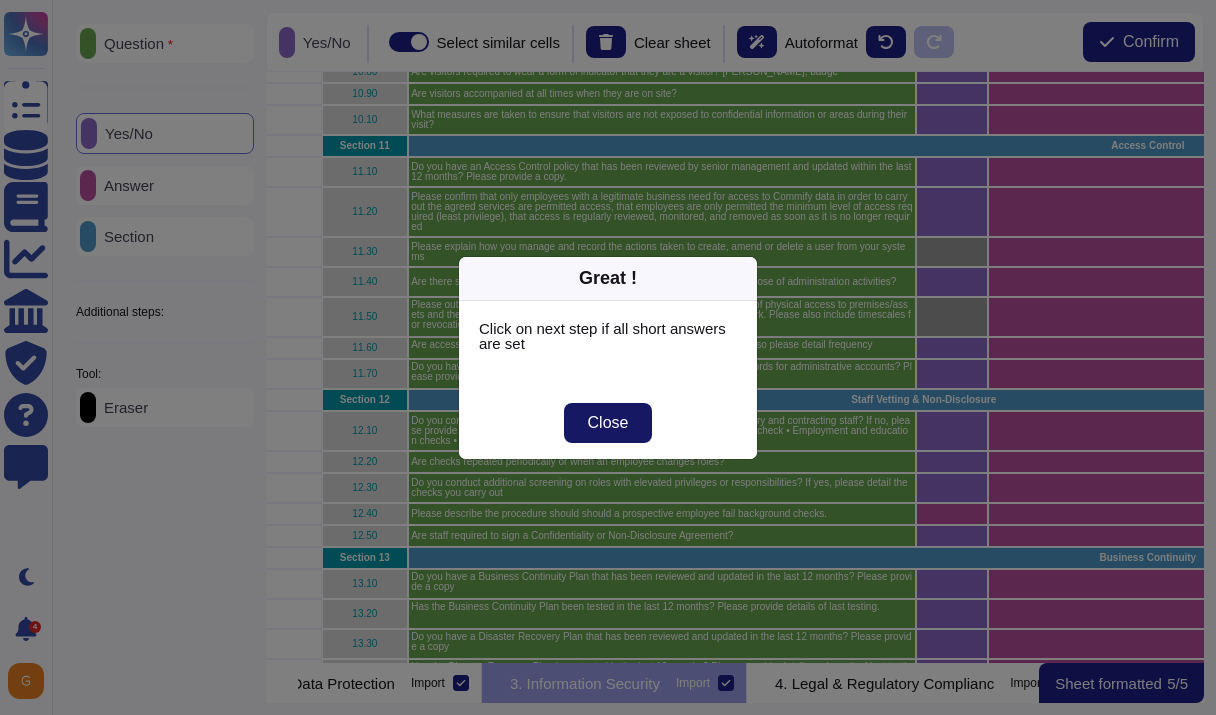 click on "Close" at bounding box center (608, 423) 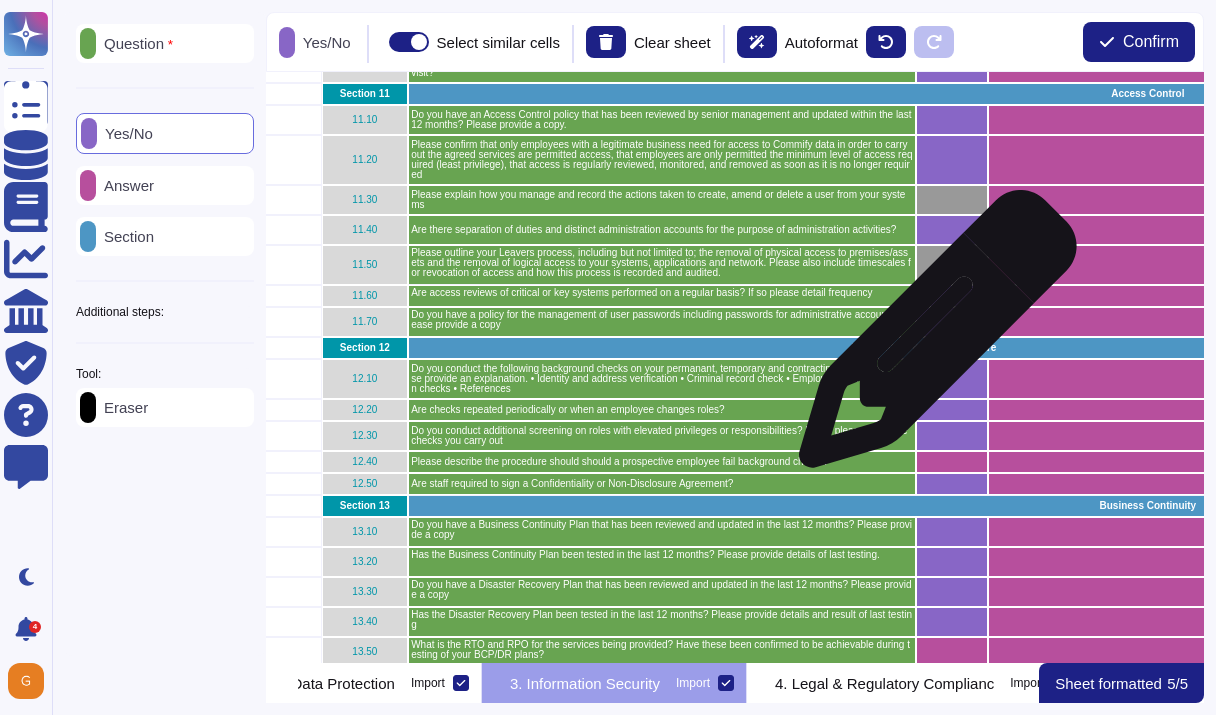 scroll, scrollTop: 853, scrollLeft: 103, axis: both 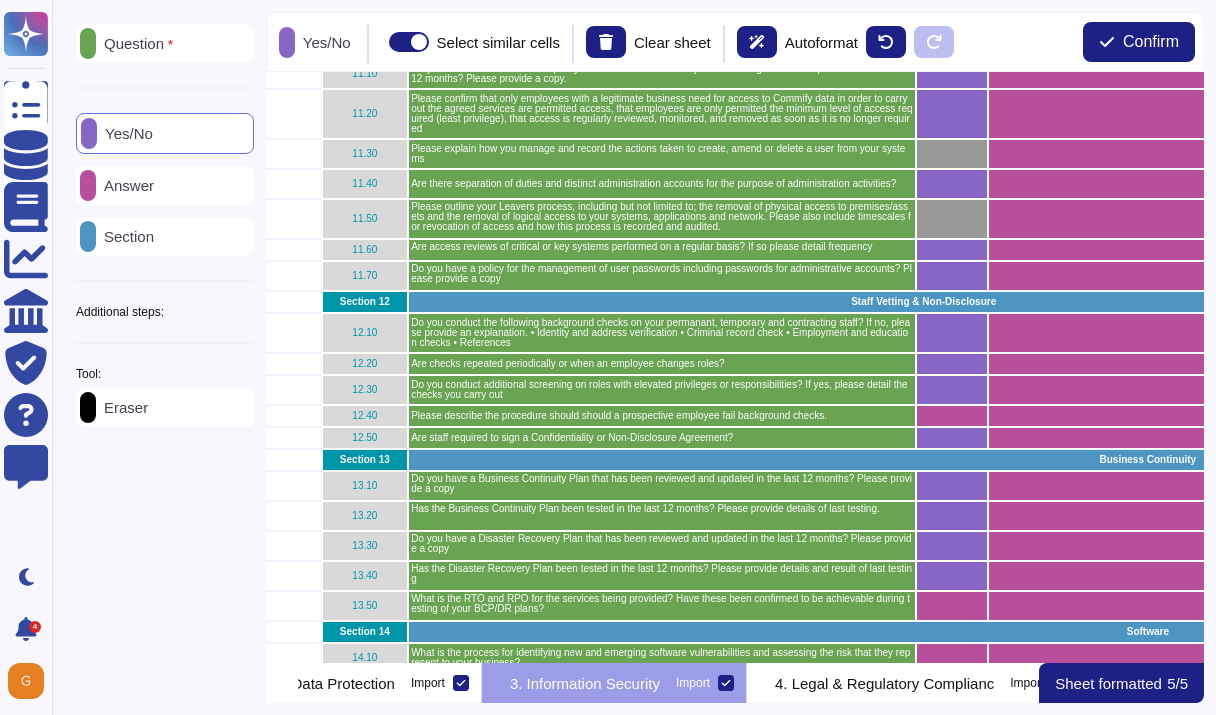 click on "Answer" at bounding box center (125, 185) 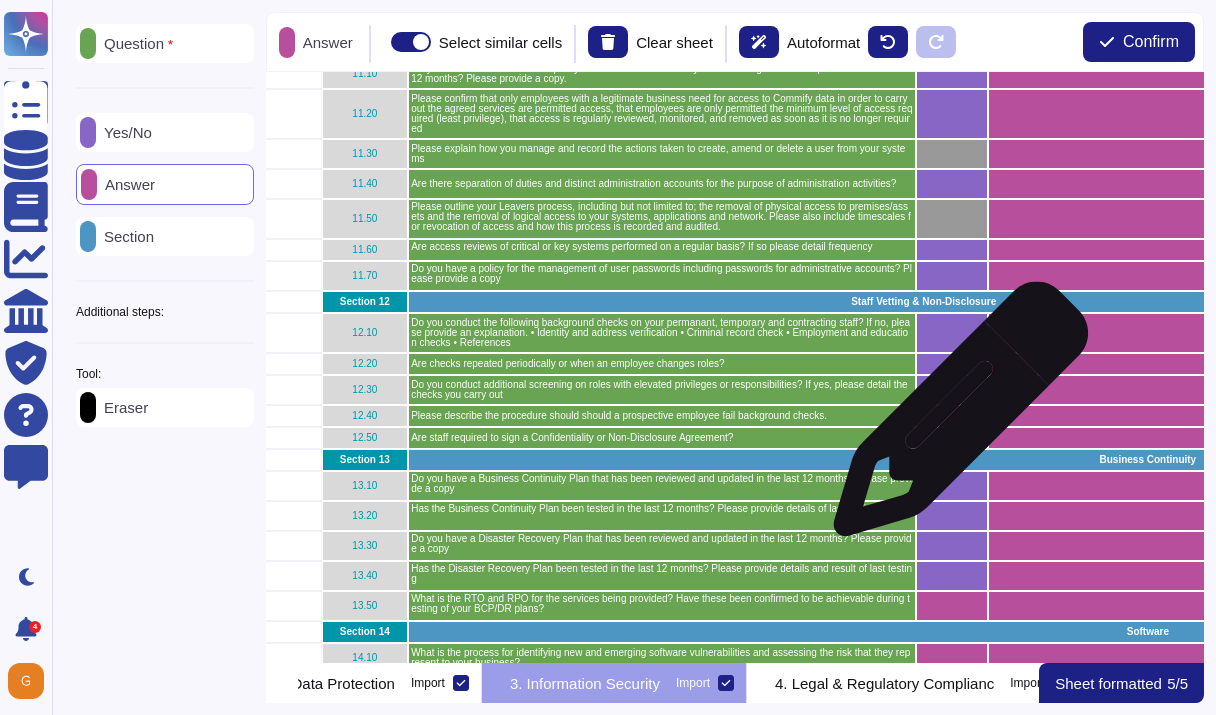 click at bounding box center [952, 416] 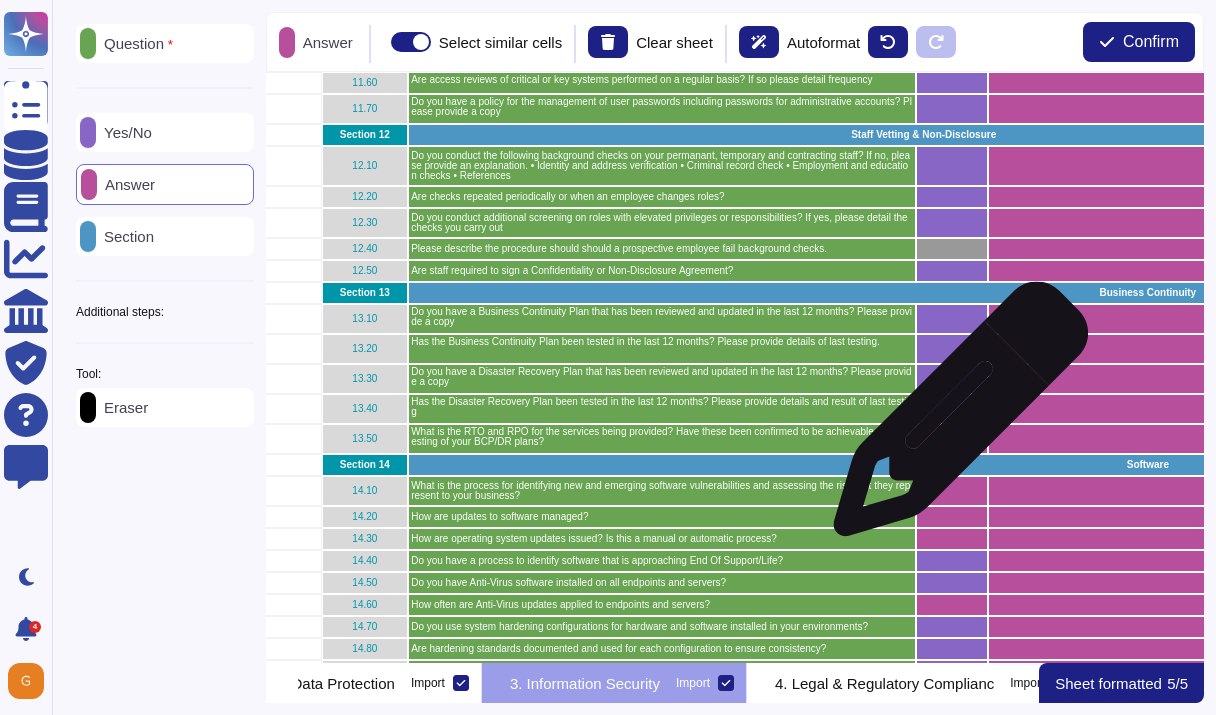 scroll, scrollTop: 1042, scrollLeft: 103, axis: both 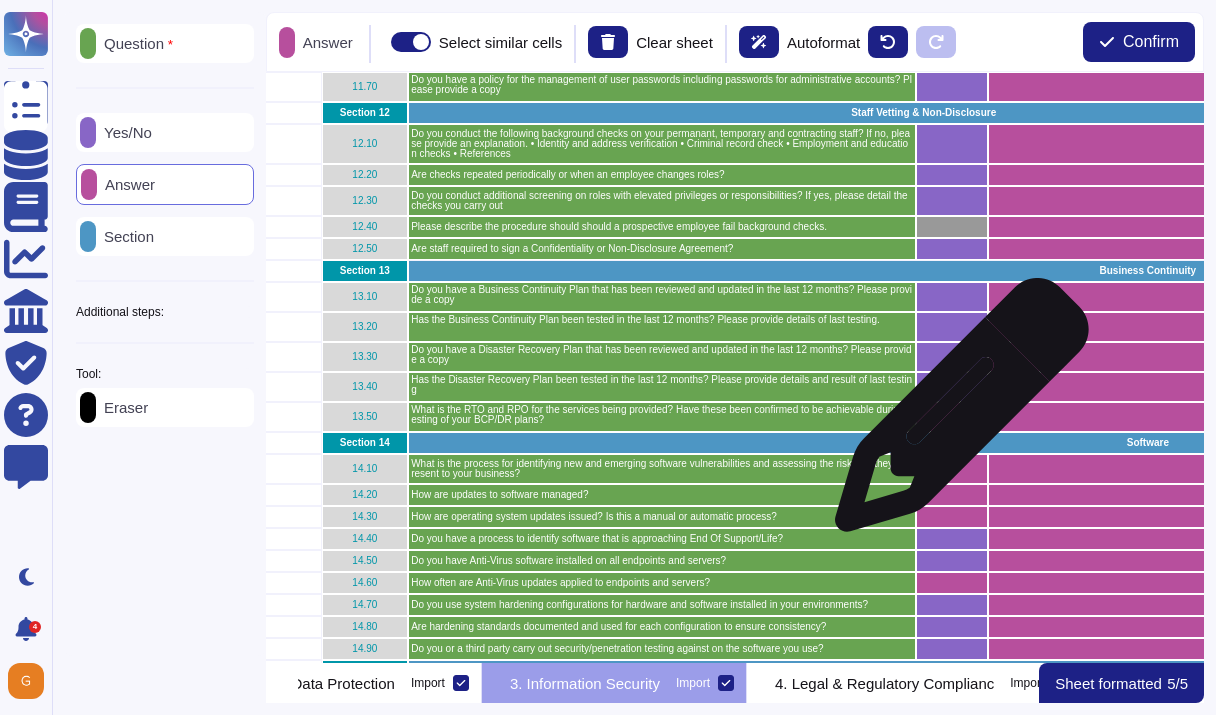 click at bounding box center [952, 417] 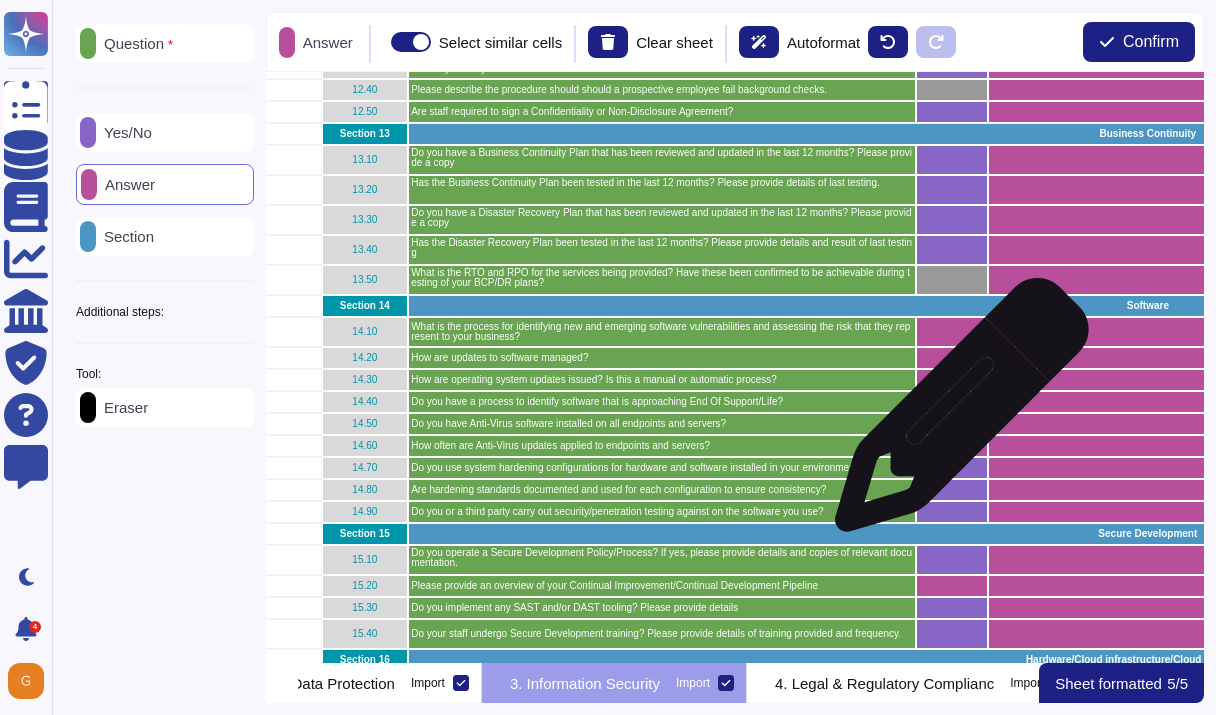 scroll, scrollTop: 1186, scrollLeft: 103, axis: both 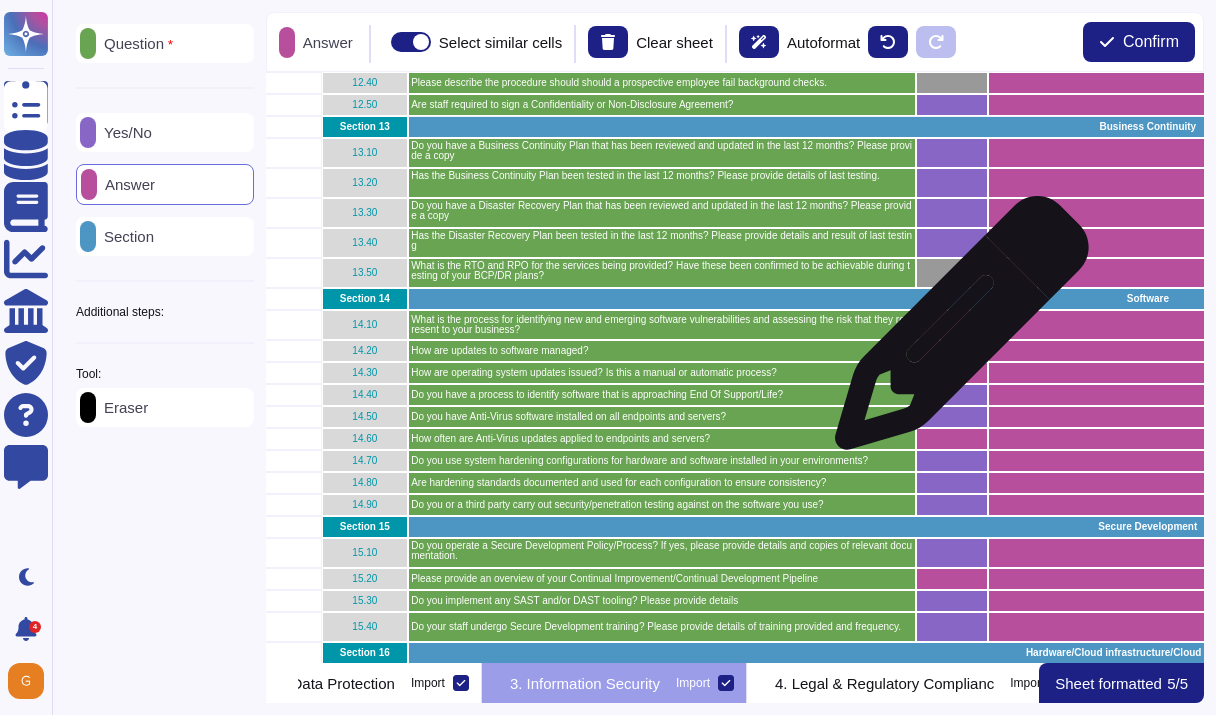 click at bounding box center (952, 325) 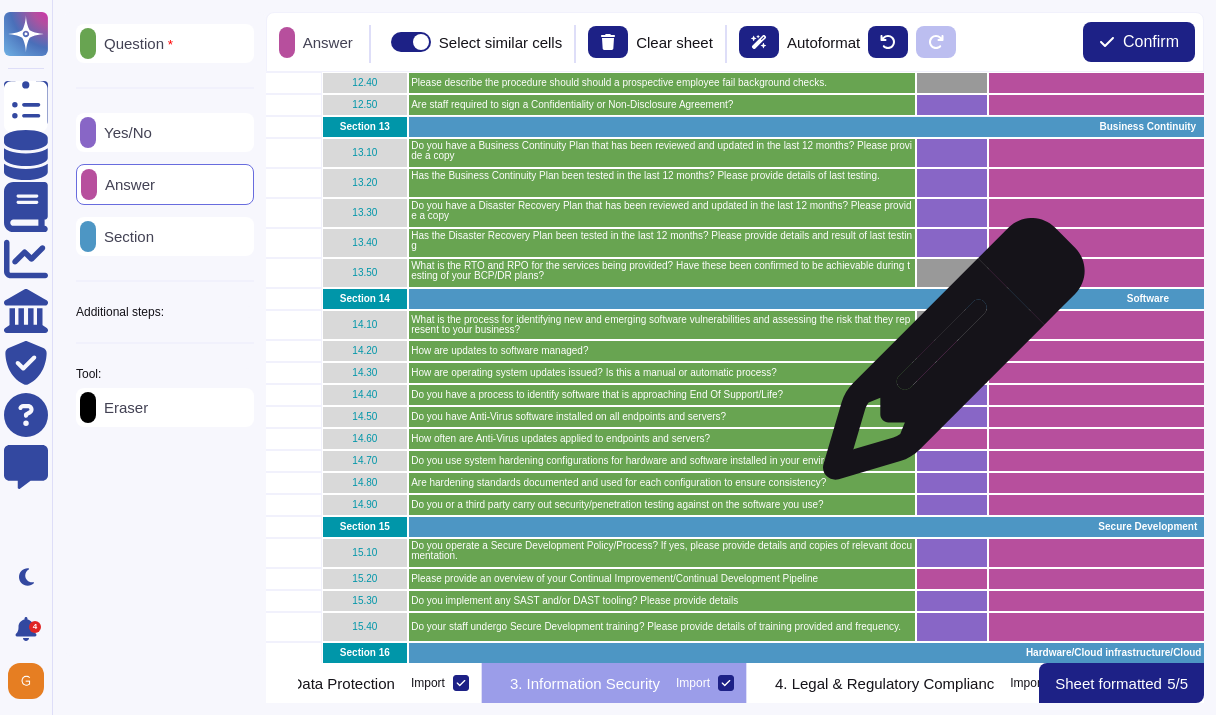 click at bounding box center (952, 351) 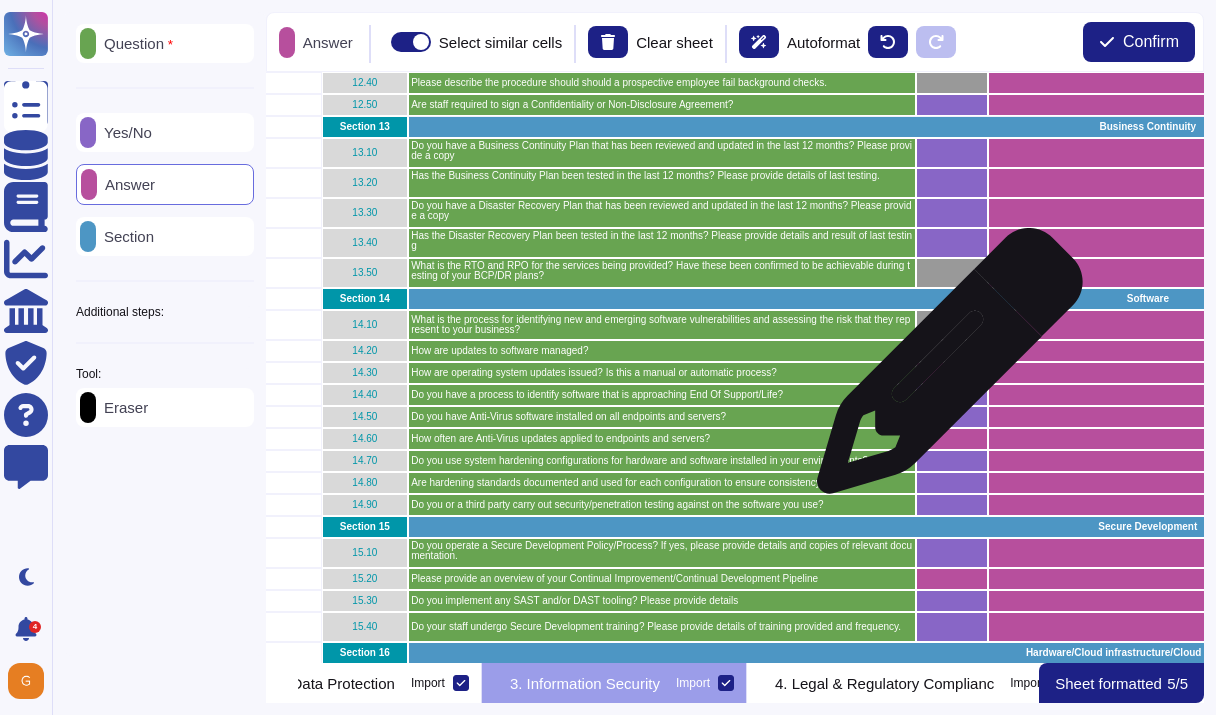 click at bounding box center (952, 373) 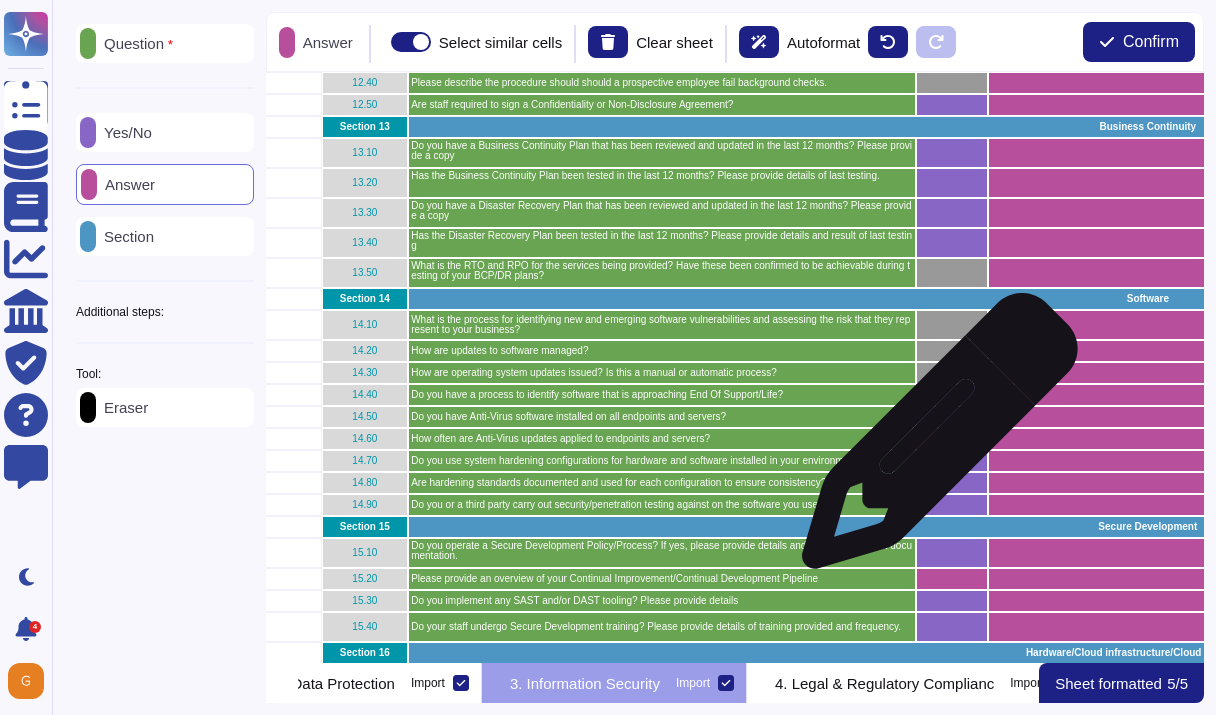 click at bounding box center [952, 439] 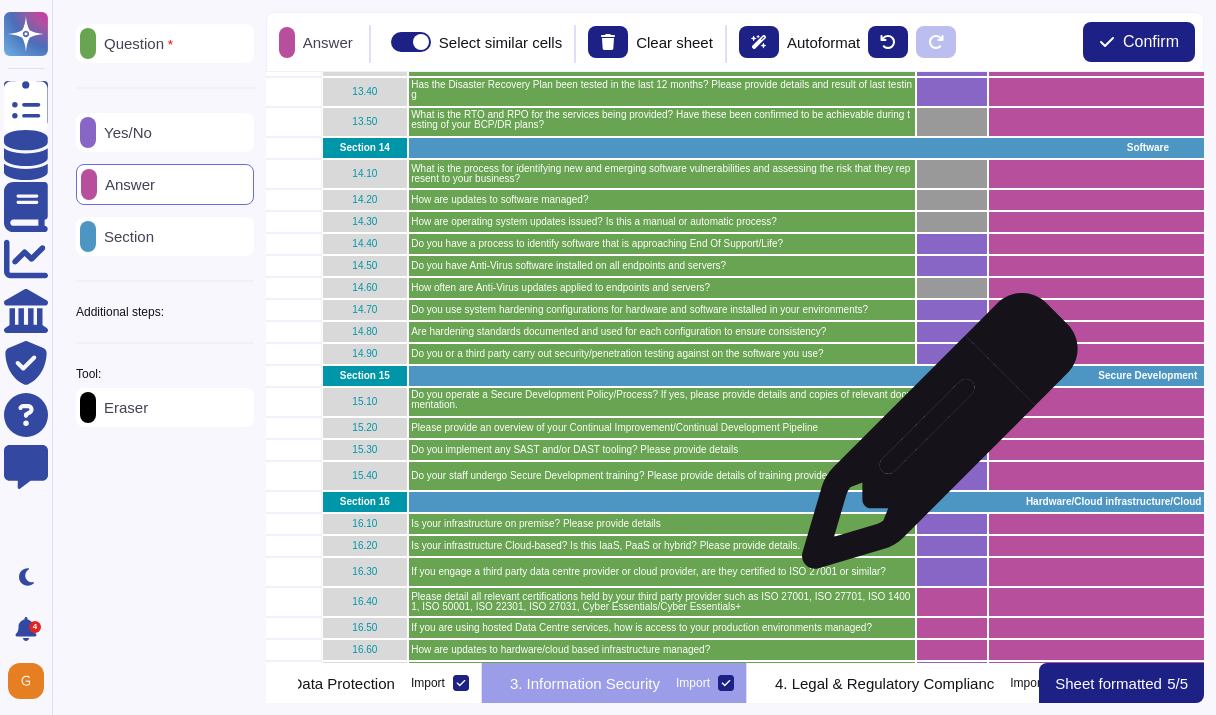 scroll, scrollTop: 1342, scrollLeft: 103, axis: both 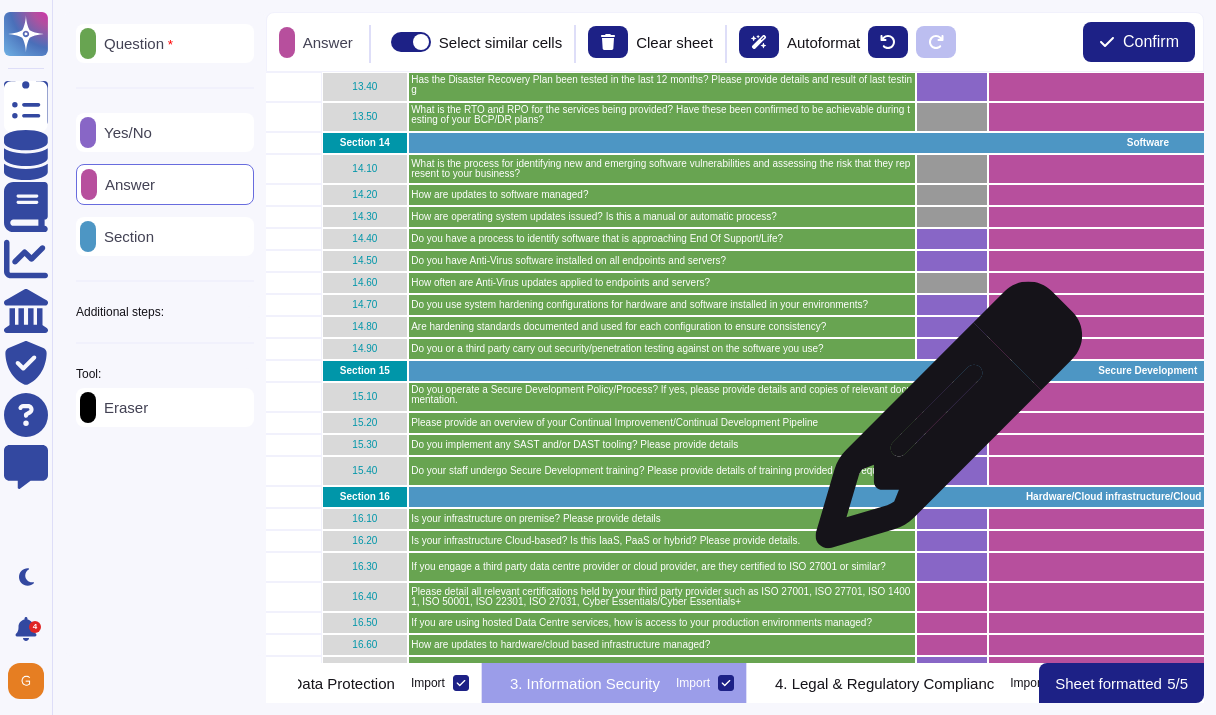 click at bounding box center (952, 423) 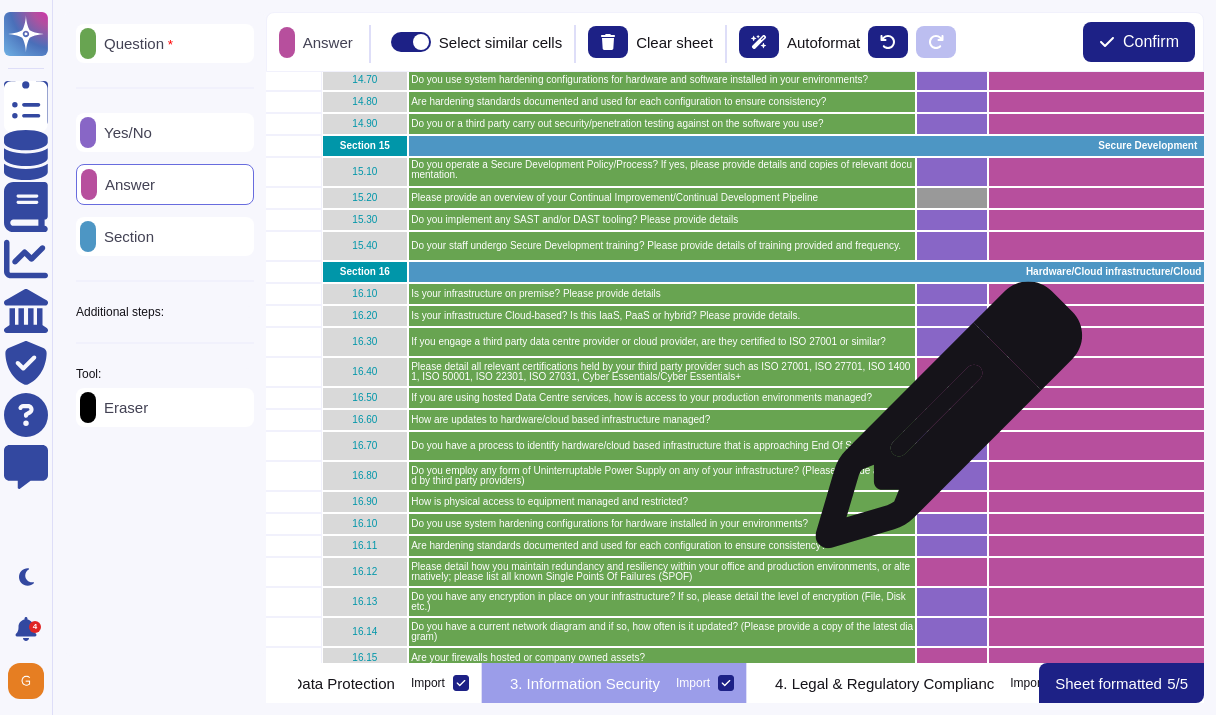 scroll, scrollTop: 1568, scrollLeft: 102, axis: both 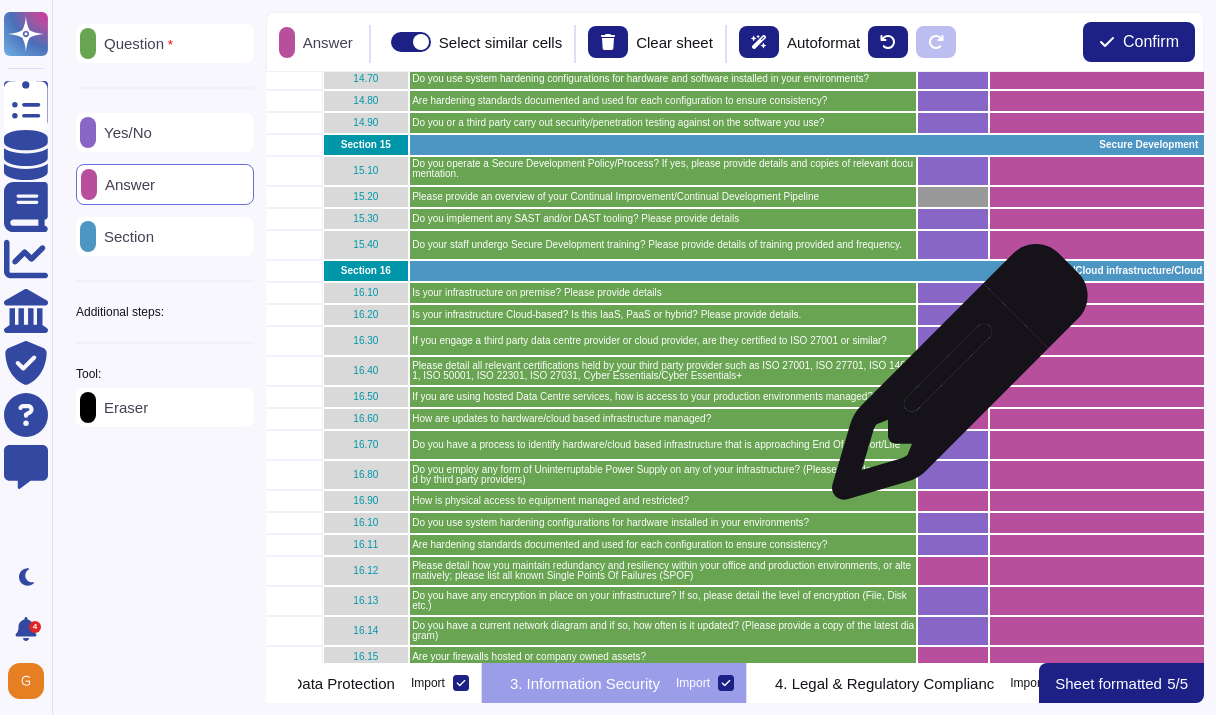 click at bounding box center (953, 371) 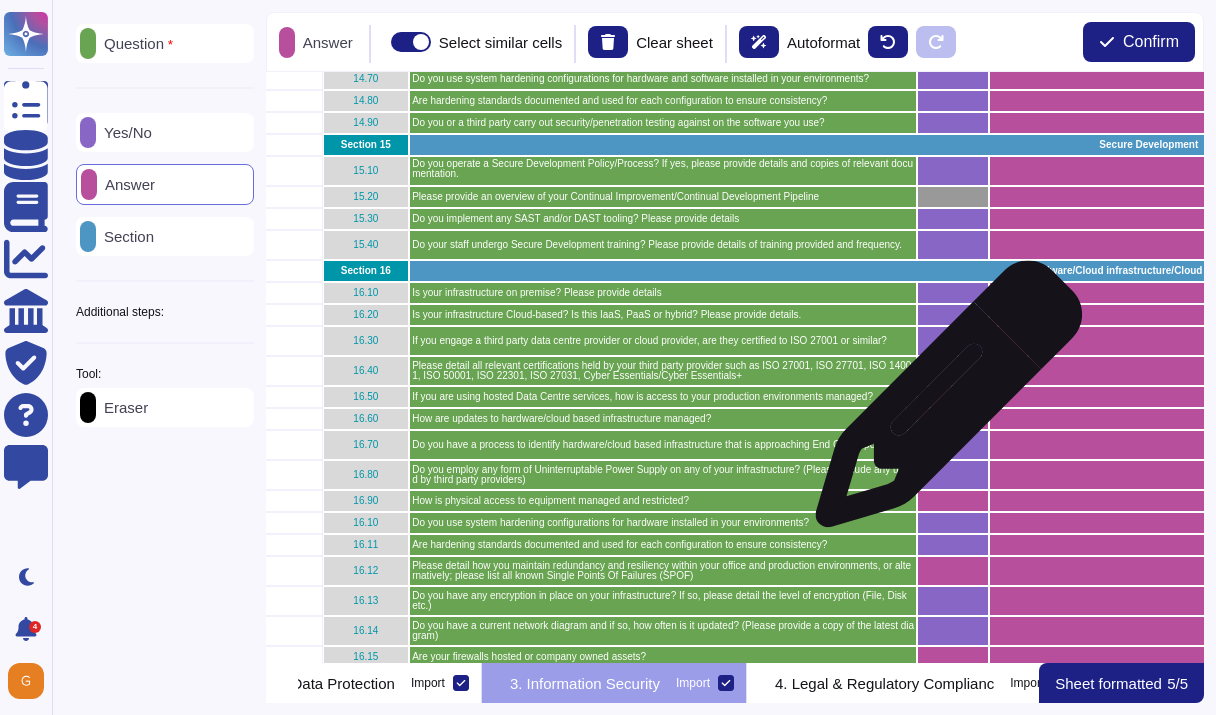 click at bounding box center (953, 397) 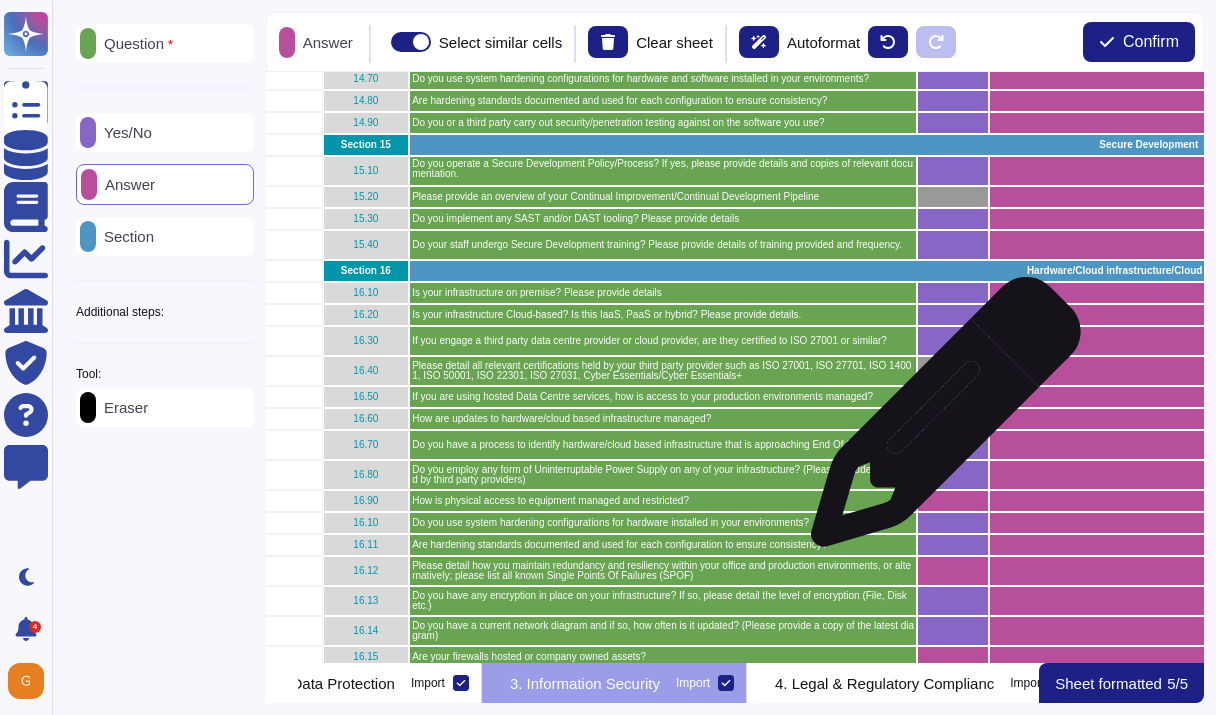 click at bounding box center (953, 419) 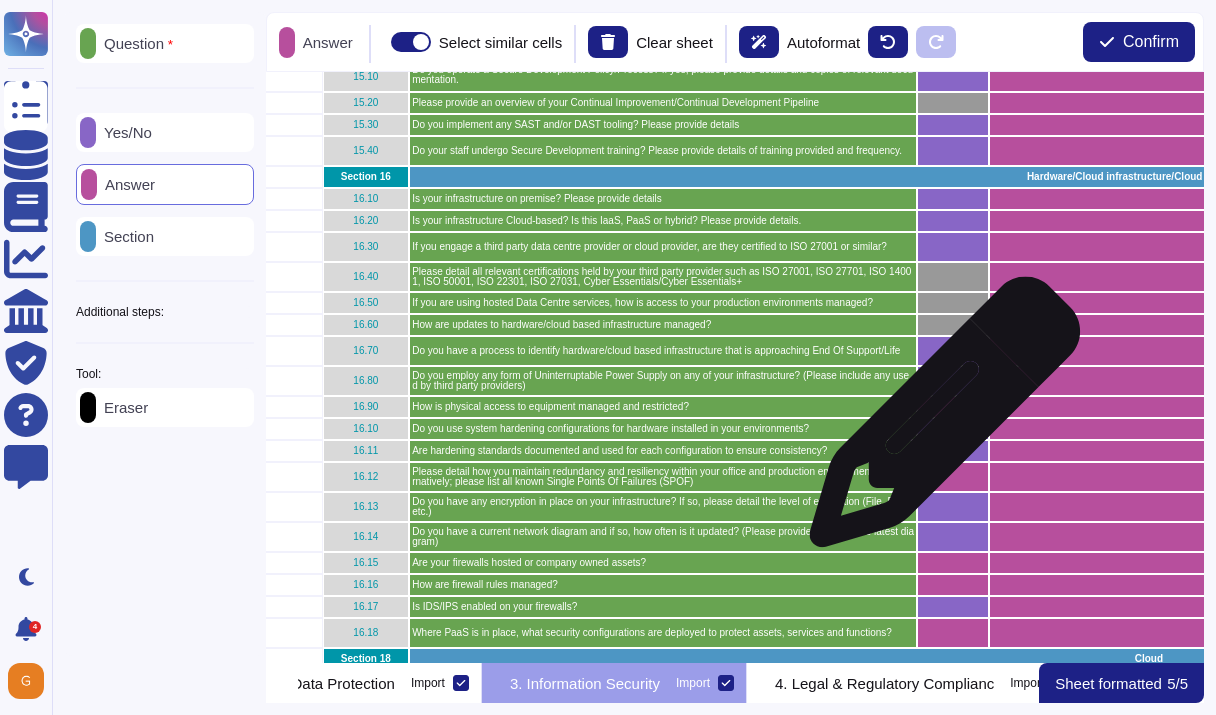 scroll, scrollTop: 1669, scrollLeft: 102, axis: both 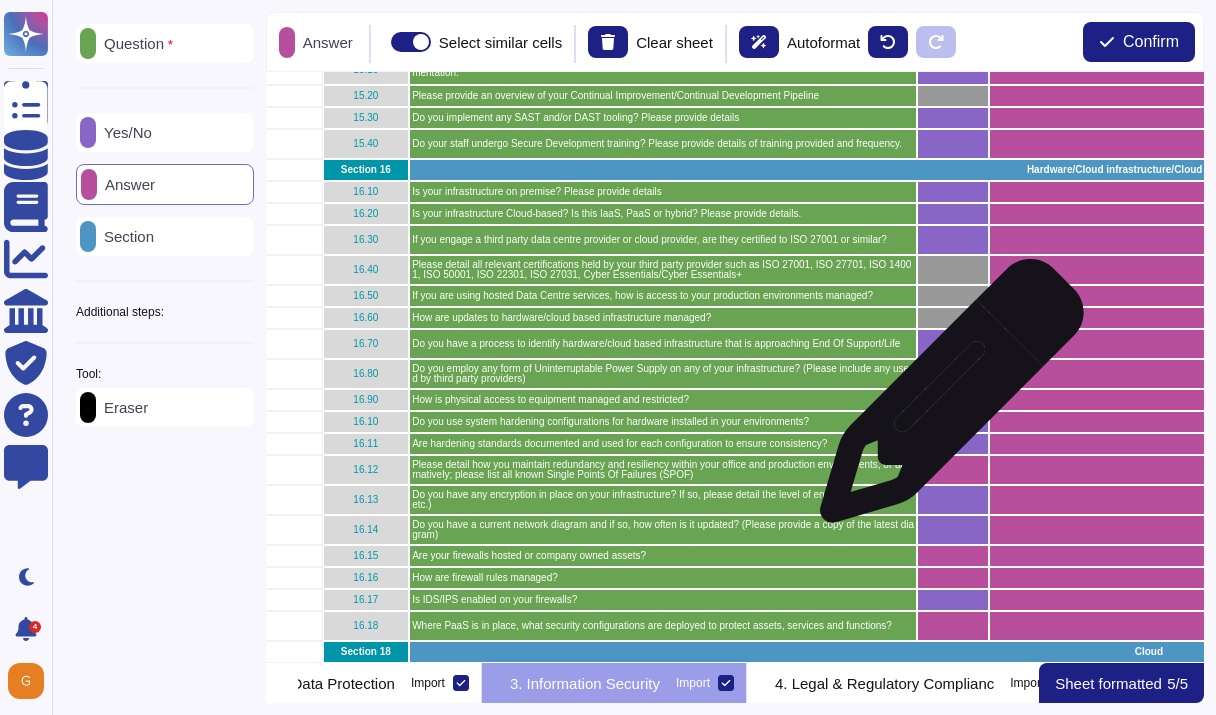 click at bounding box center [953, 400] 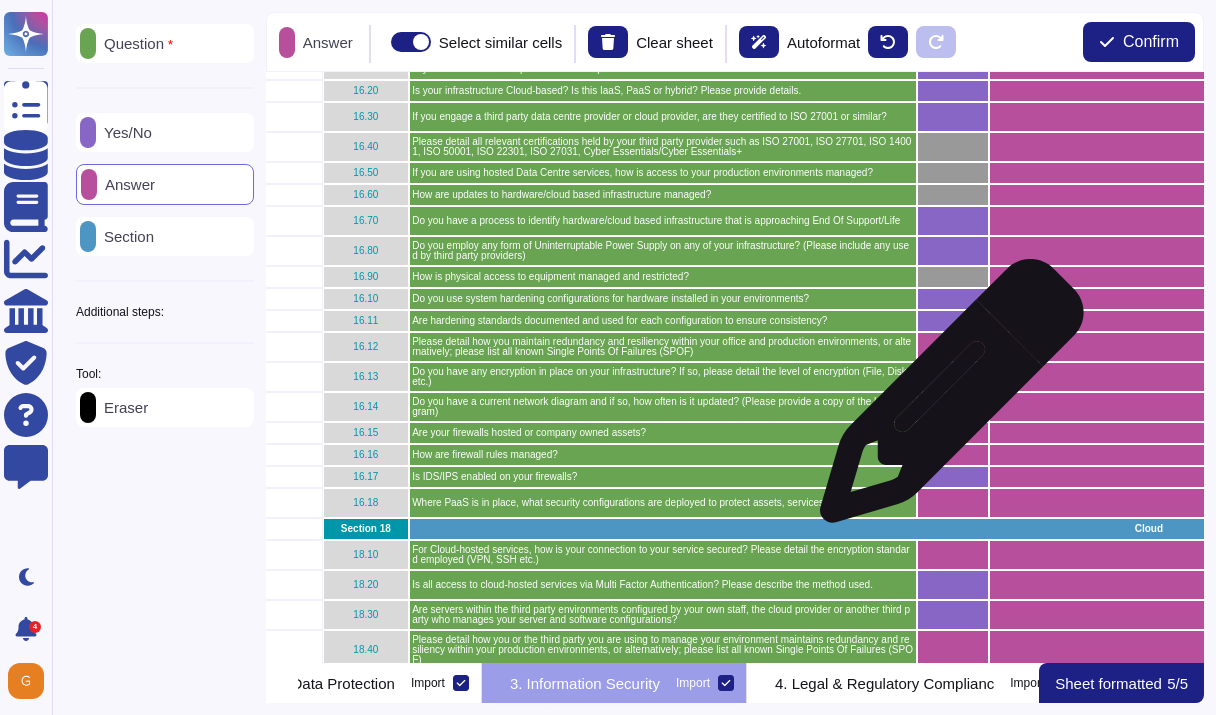 scroll, scrollTop: 1805, scrollLeft: 102, axis: both 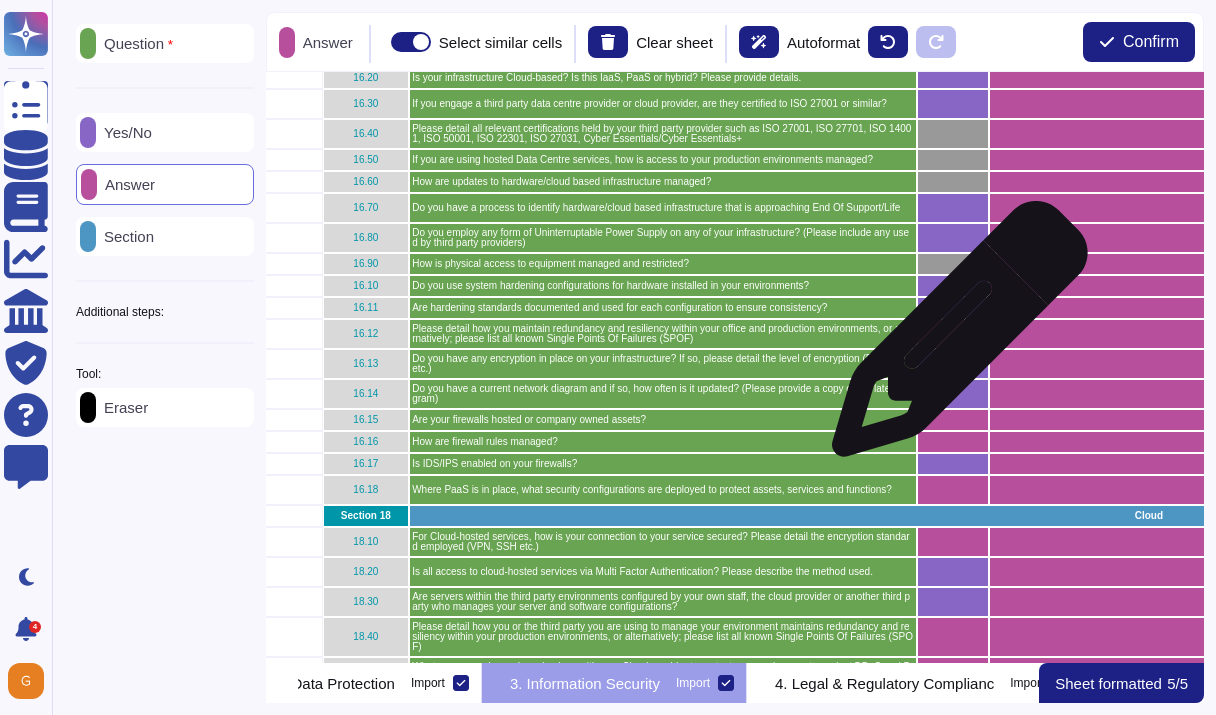 click at bounding box center [953, 334] 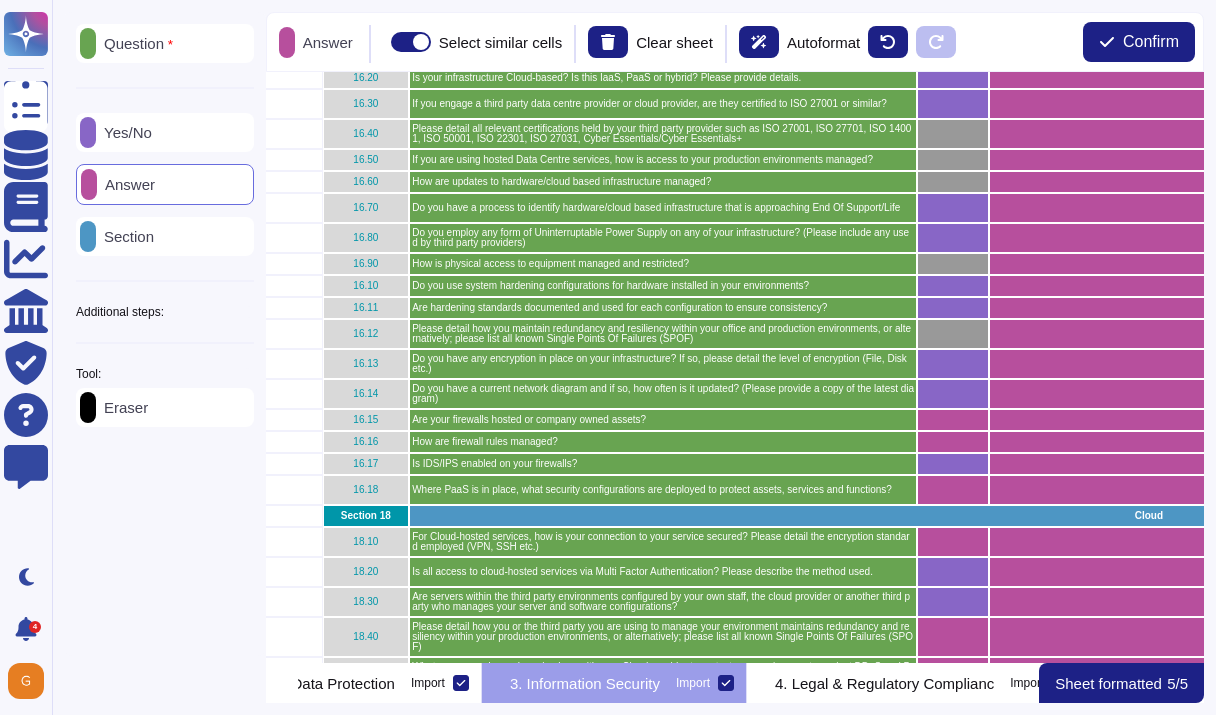 click on "Yes/No" at bounding box center [165, 132] 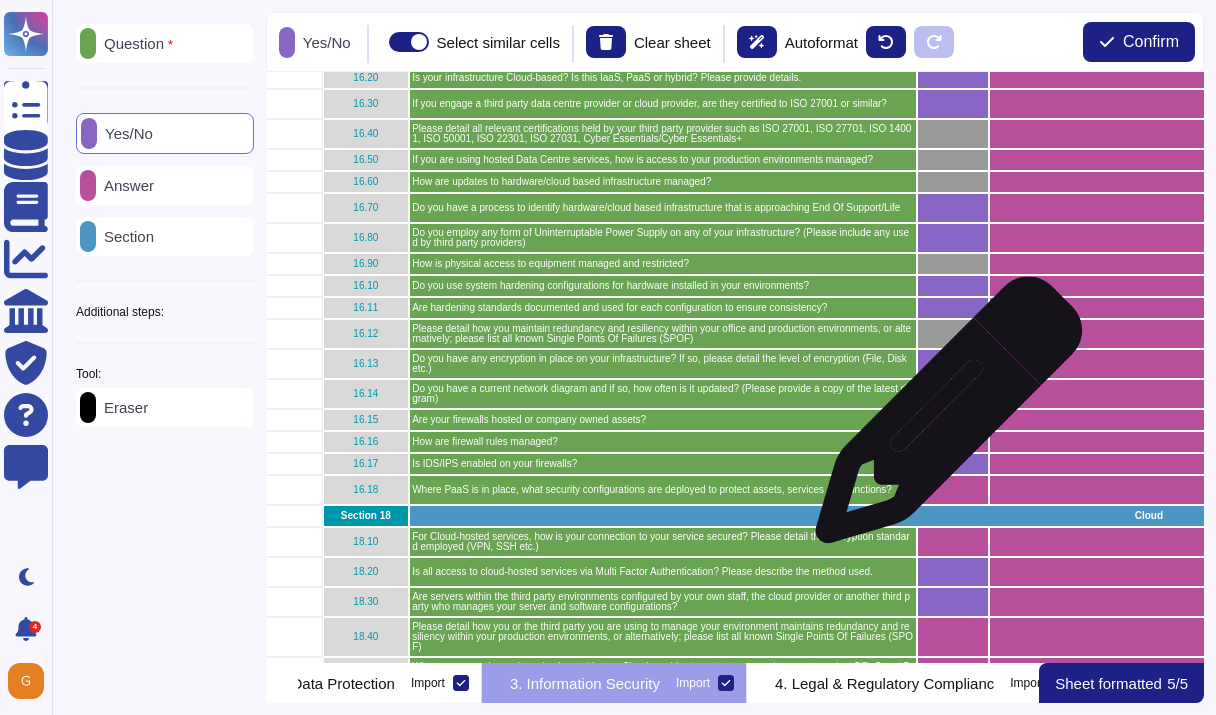 click at bounding box center (953, 420) 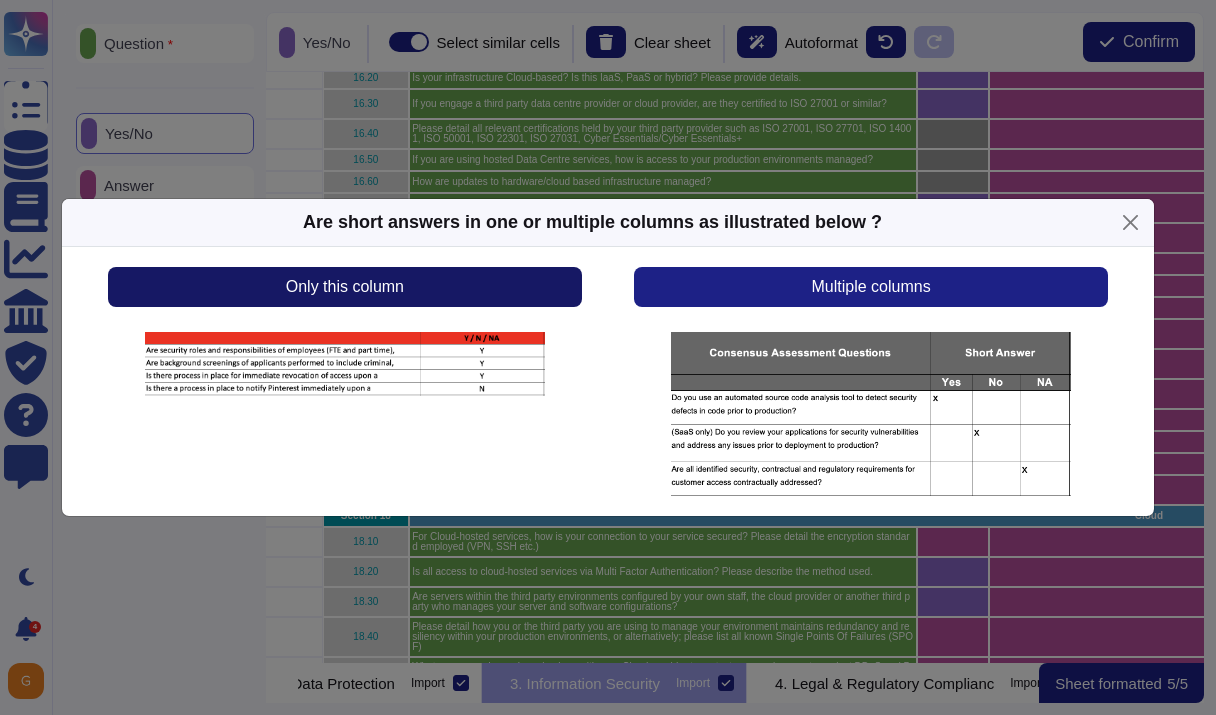 click on "Only this column" at bounding box center [345, 287] 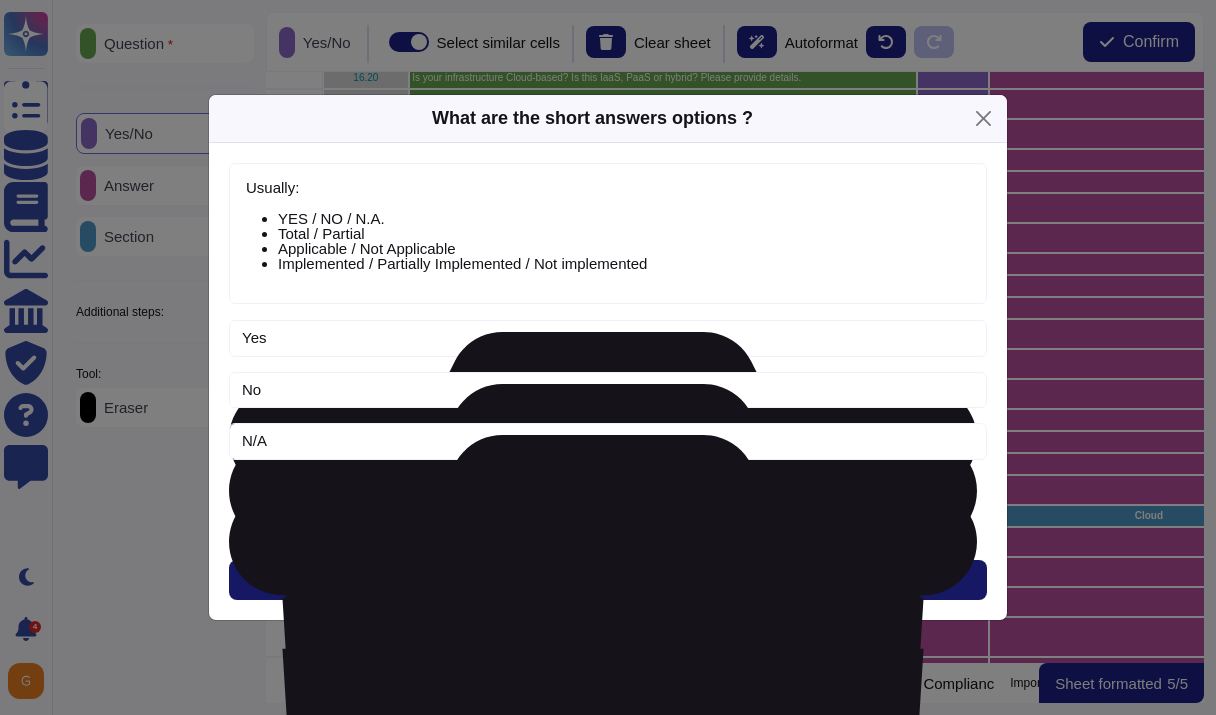click on "Next" at bounding box center [608, 580] 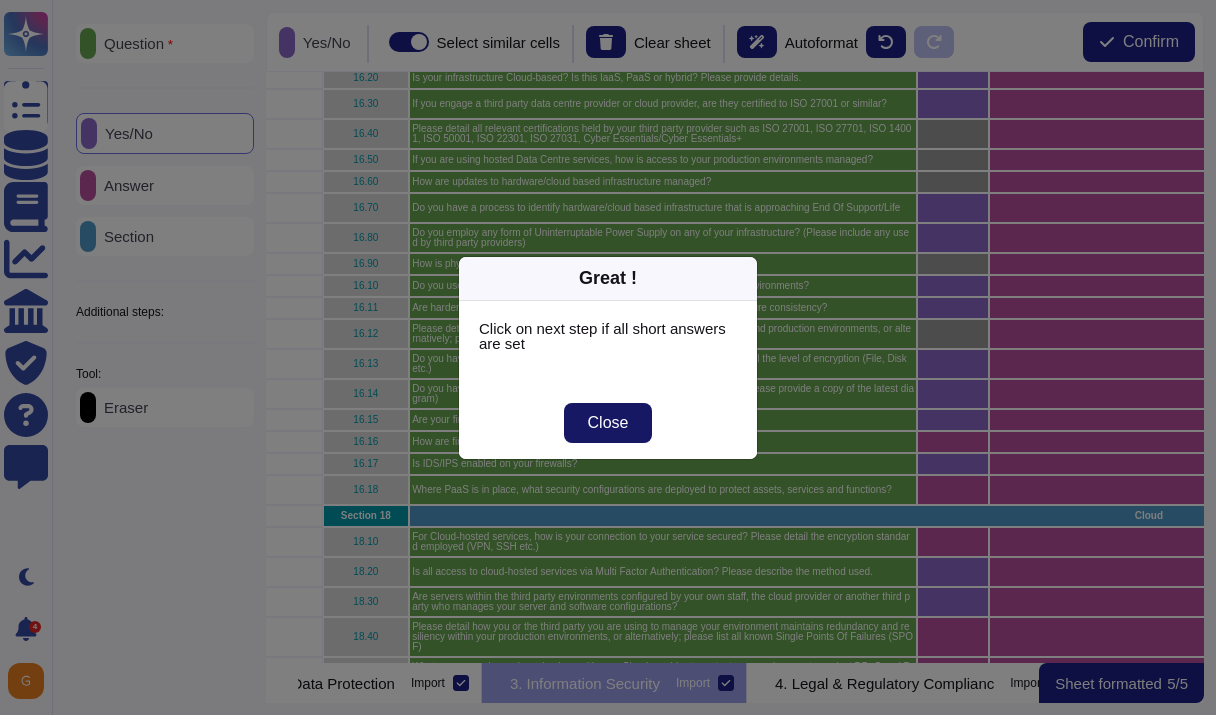click on "Close" at bounding box center [608, 423] 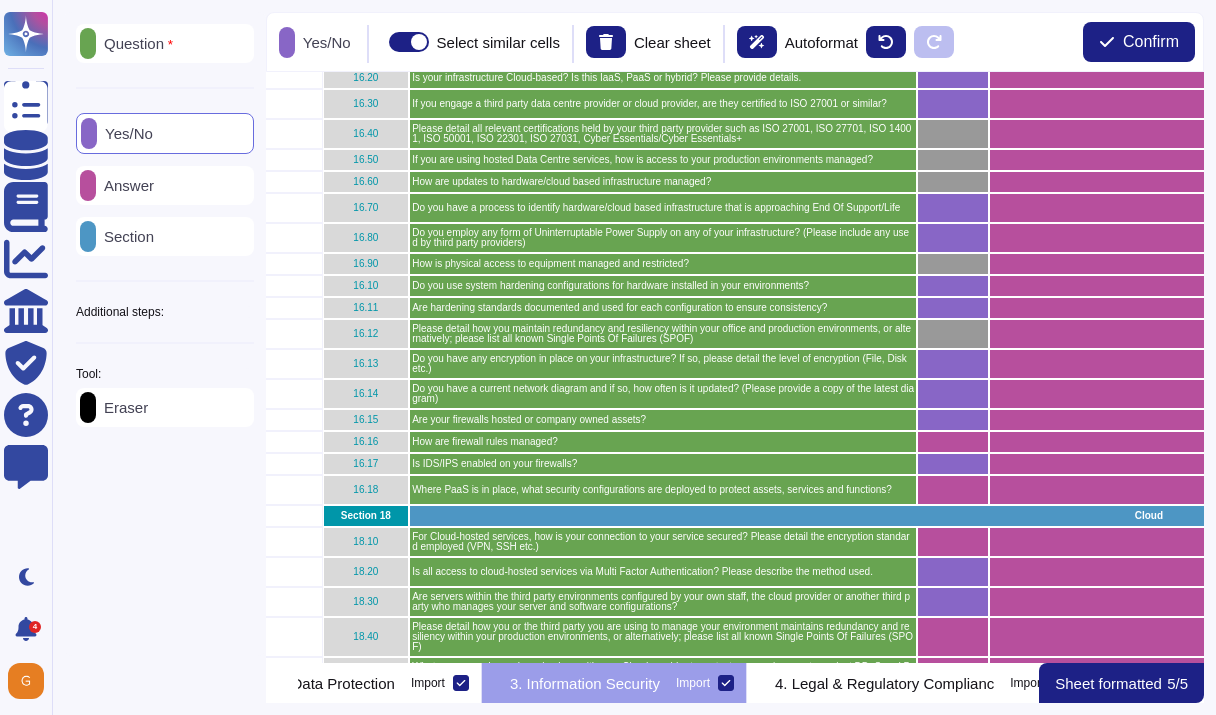 click on "Answer" at bounding box center [125, 185] 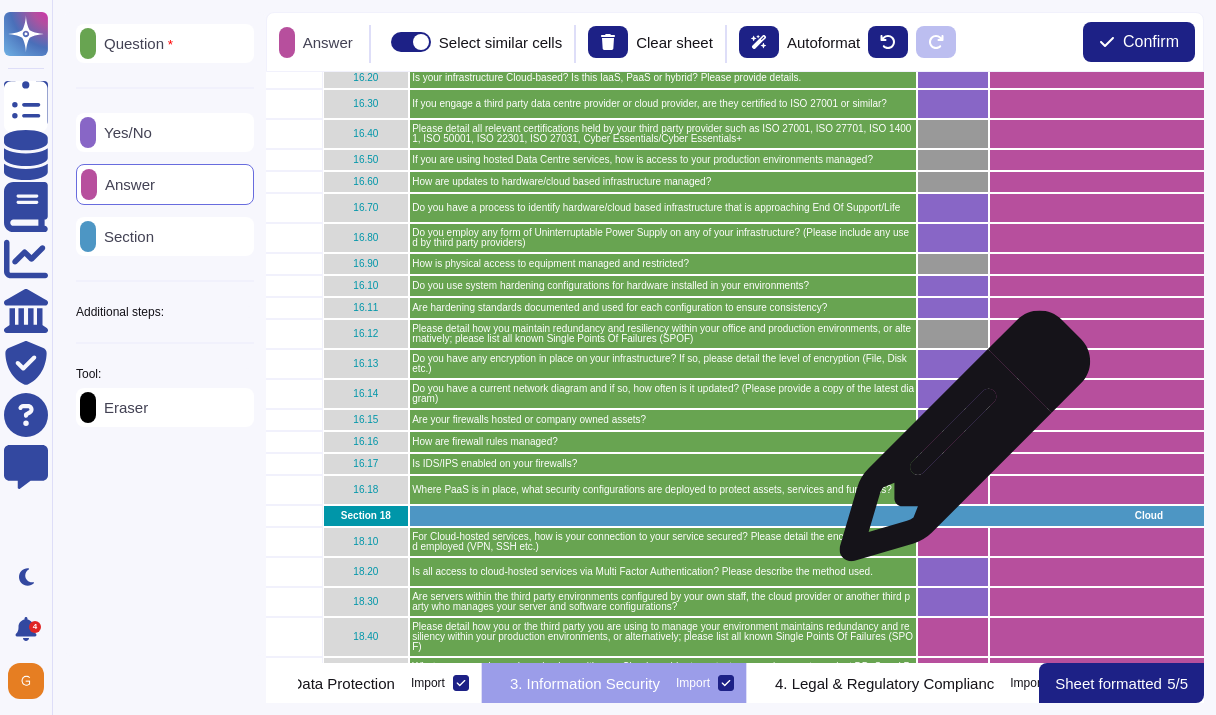 click at bounding box center [953, 442] 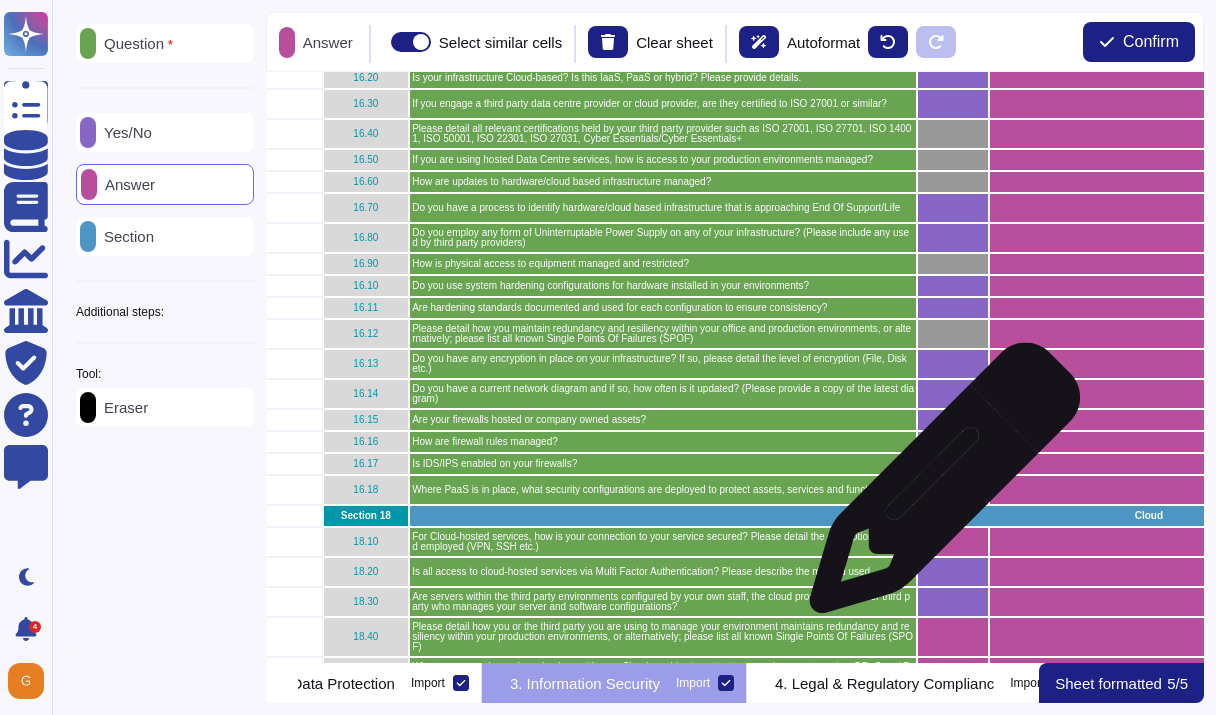 click at bounding box center (953, 490) 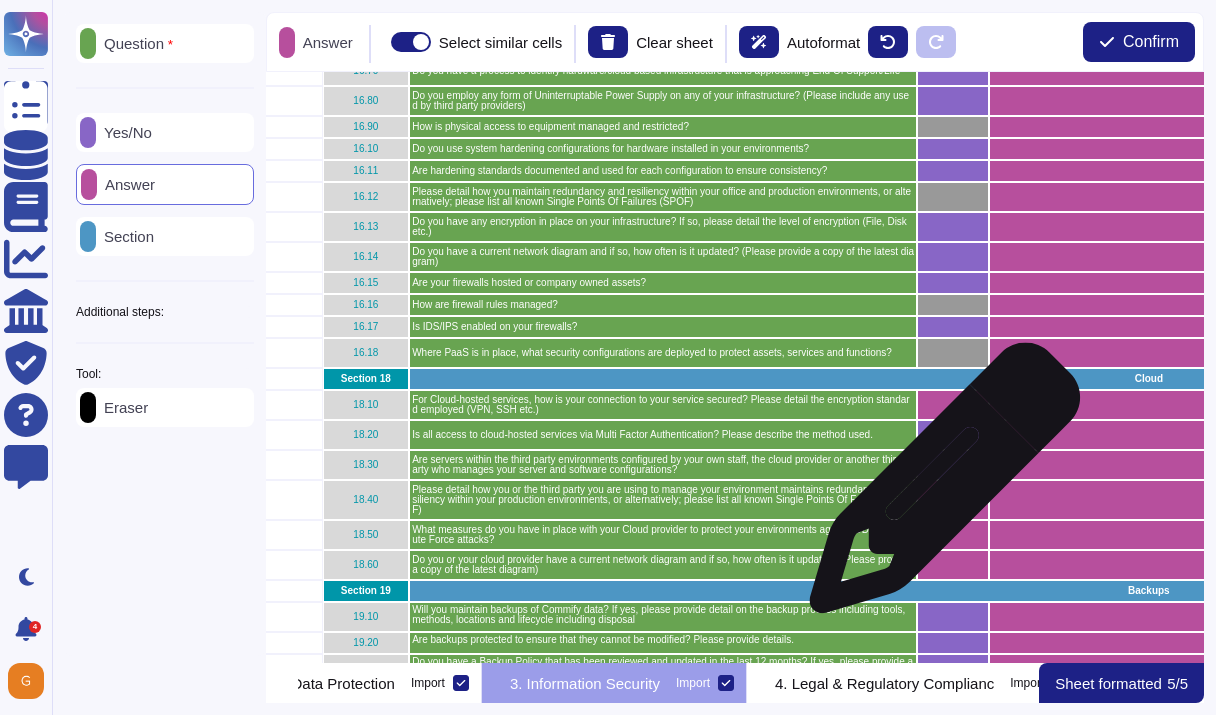 scroll, scrollTop: 1962, scrollLeft: 102, axis: both 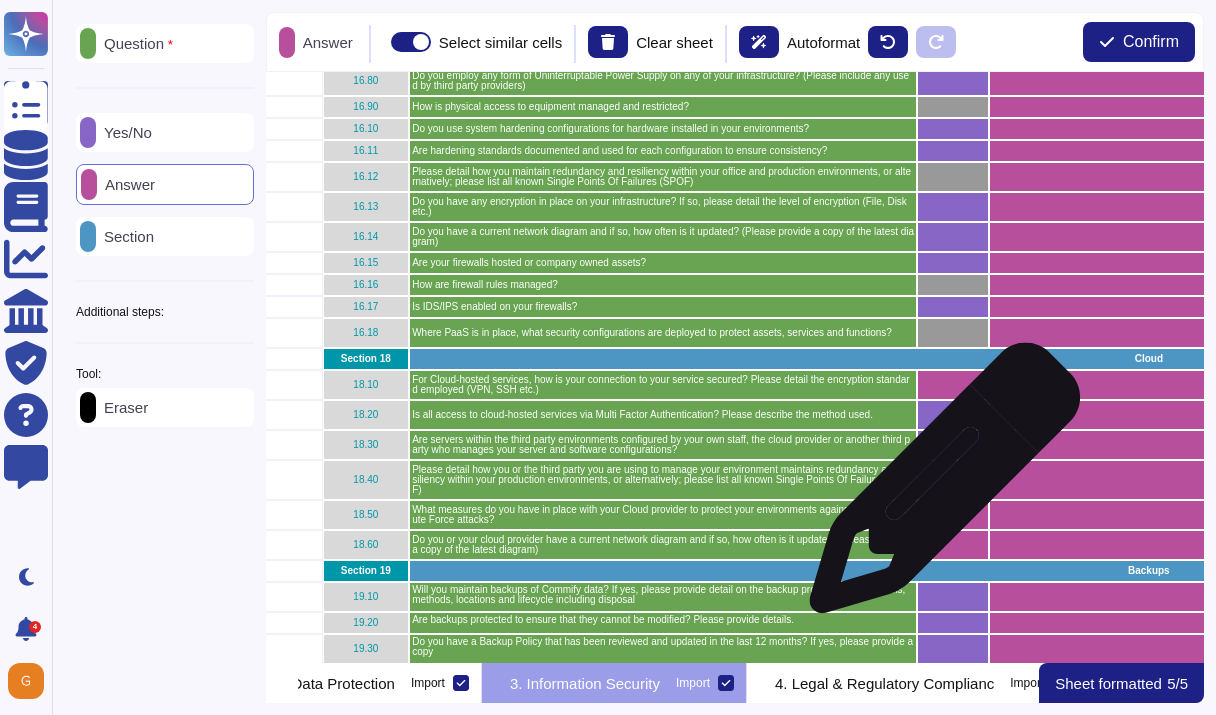 click at bounding box center (953, 480) 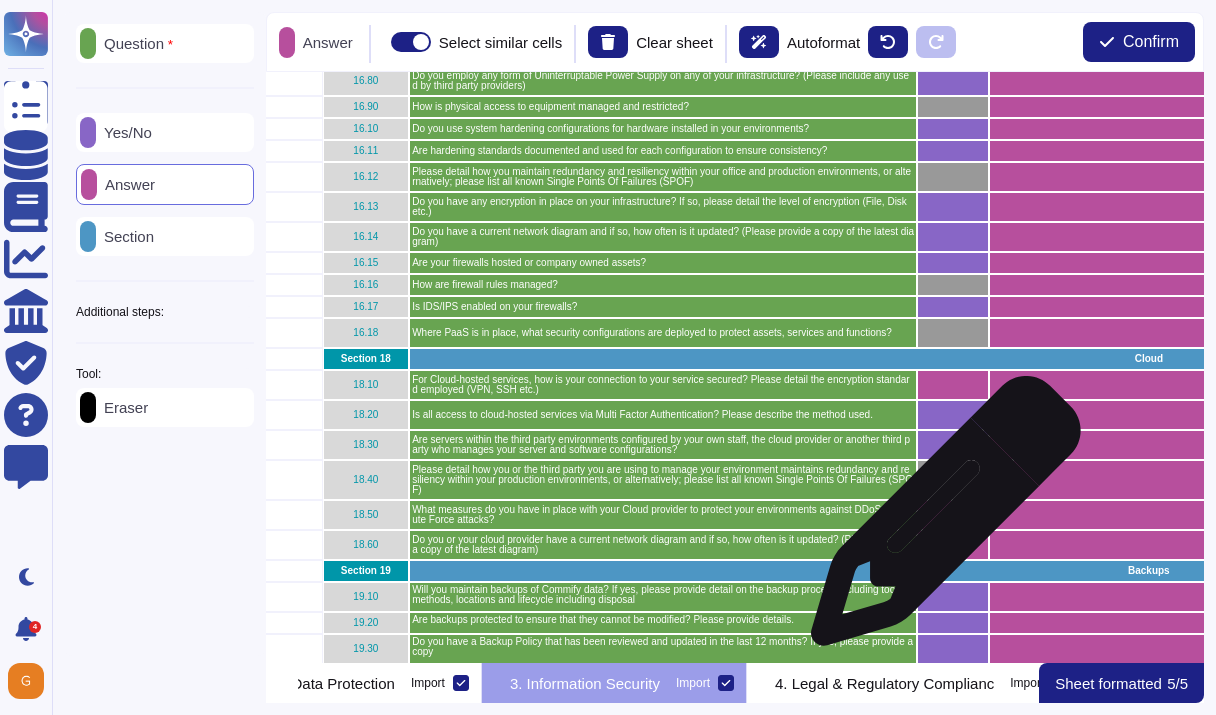 click at bounding box center (953, 515) 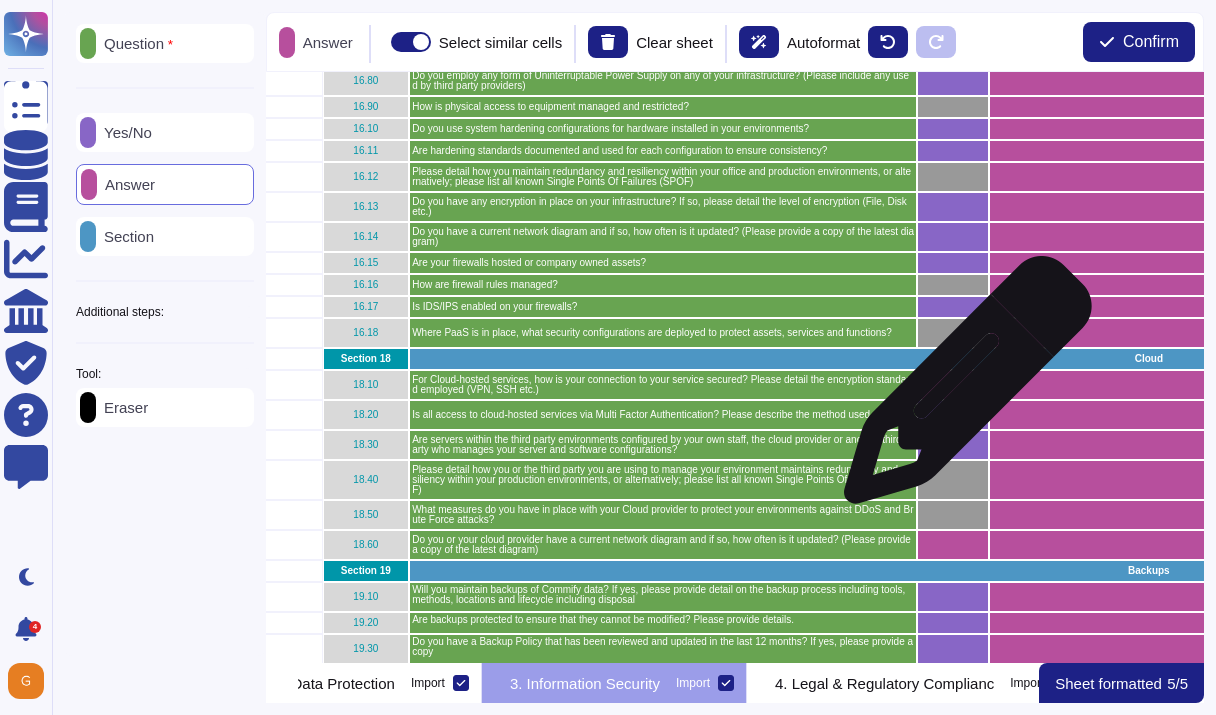 click at bounding box center (953, 385) 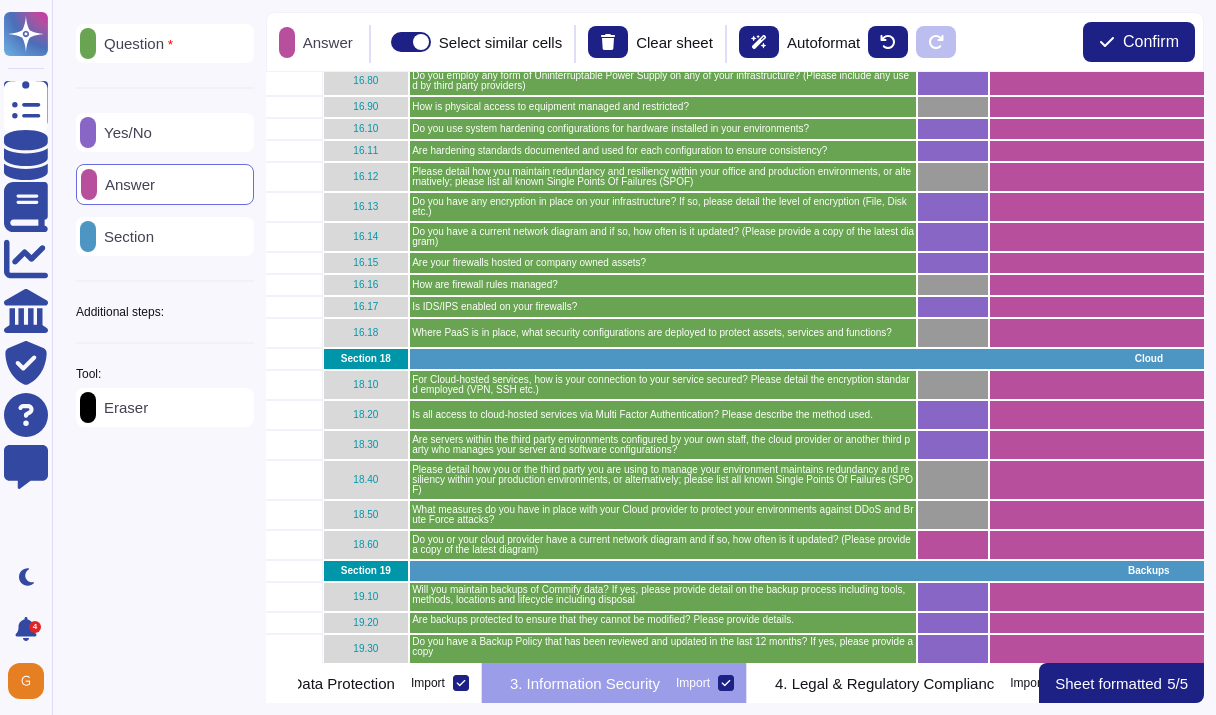 click on "Yes/No" at bounding box center (124, 132) 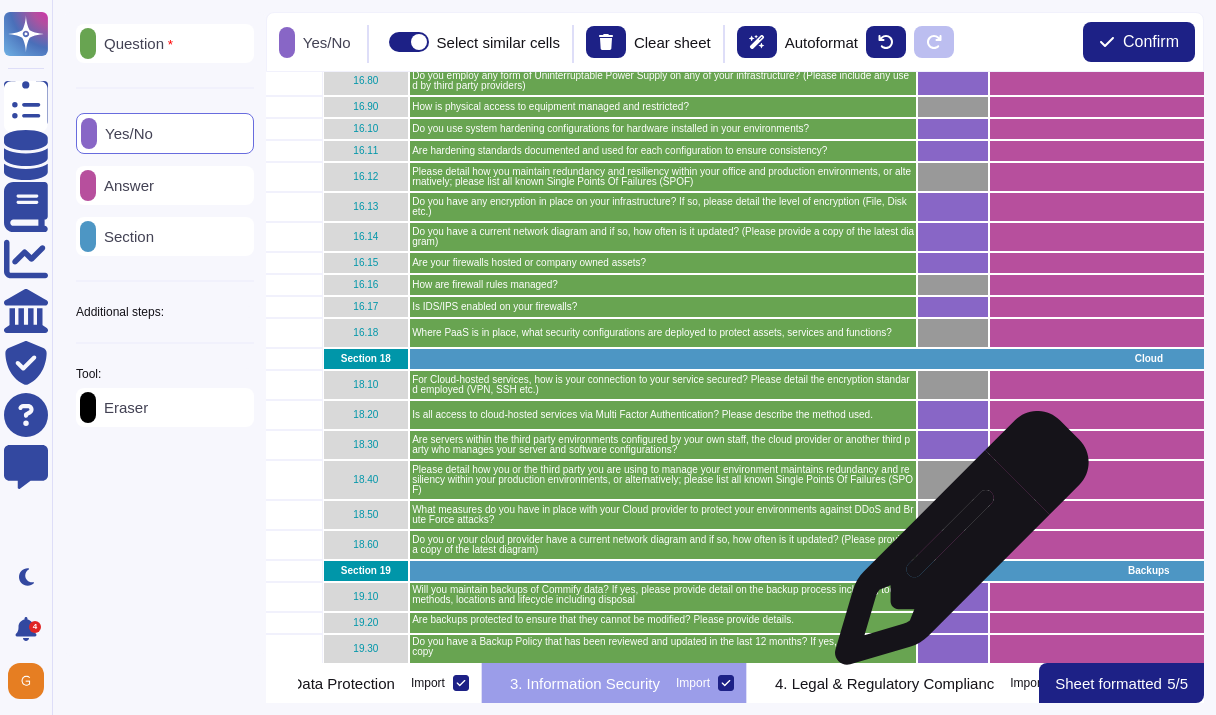 click at bounding box center (953, 545) 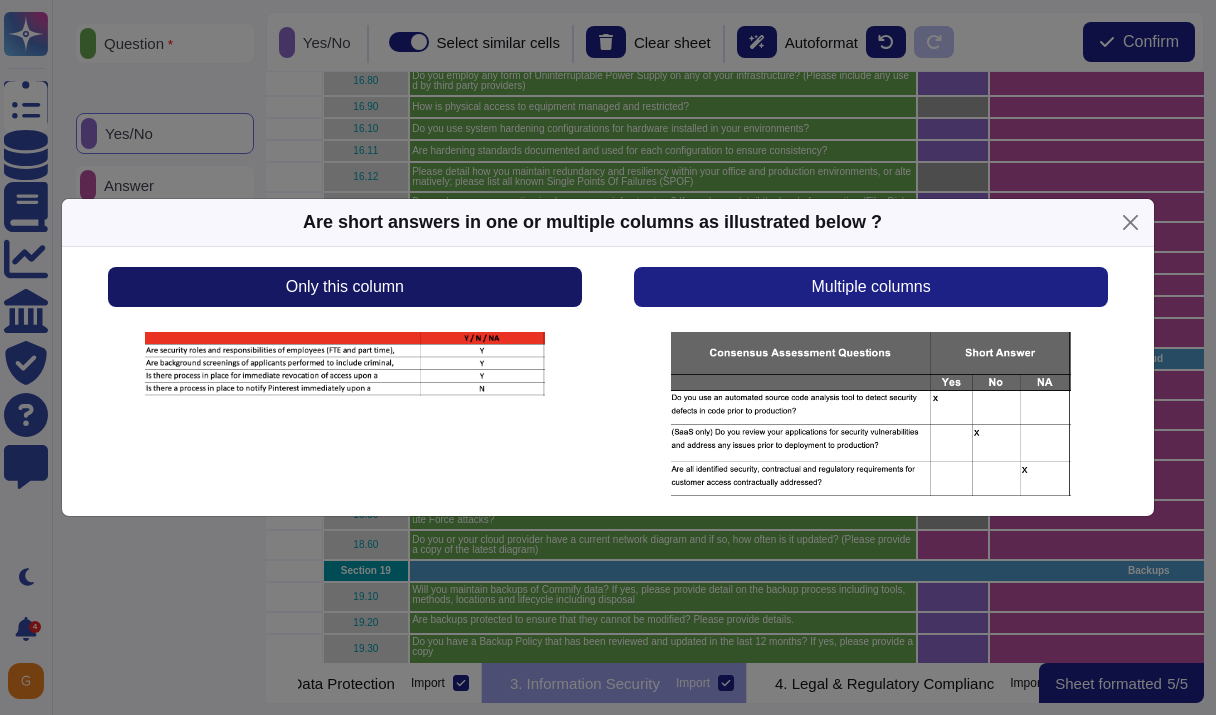 click on "Only this column" at bounding box center (345, 287) 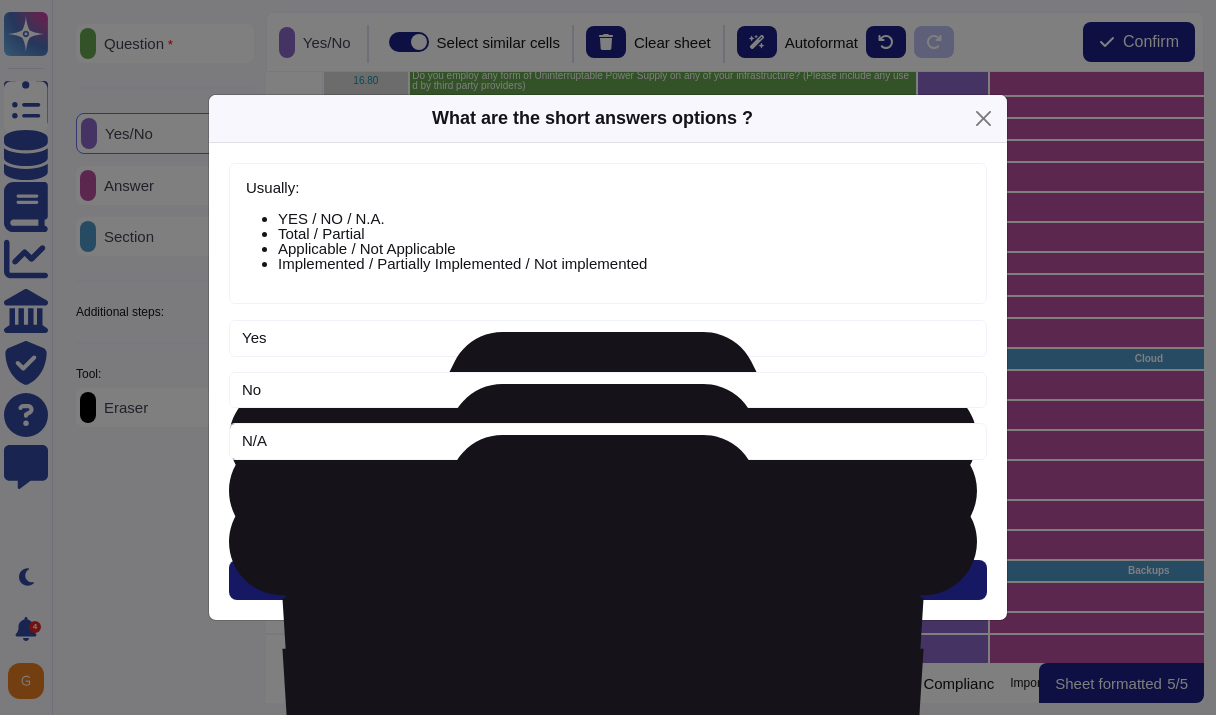 click on "Next" at bounding box center [608, 580] 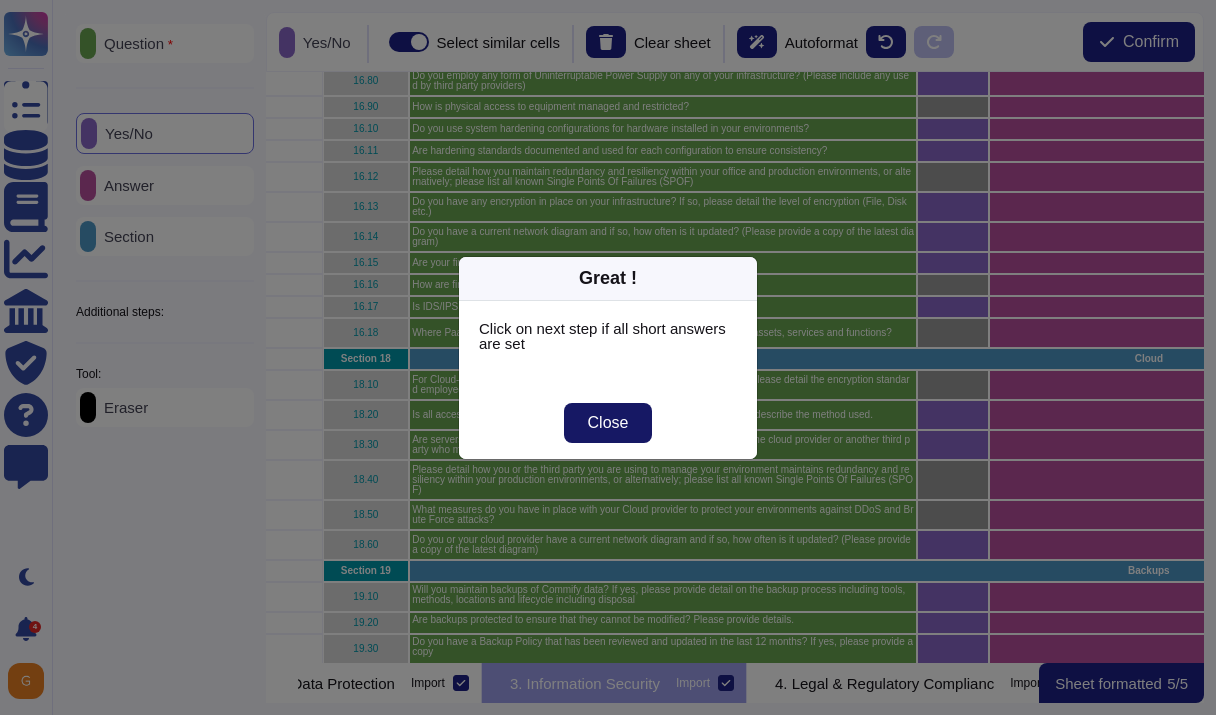 click on "Close" at bounding box center [608, 423] 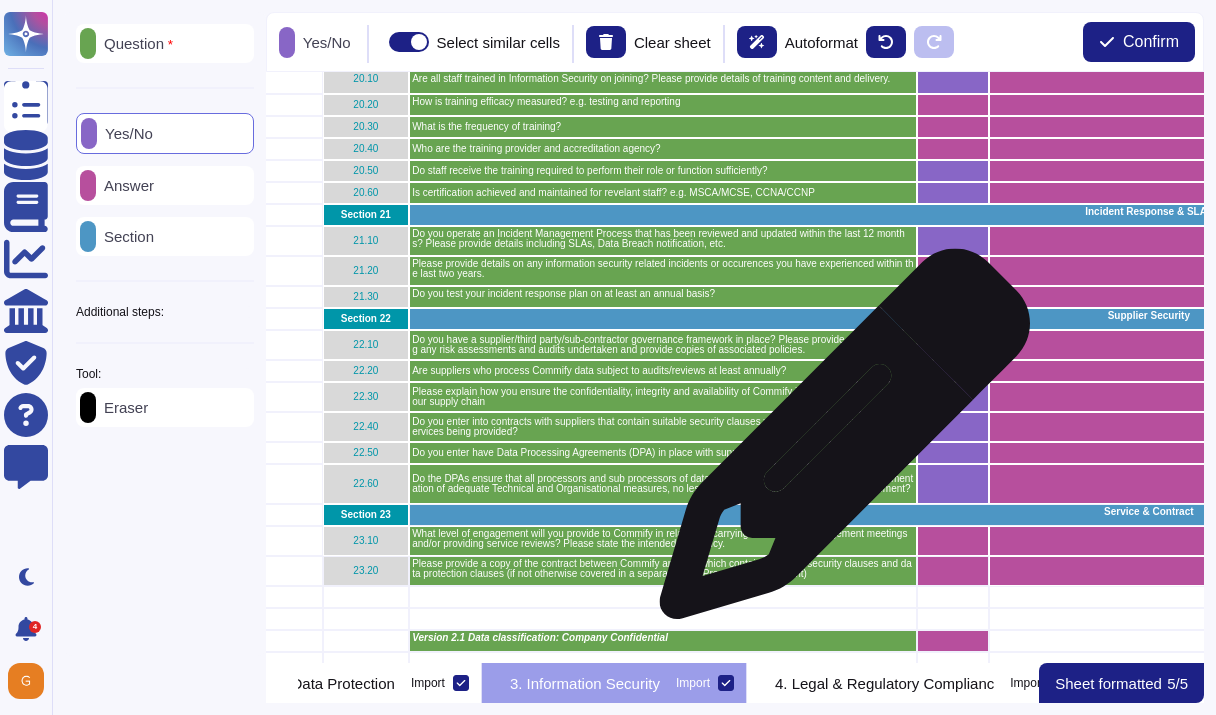 scroll, scrollTop: 2626, scrollLeft: 102, axis: both 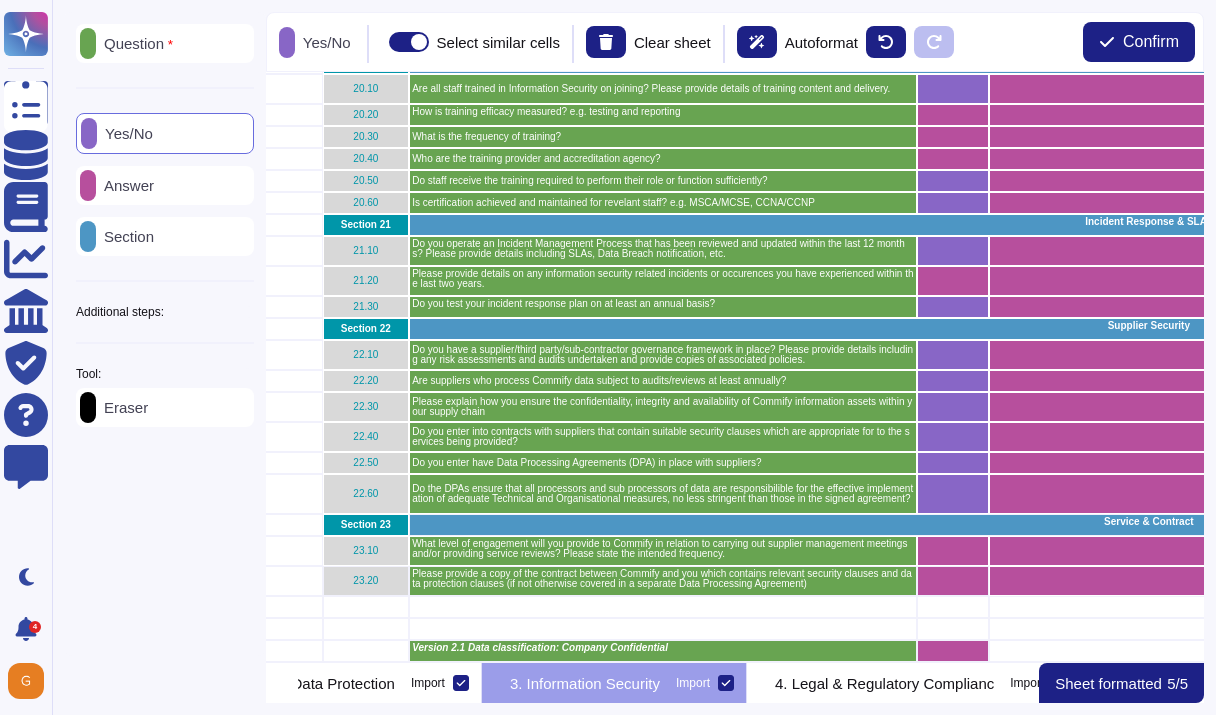 click on "Answer" at bounding box center (125, 185) 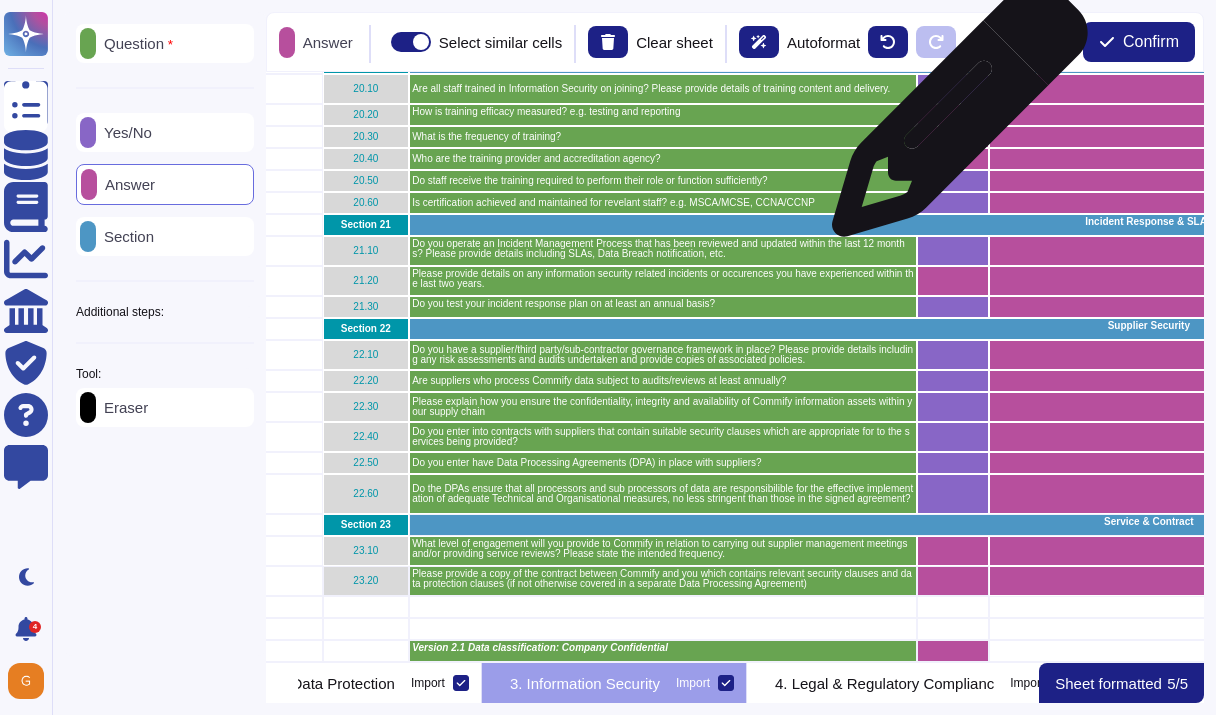 click at bounding box center [953, 115] 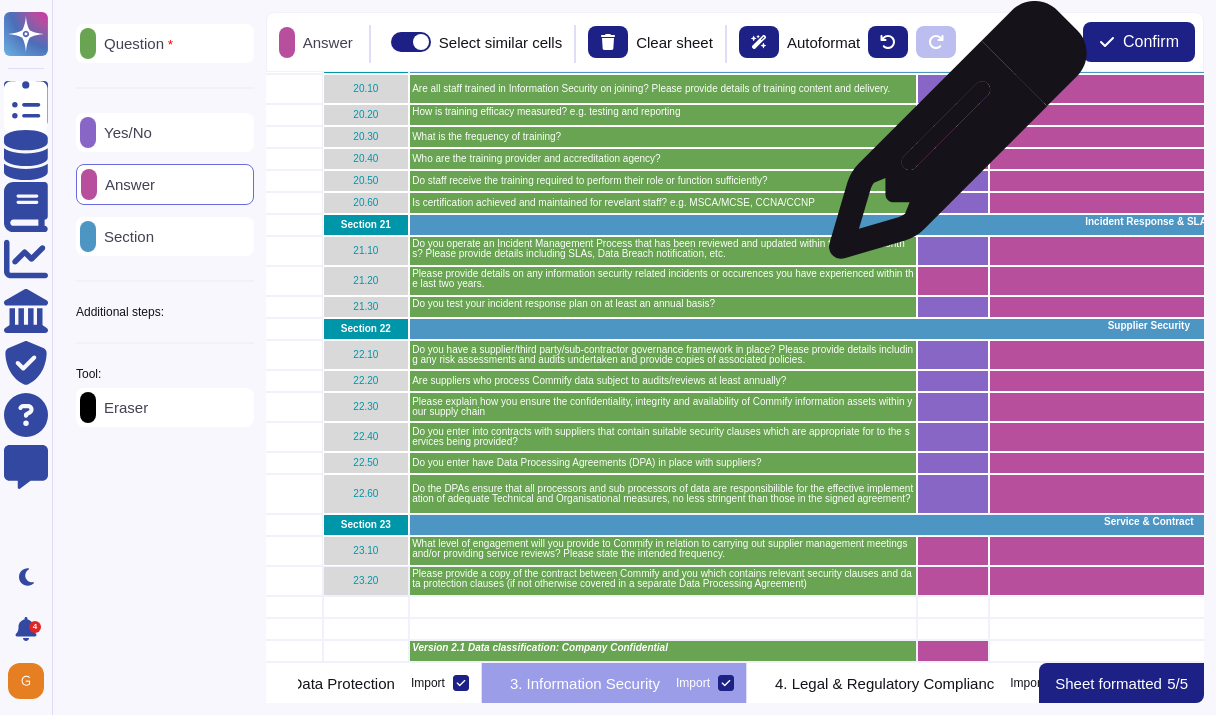 click at bounding box center [953, 137] 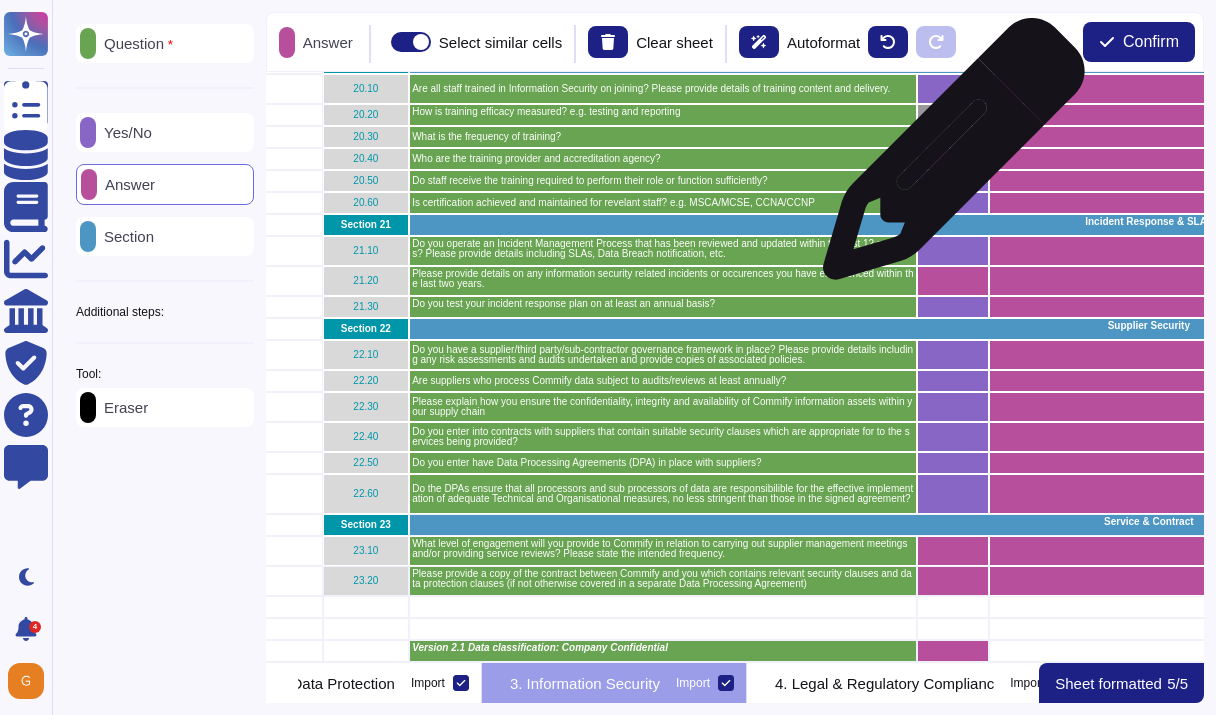 click at bounding box center [953, 159] 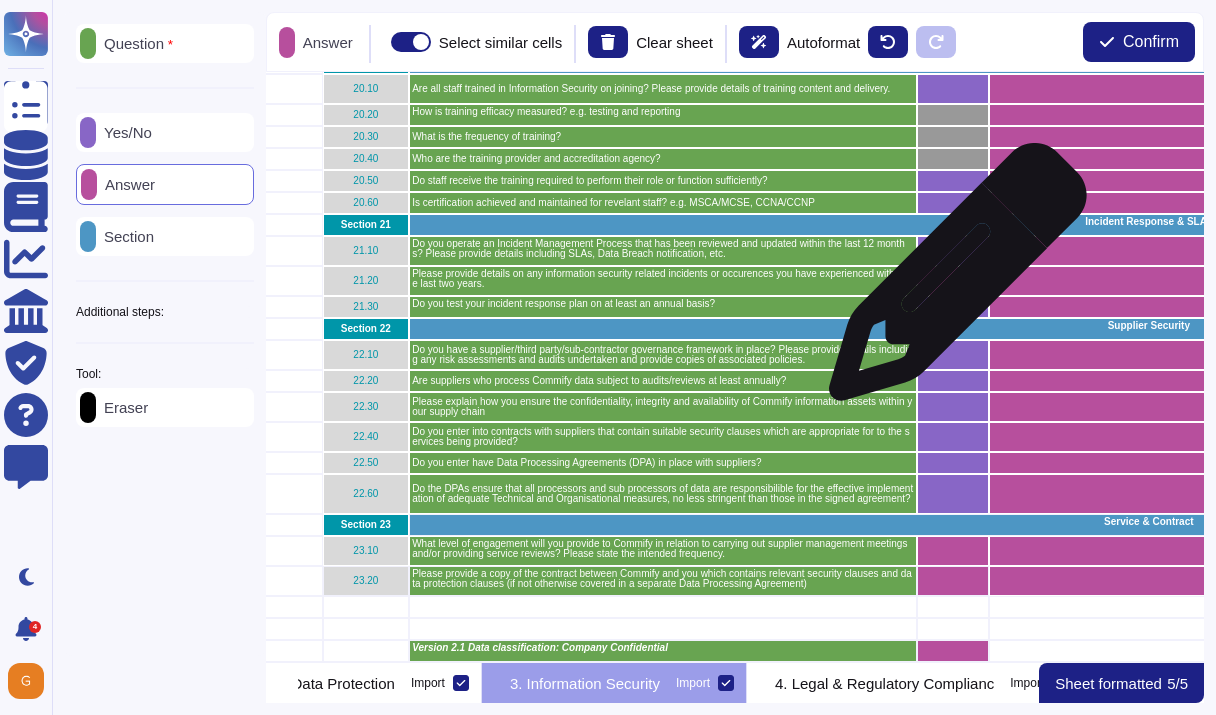 click at bounding box center (953, 281) 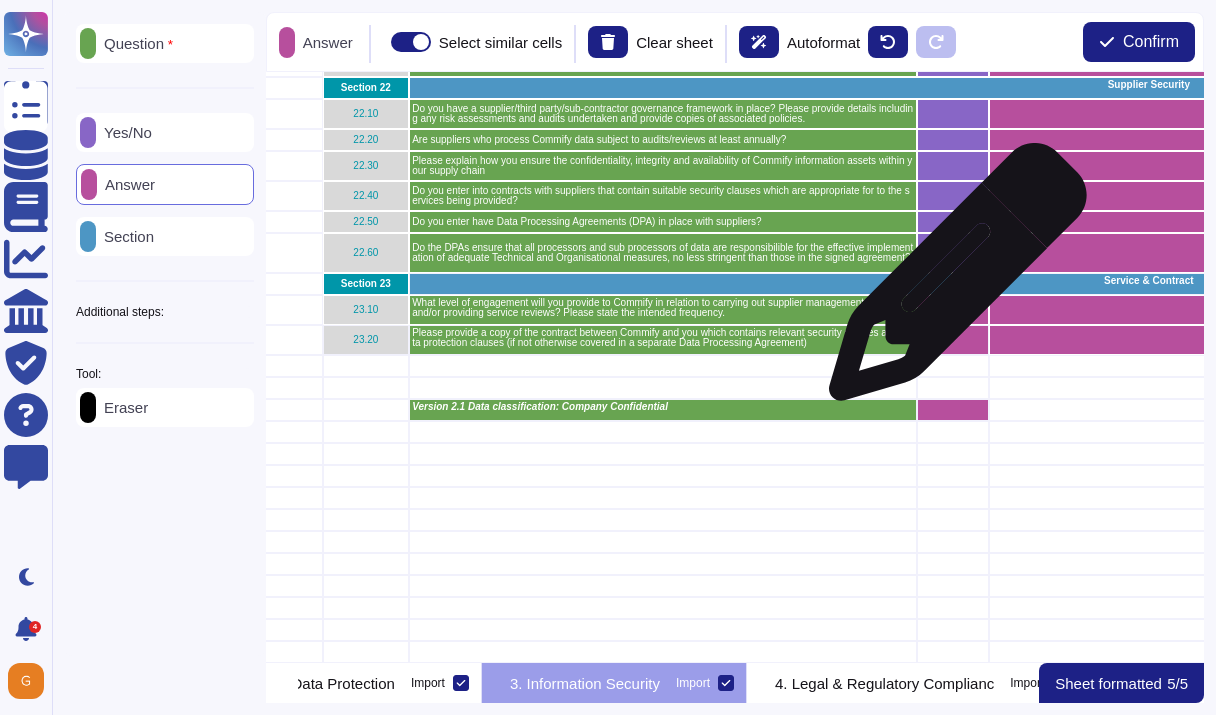 scroll, scrollTop: 2867, scrollLeft: 101, axis: both 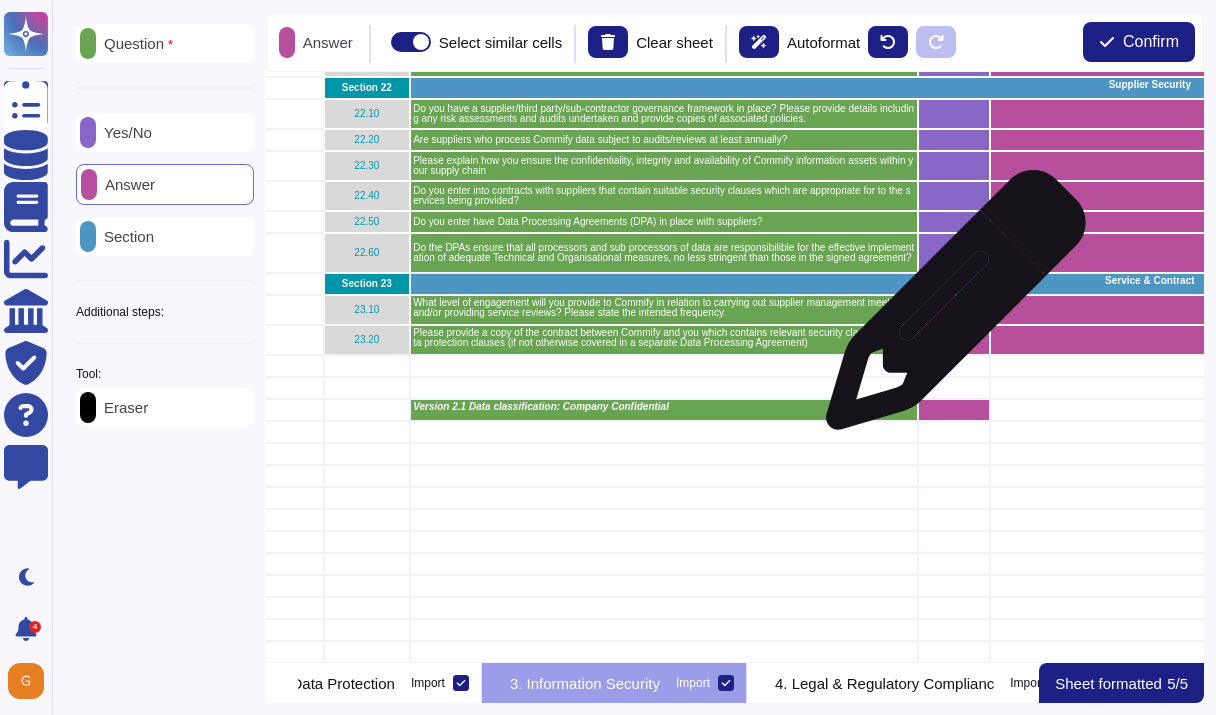 click at bounding box center (954, 310) 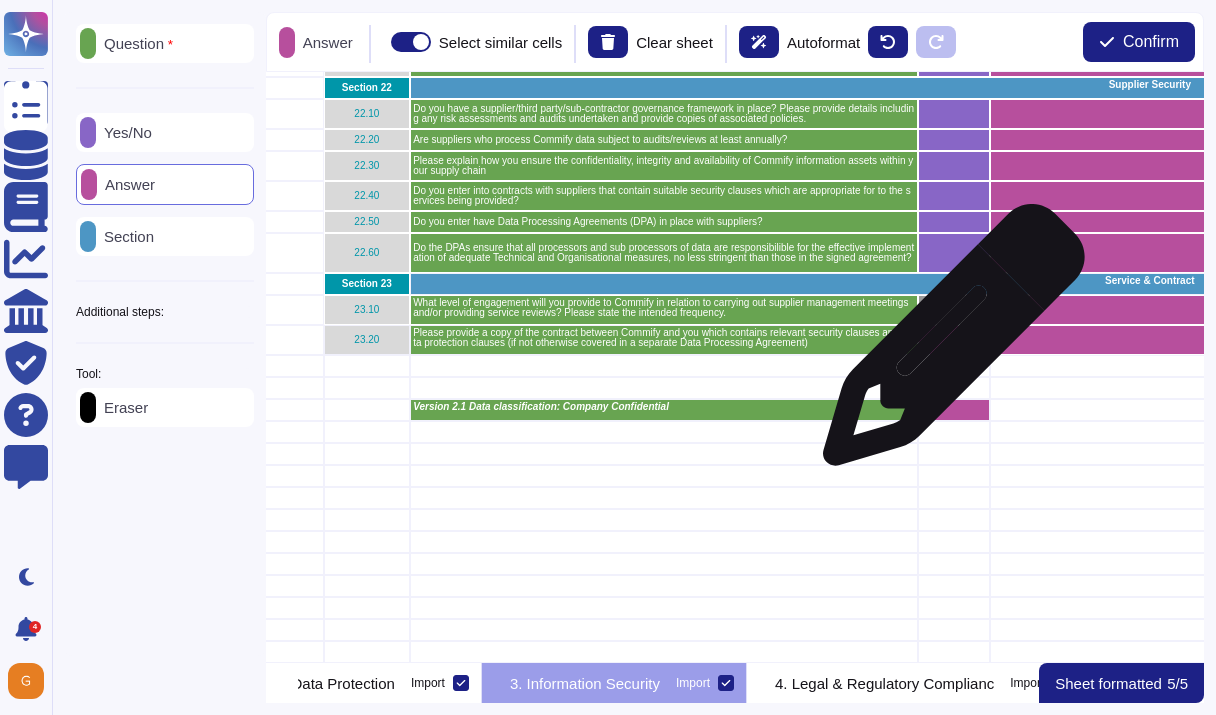 click at bounding box center (954, 340) 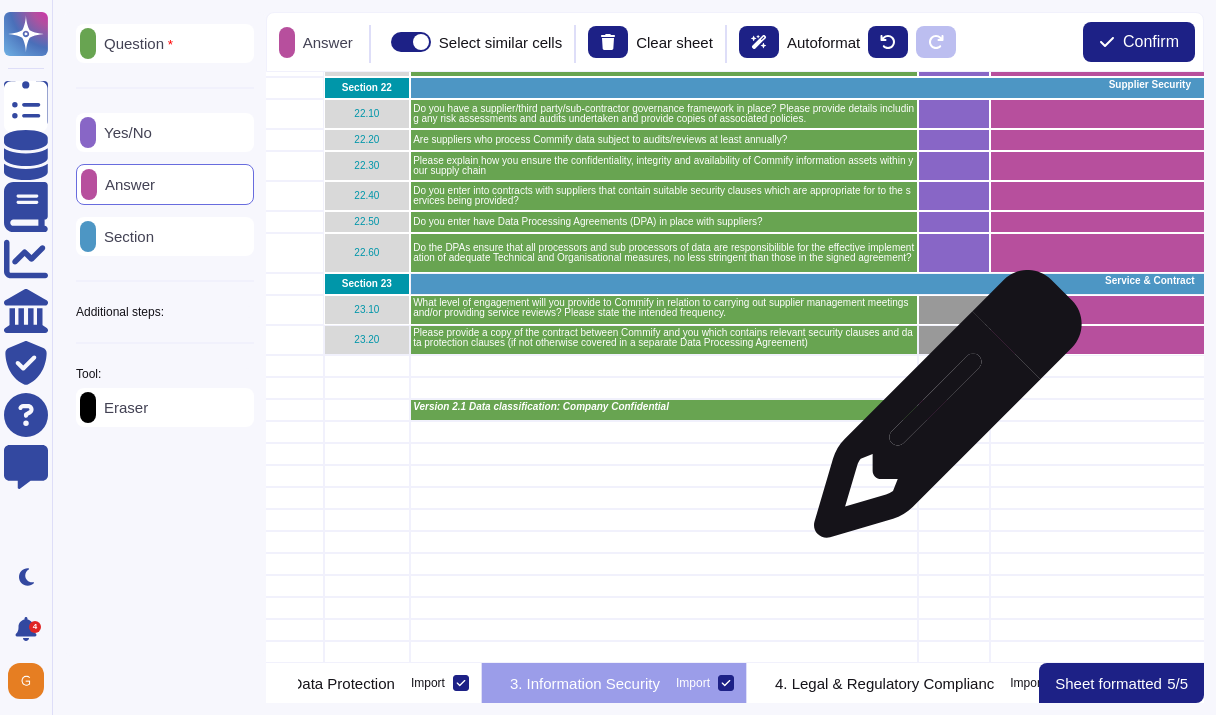 click at bounding box center [954, 410] 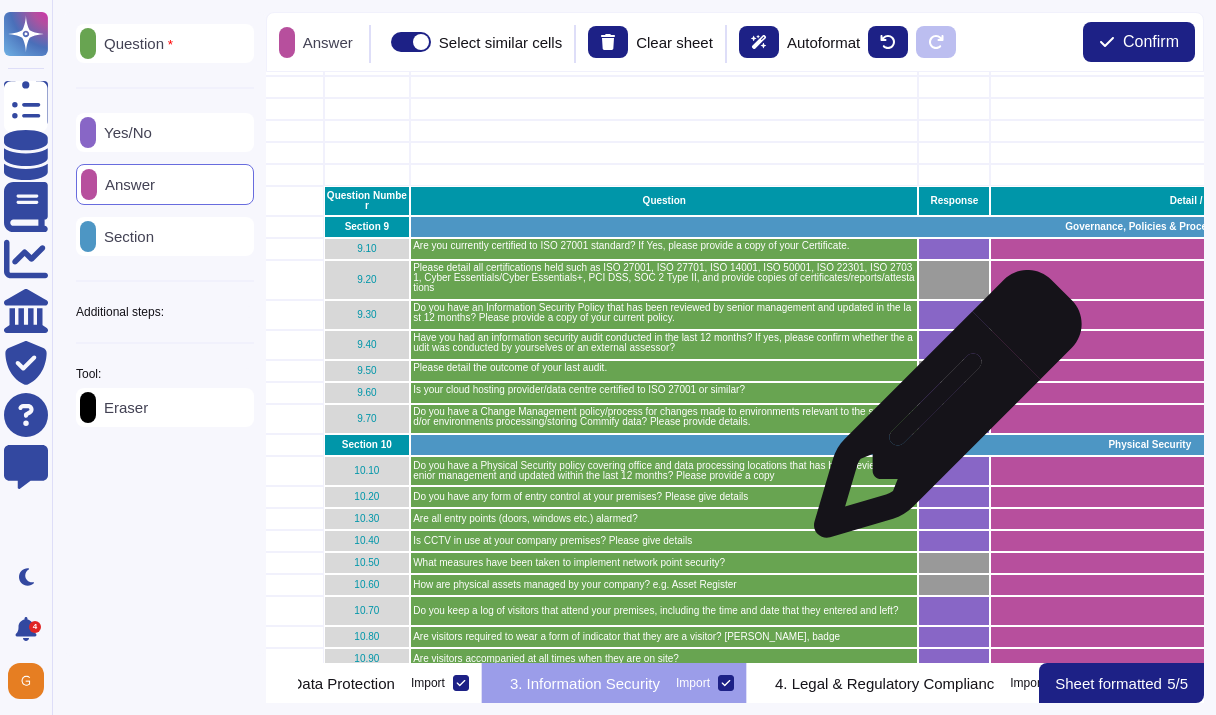 scroll, scrollTop: 0, scrollLeft: 101, axis: horizontal 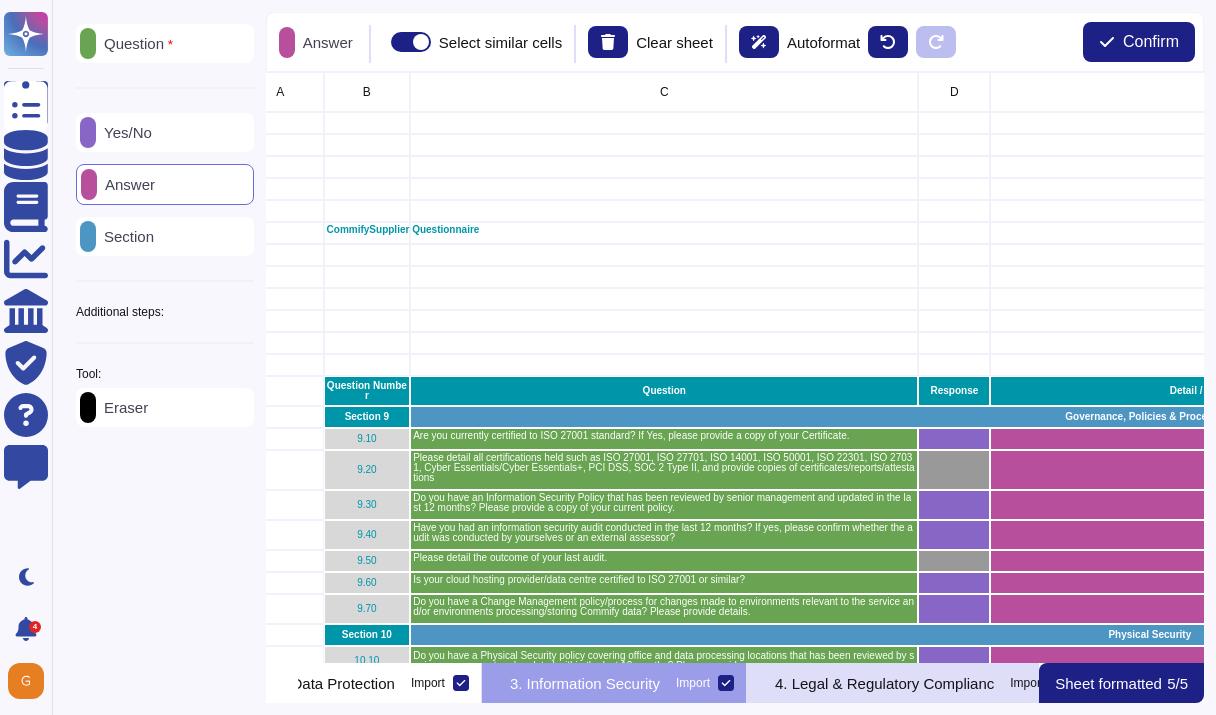 click on "4. Legal & Regulatory Complianc" at bounding box center [884, 683] 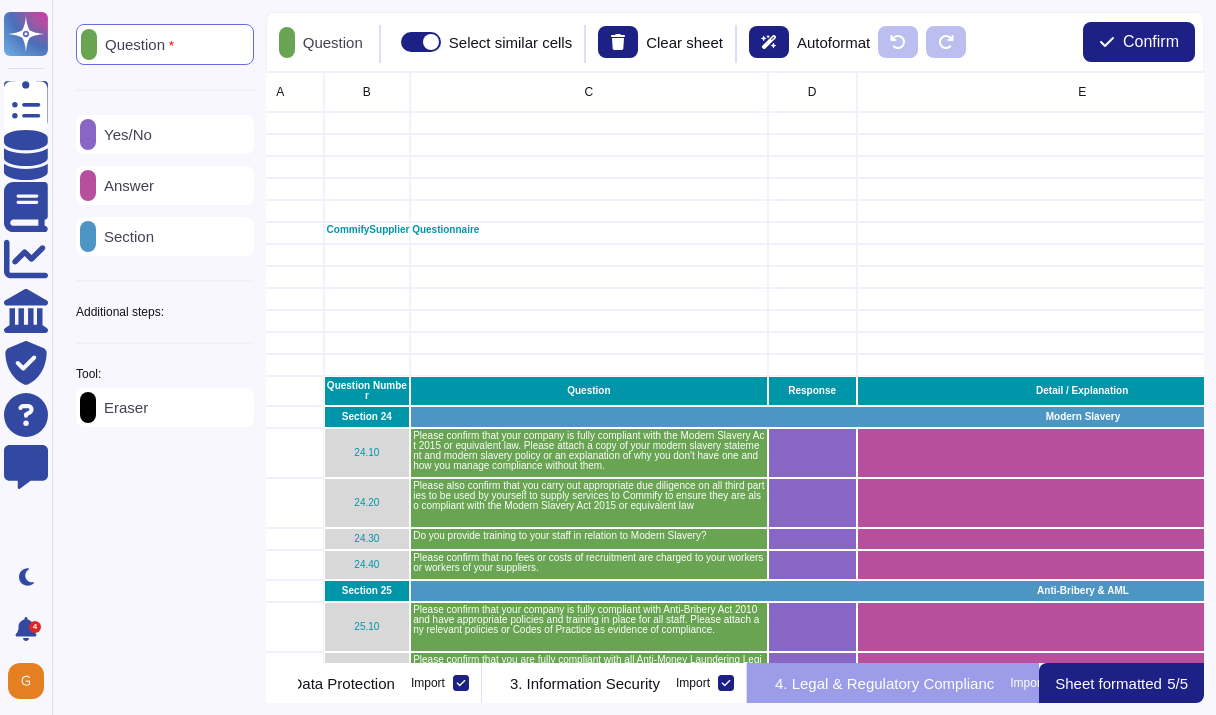 scroll, scrollTop: 0, scrollLeft: 0, axis: both 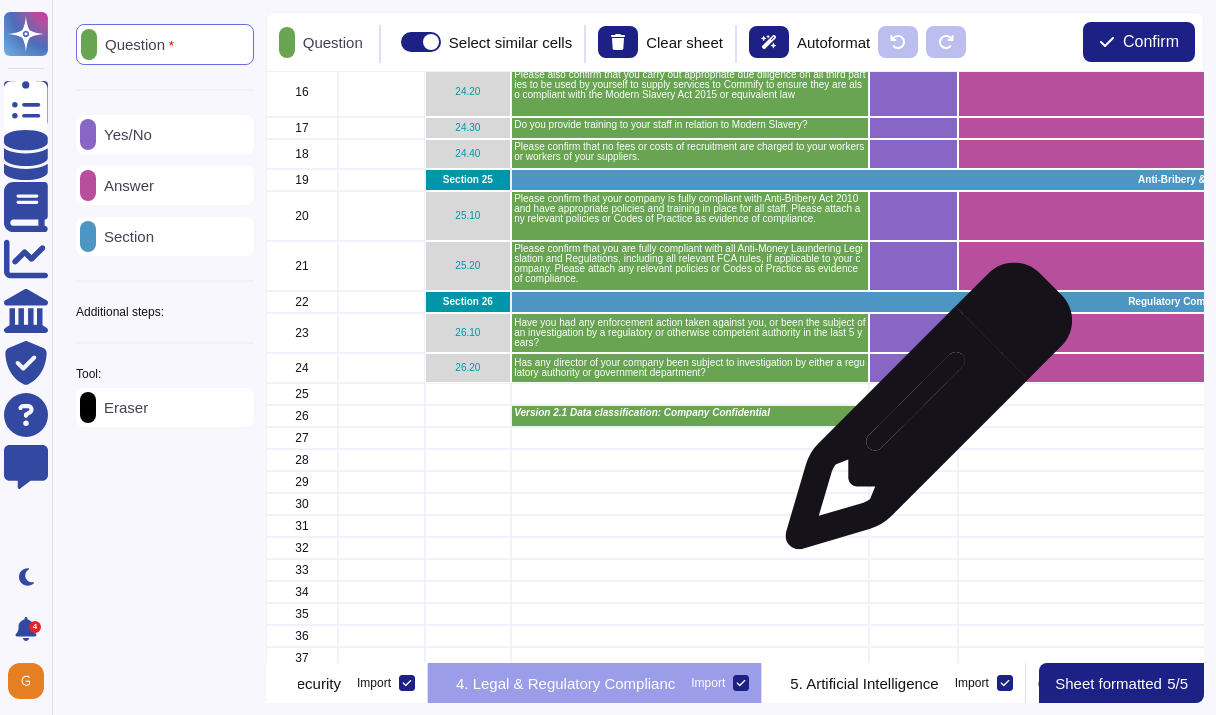 click at bounding box center (912, 416) 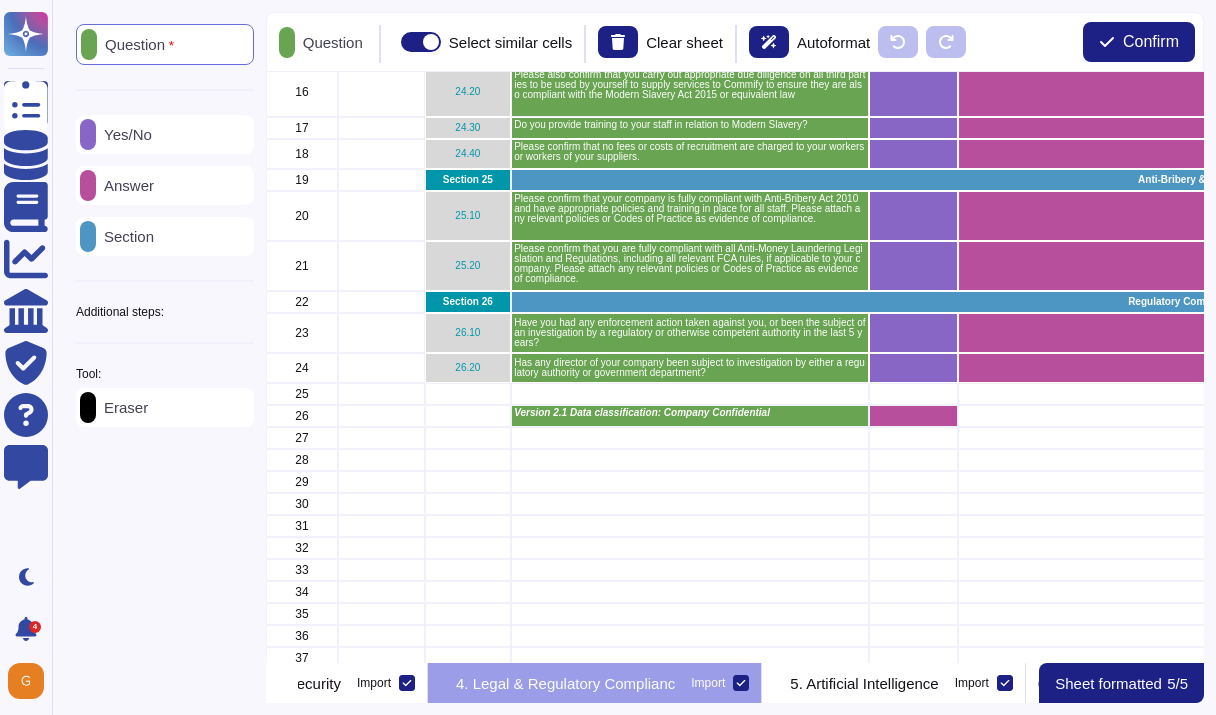click on "Answer" at bounding box center (125, 185) 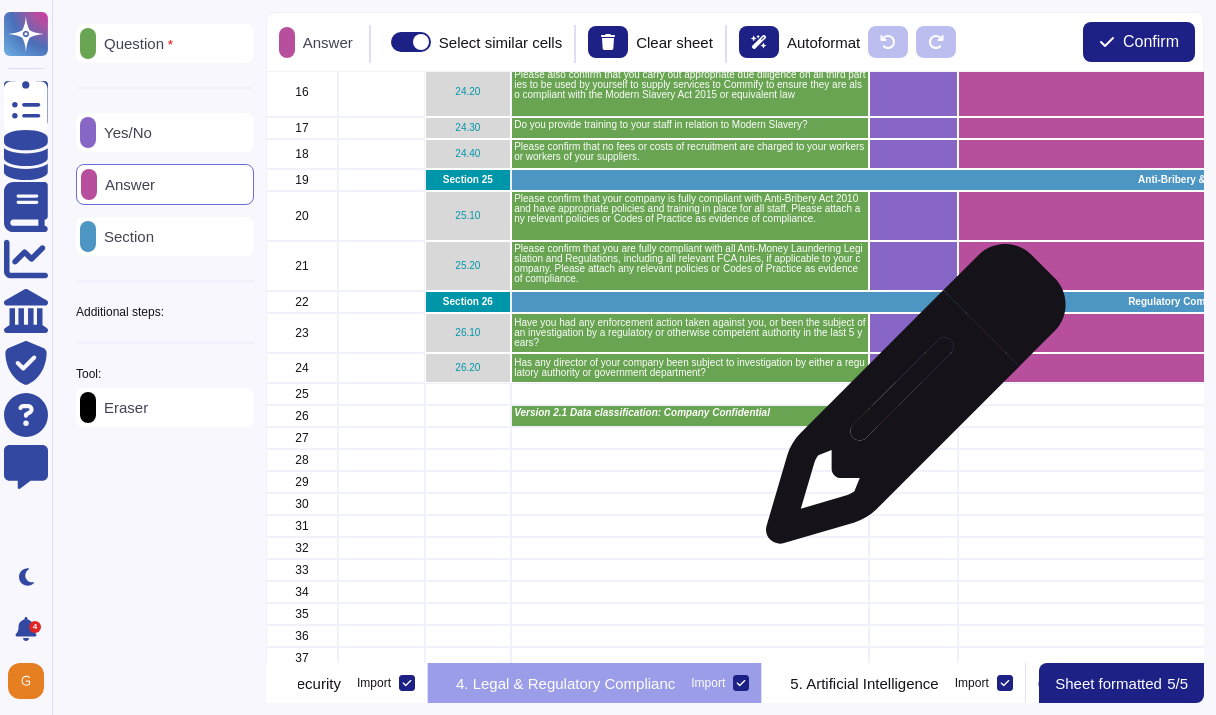 click at bounding box center [912, 394] 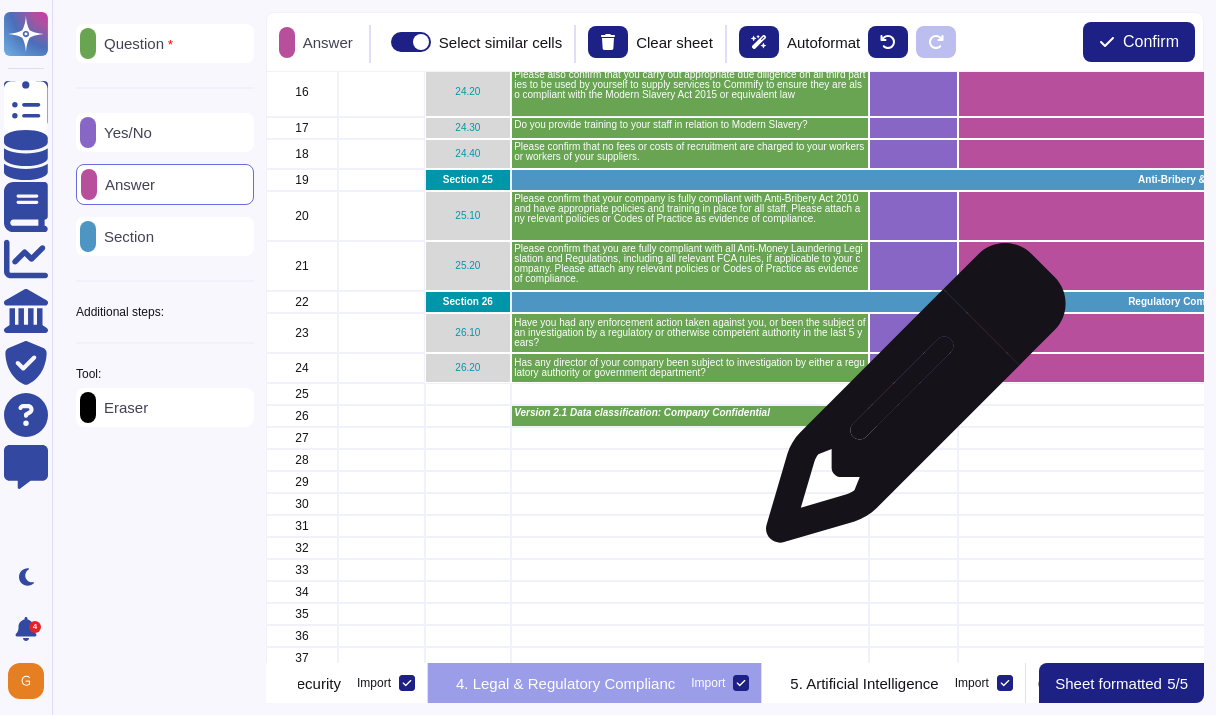 click at bounding box center [912, 394] 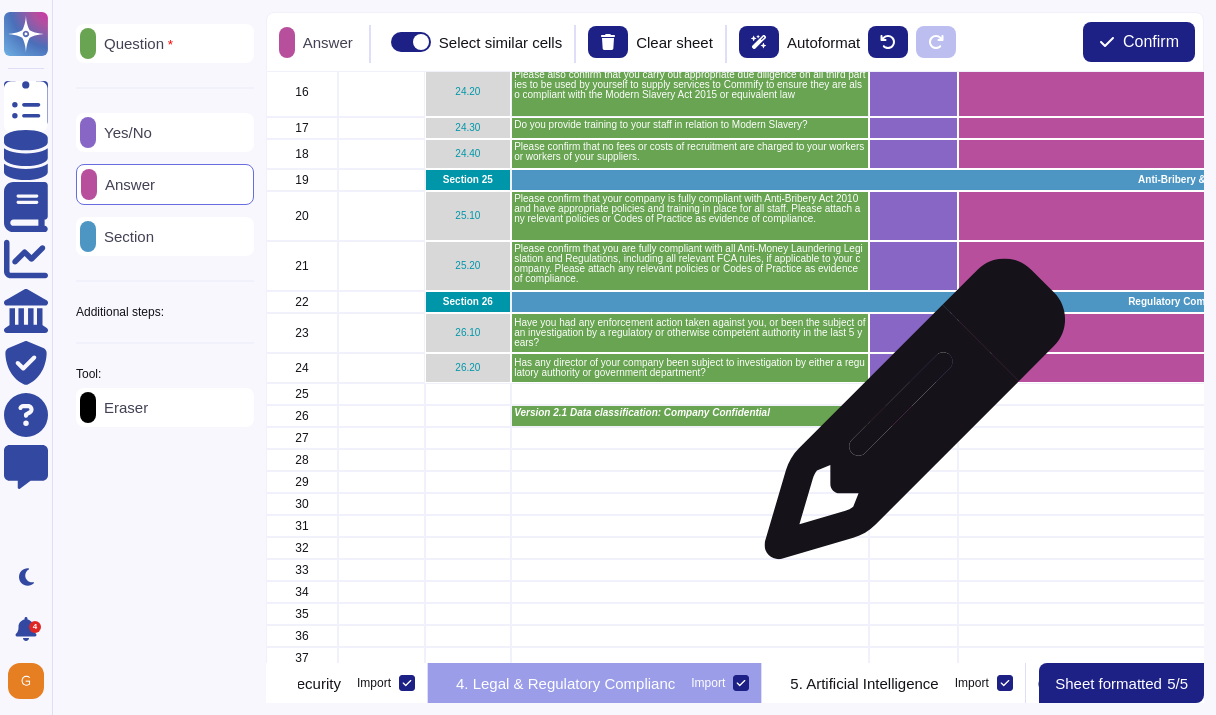 click at bounding box center (912, 416) 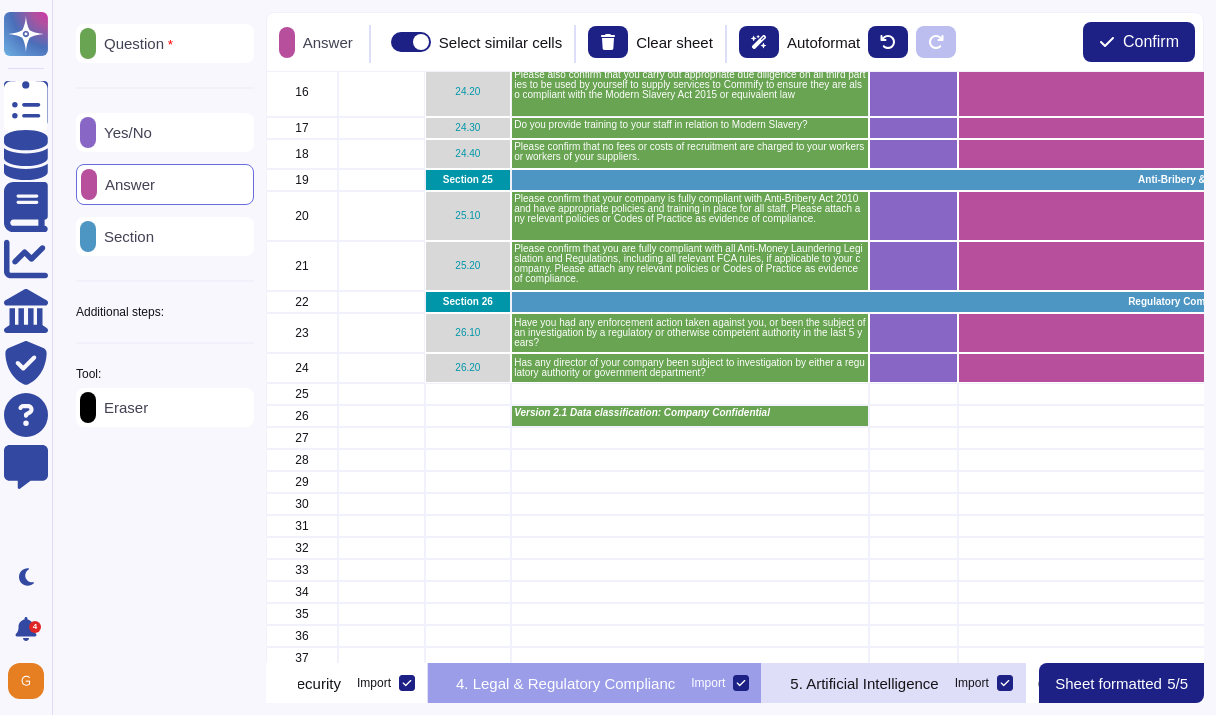 click on "5. Artificial Intelligence" at bounding box center (864, 683) 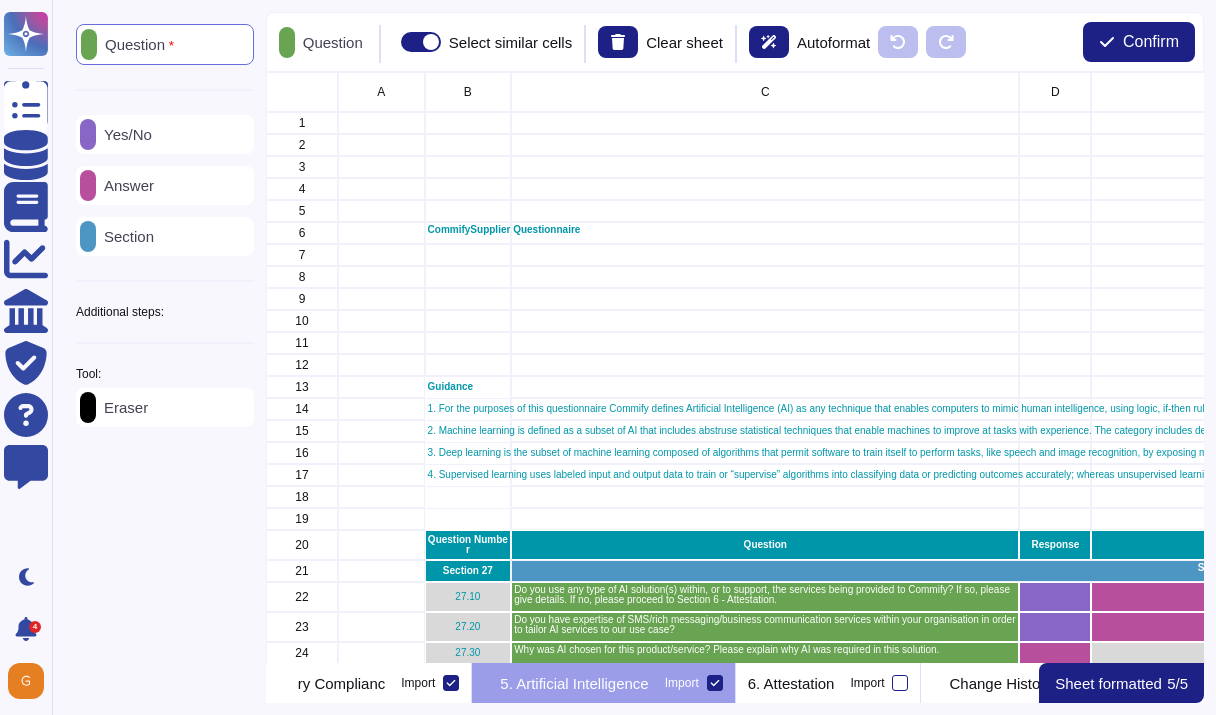 scroll, scrollTop: 0, scrollLeft: 1197, axis: horizontal 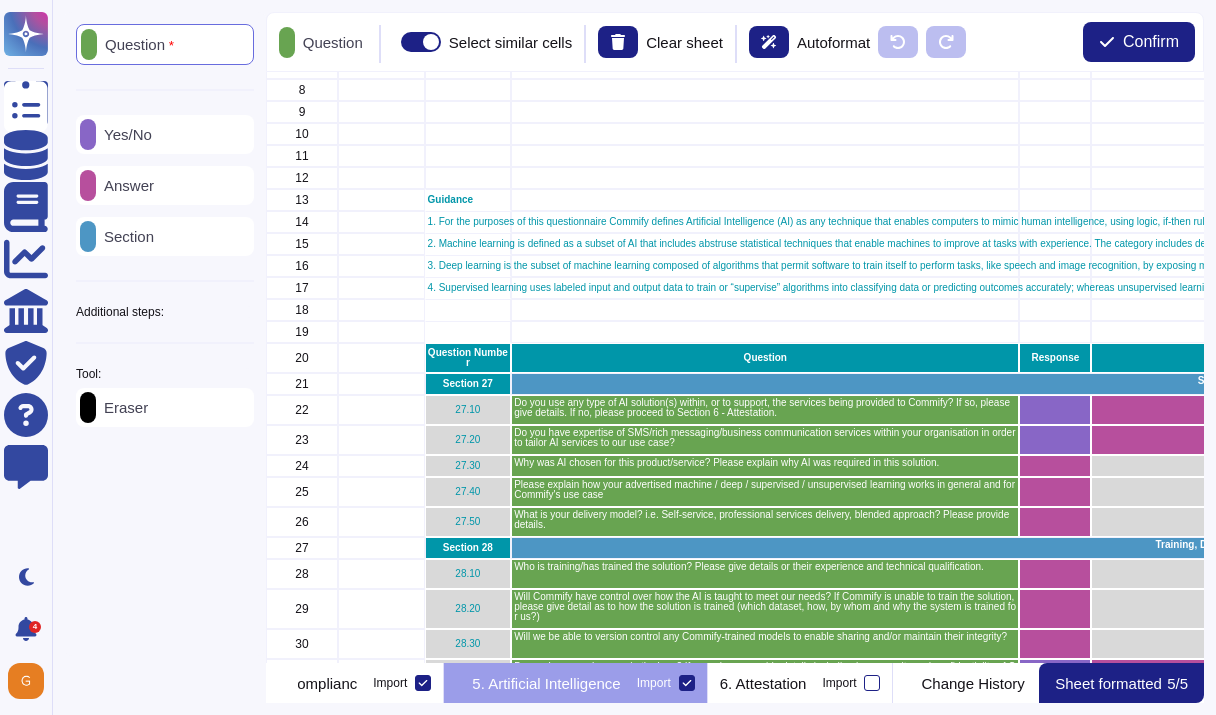 click on "Answer" at bounding box center (125, 185) 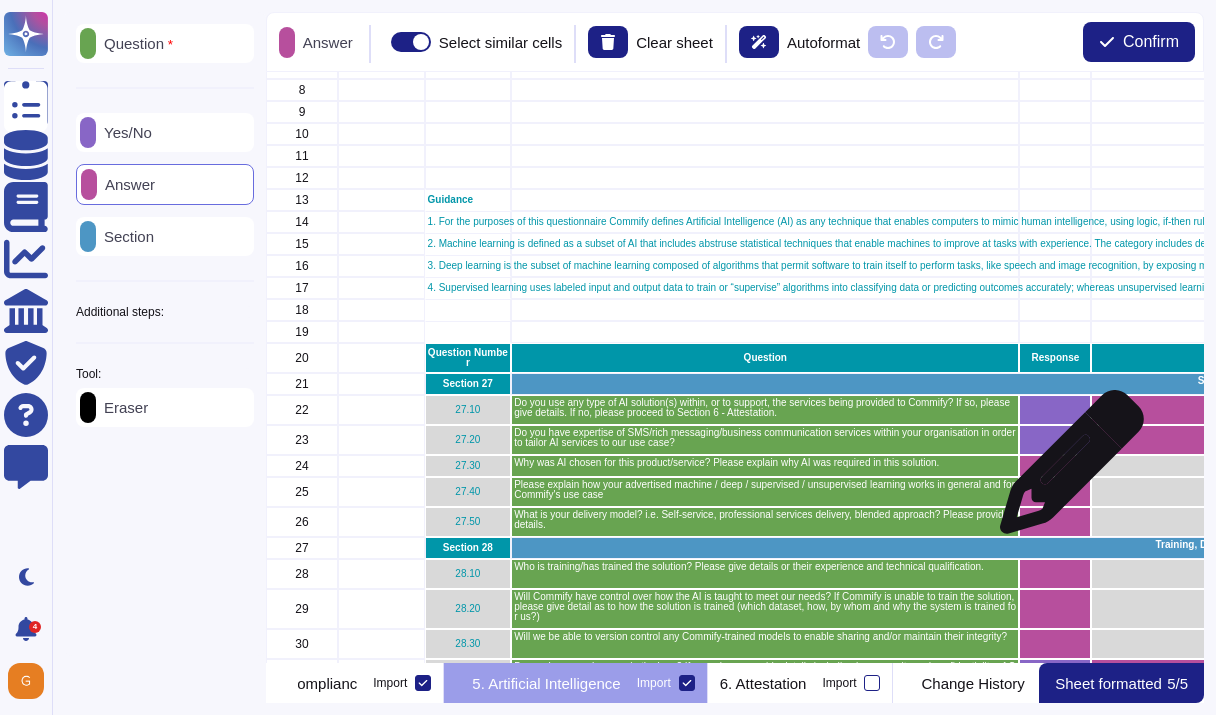 click at bounding box center (1055, 466) 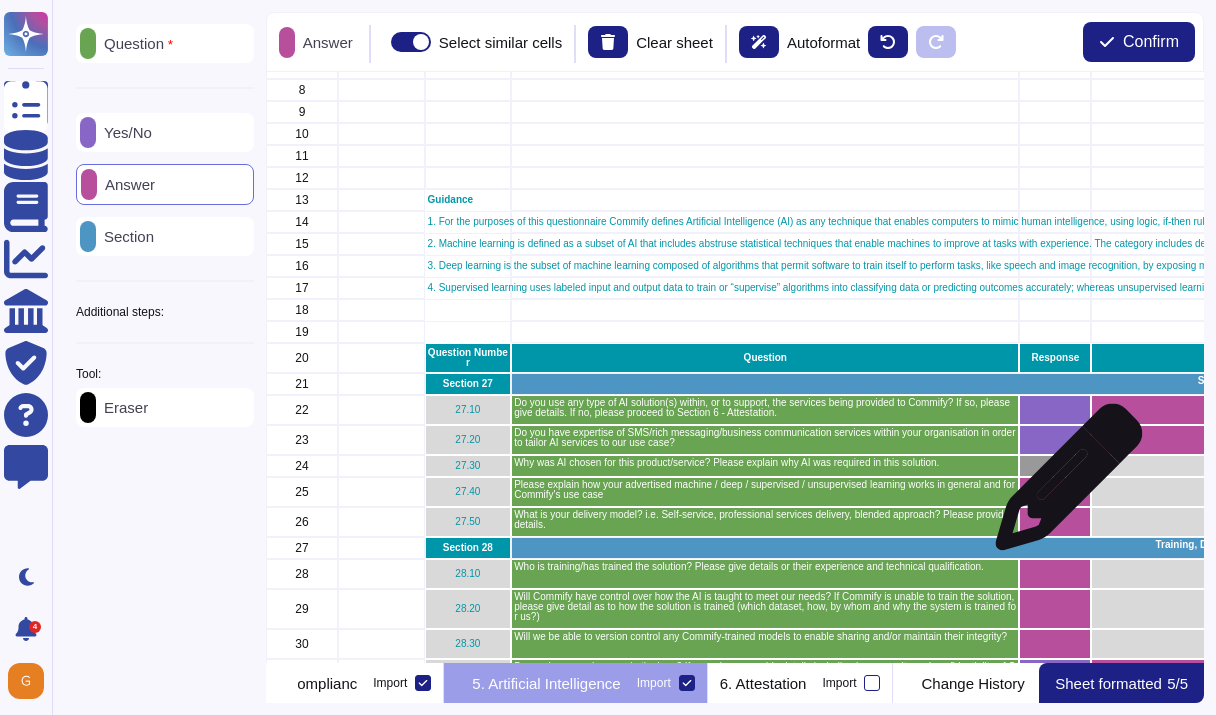 click at bounding box center (1055, 492) 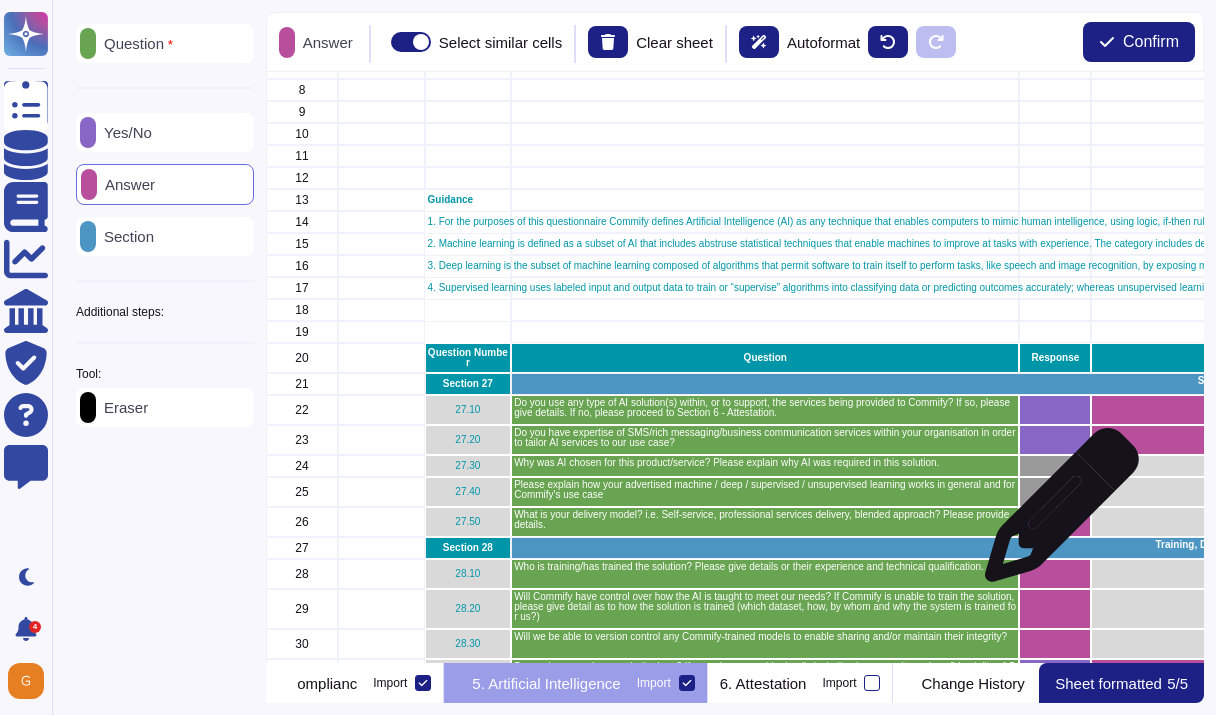 click at bounding box center (1055, 522) 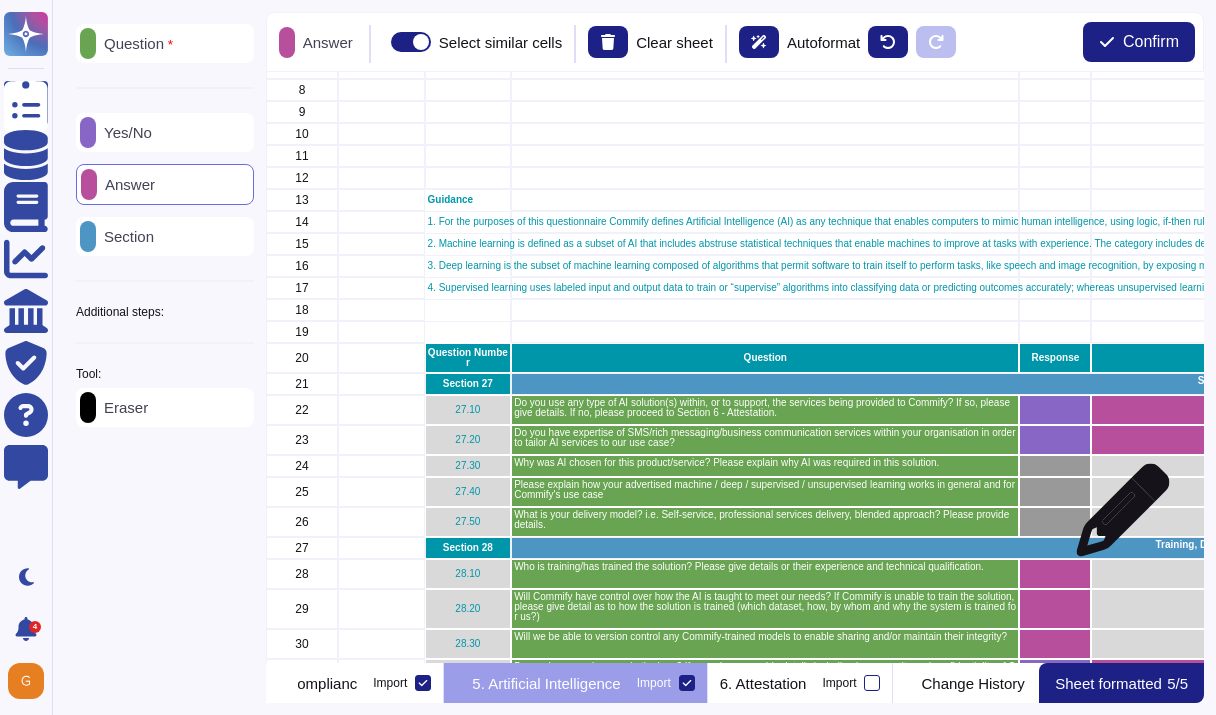 click at bounding box center [1316, 522] 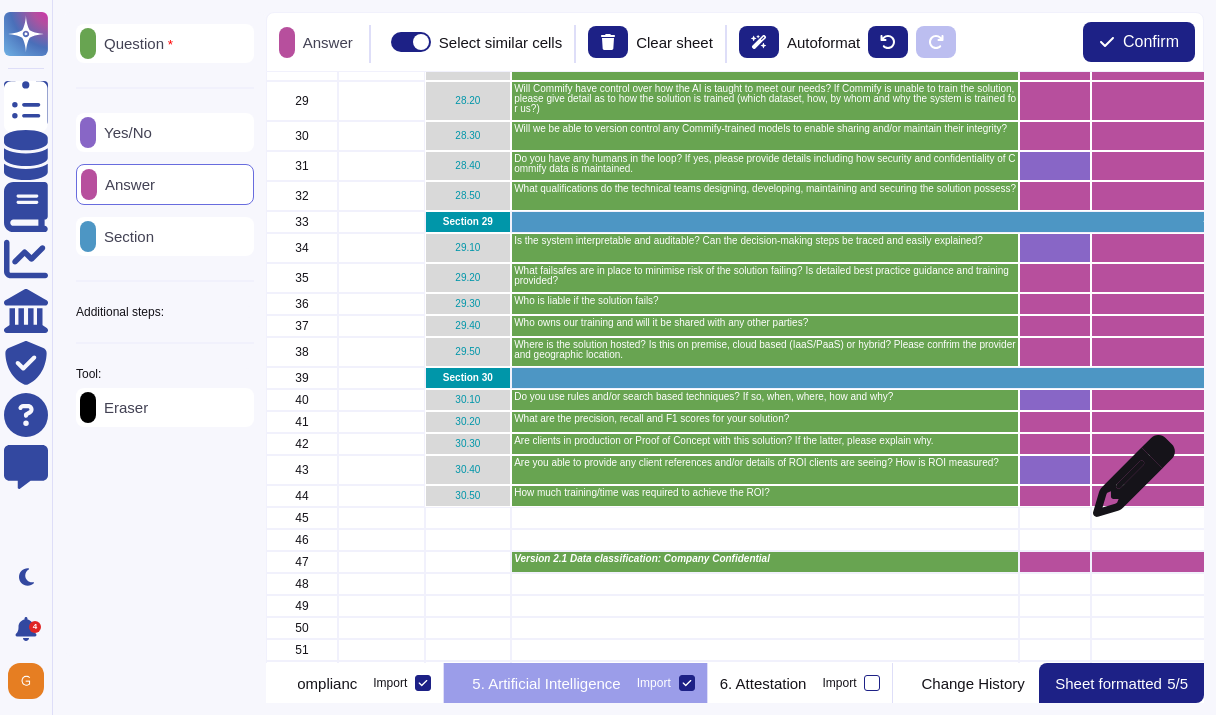 scroll, scrollTop: 697, scrollLeft: 0, axis: vertical 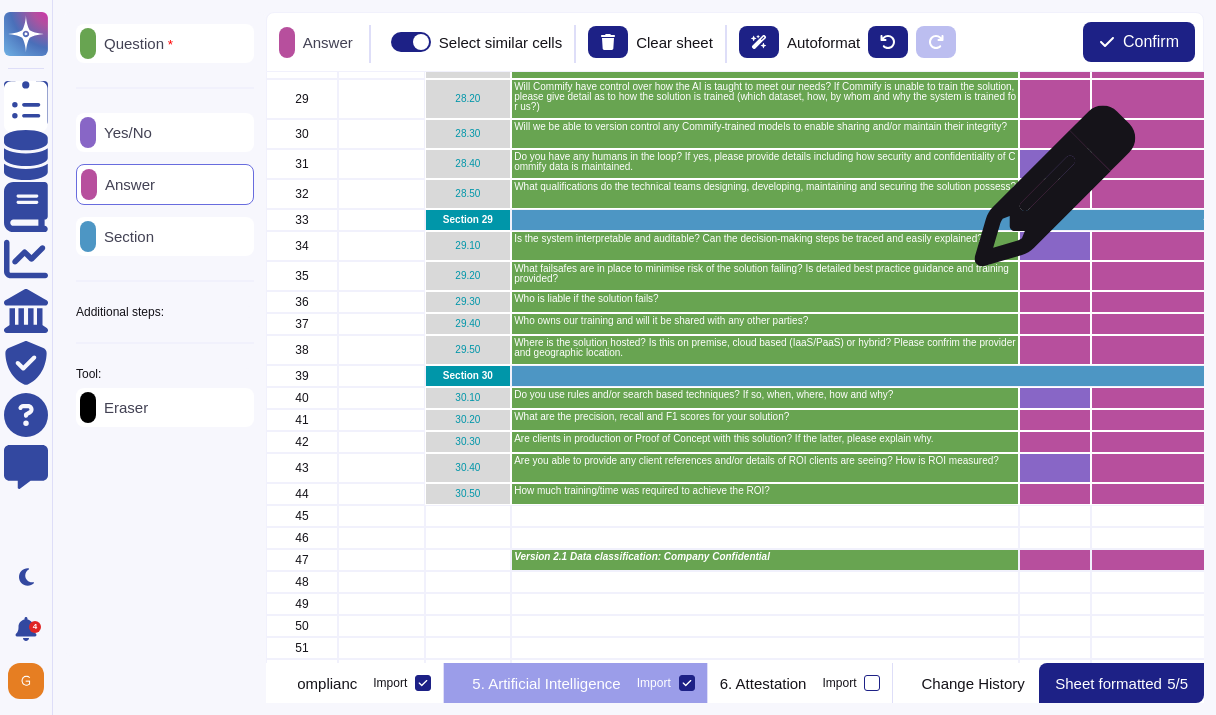 click at bounding box center [1055, 194] 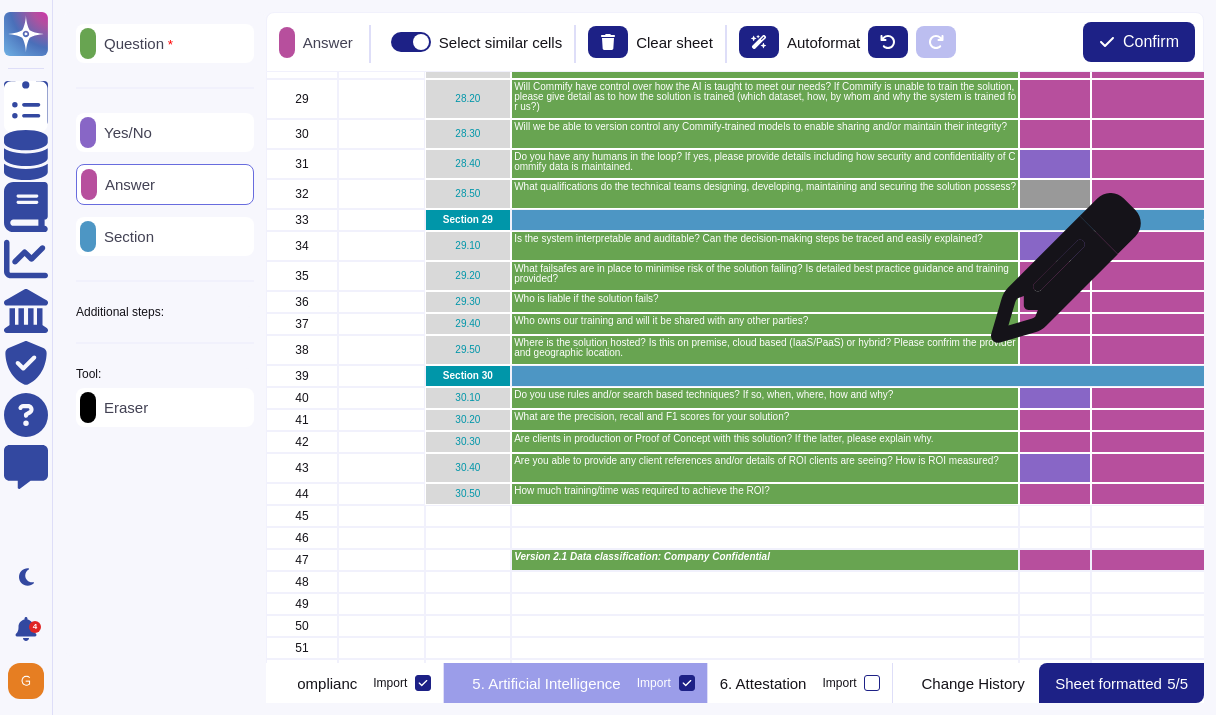 click at bounding box center (1055, 276) 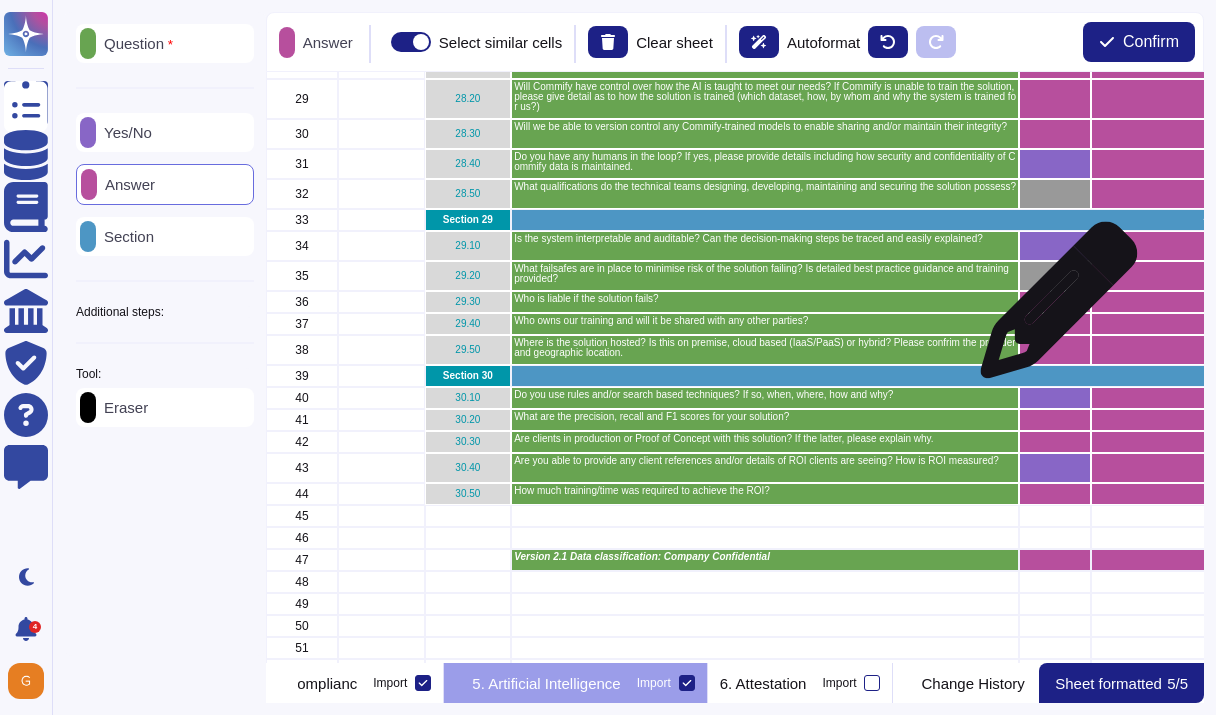 click at bounding box center [1055, 302] 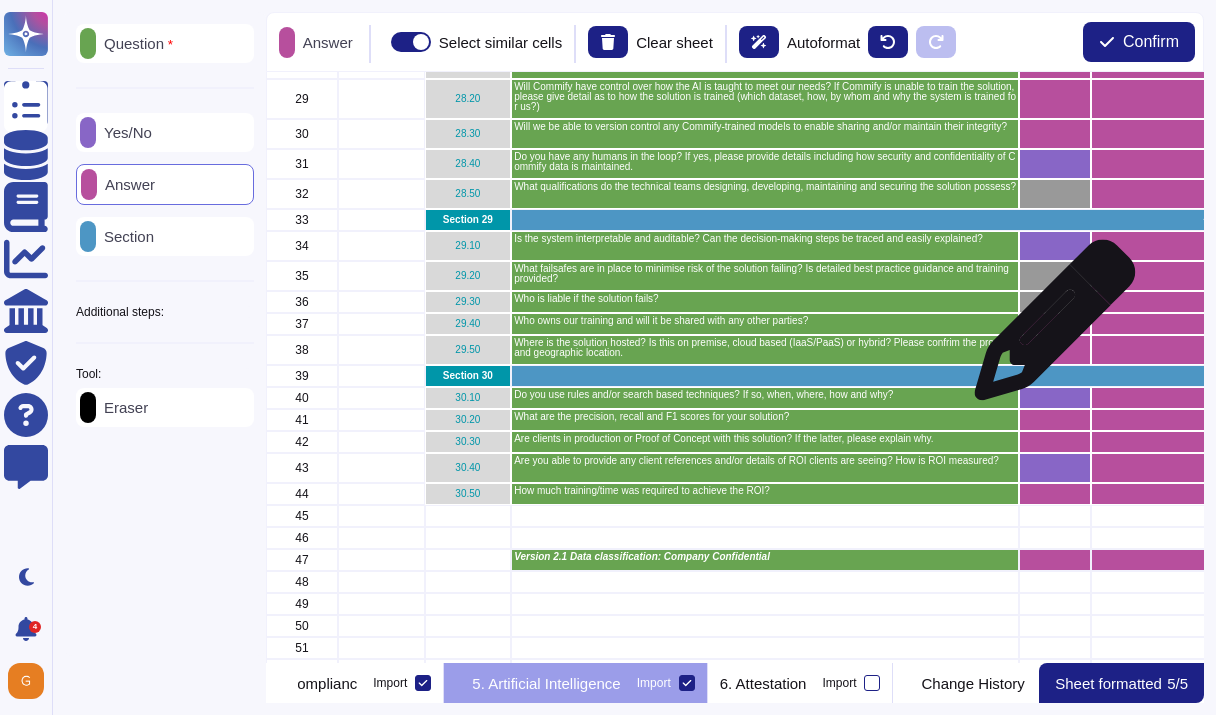click at bounding box center [1055, 324] 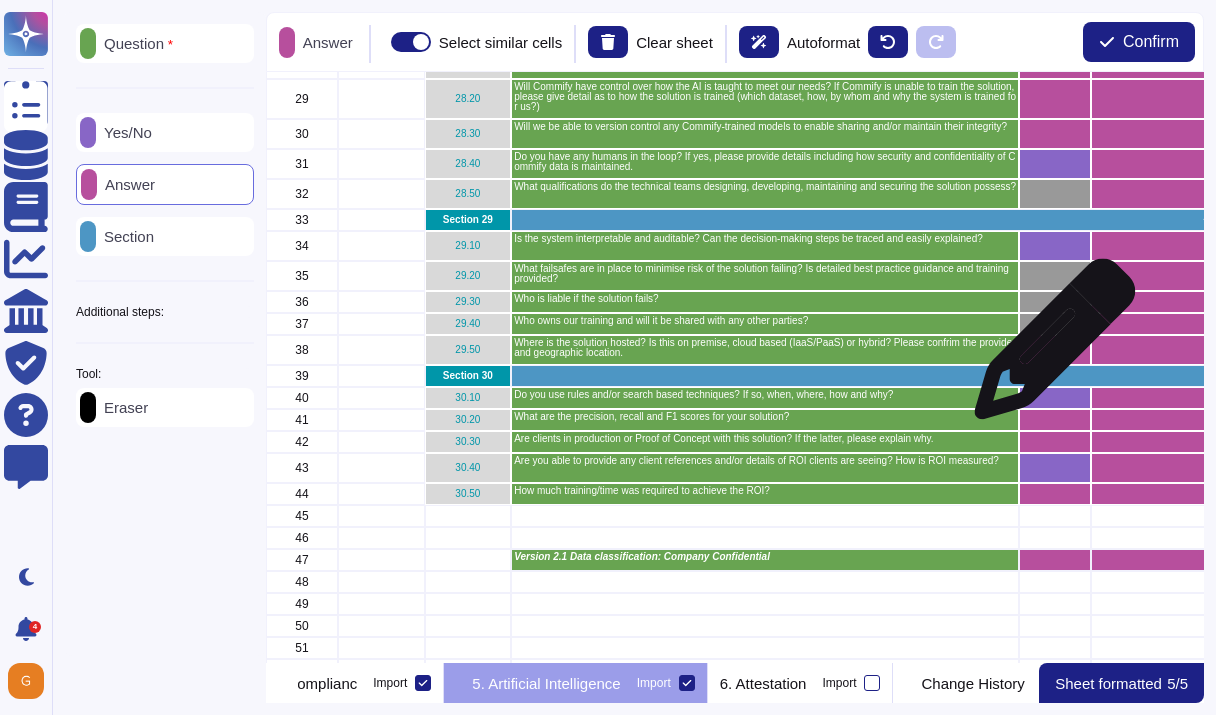 click at bounding box center (1055, 350) 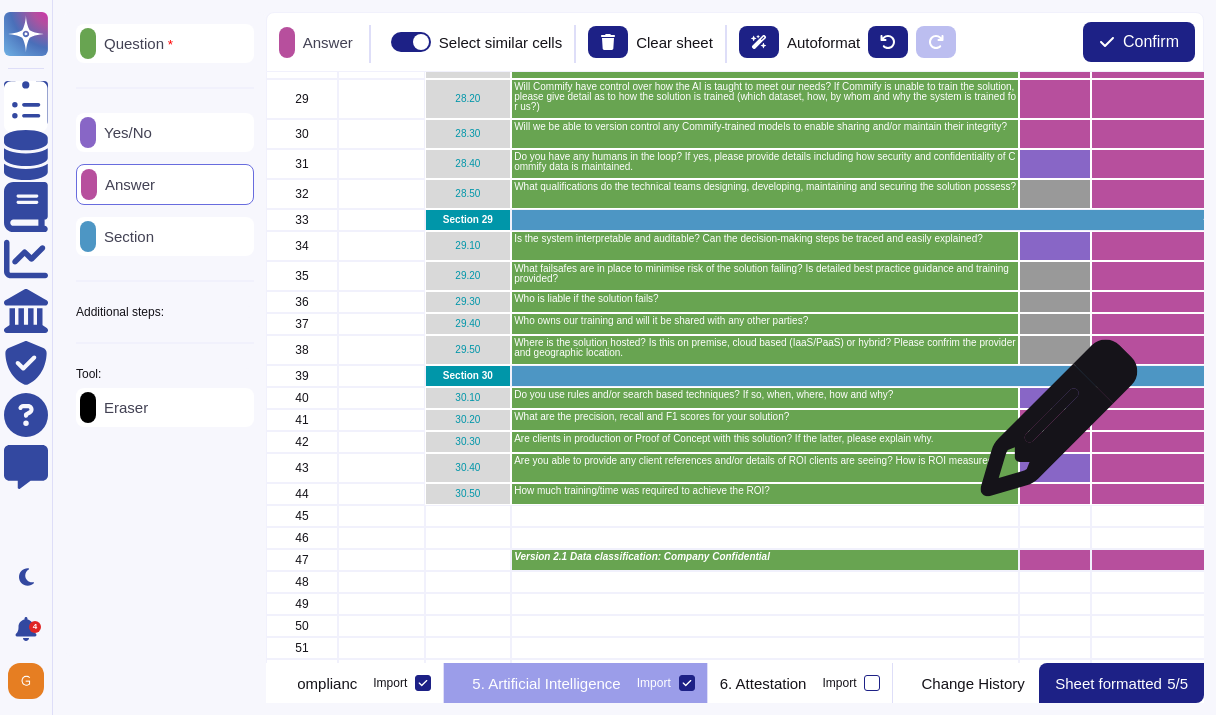 click at bounding box center (1055, 420) 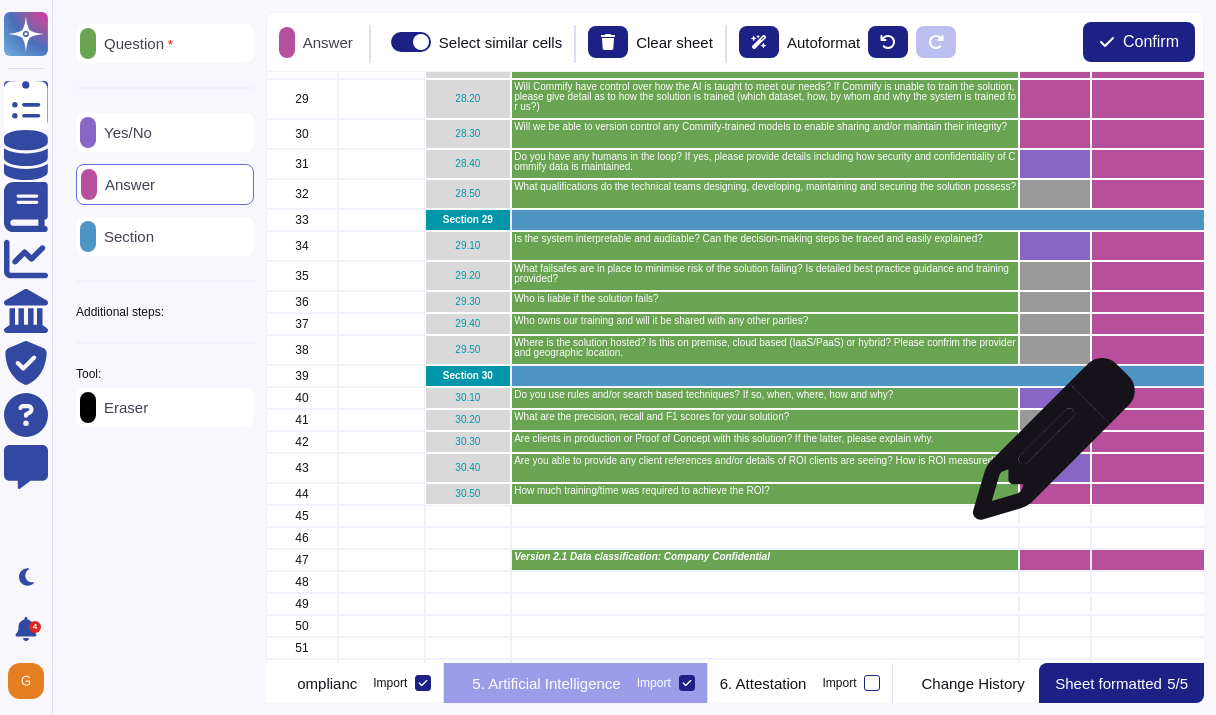 click at bounding box center [1055, 442] 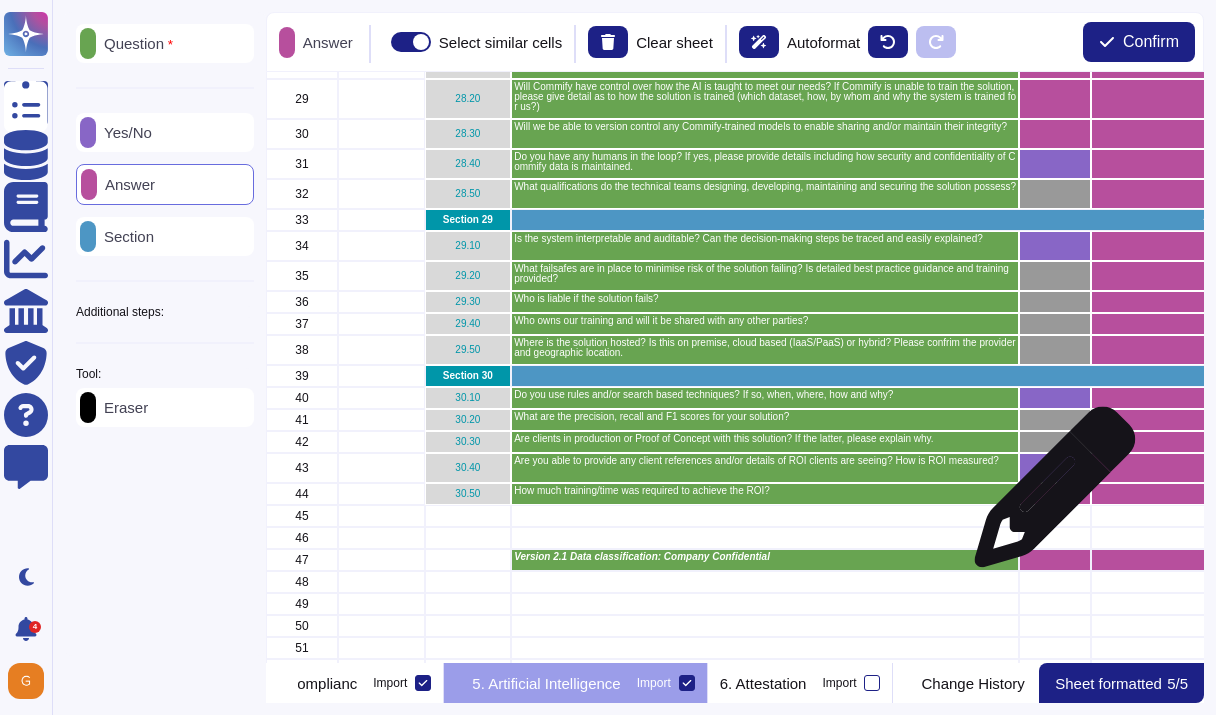 click at bounding box center (1055, 494) 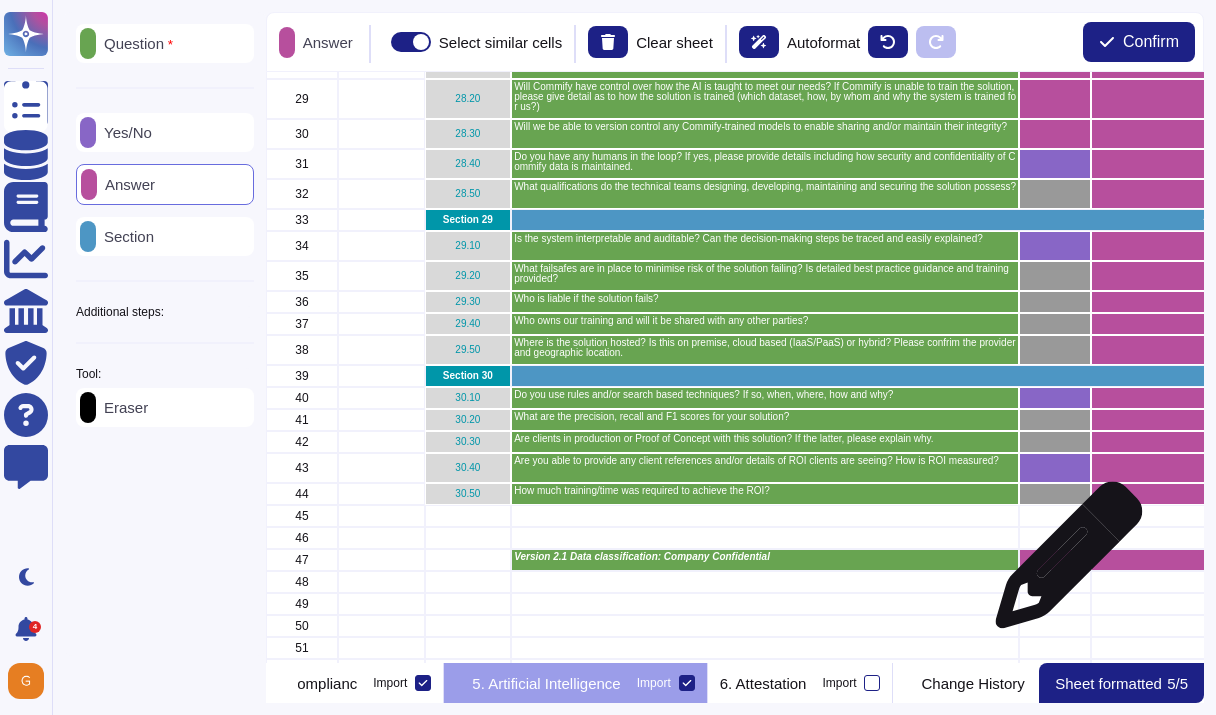 click at bounding box center [1055, 560] 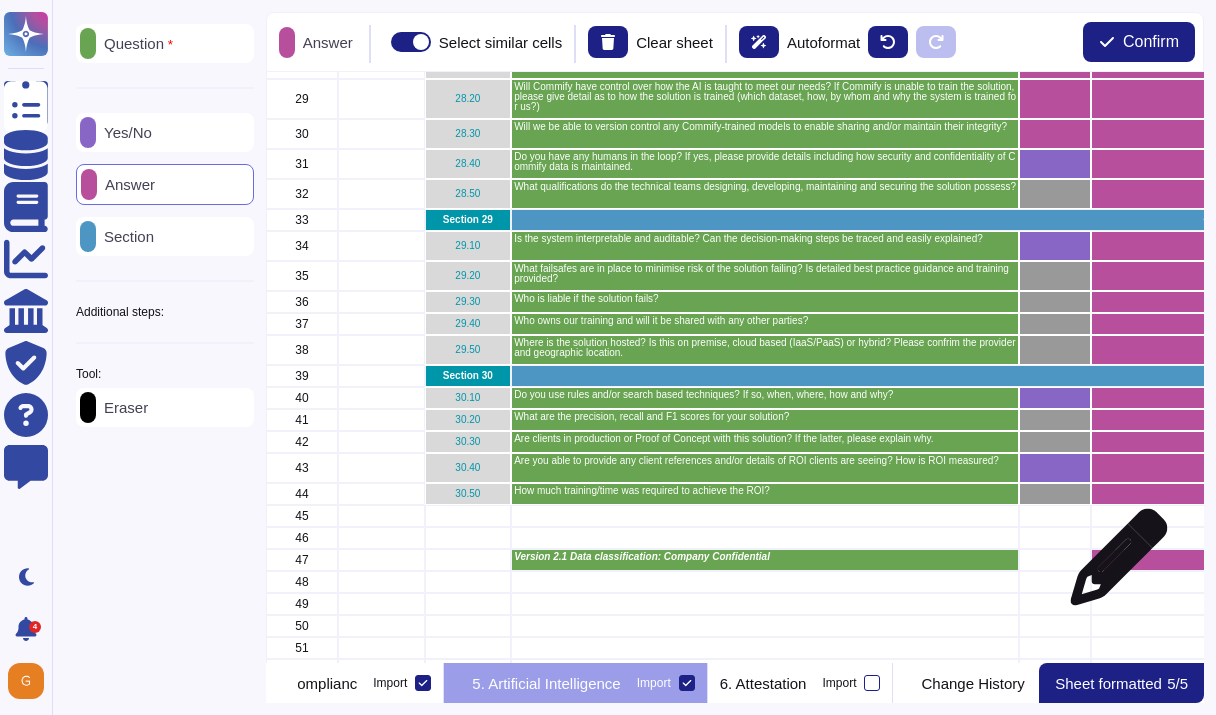 click at bounding box center (1316, 560) 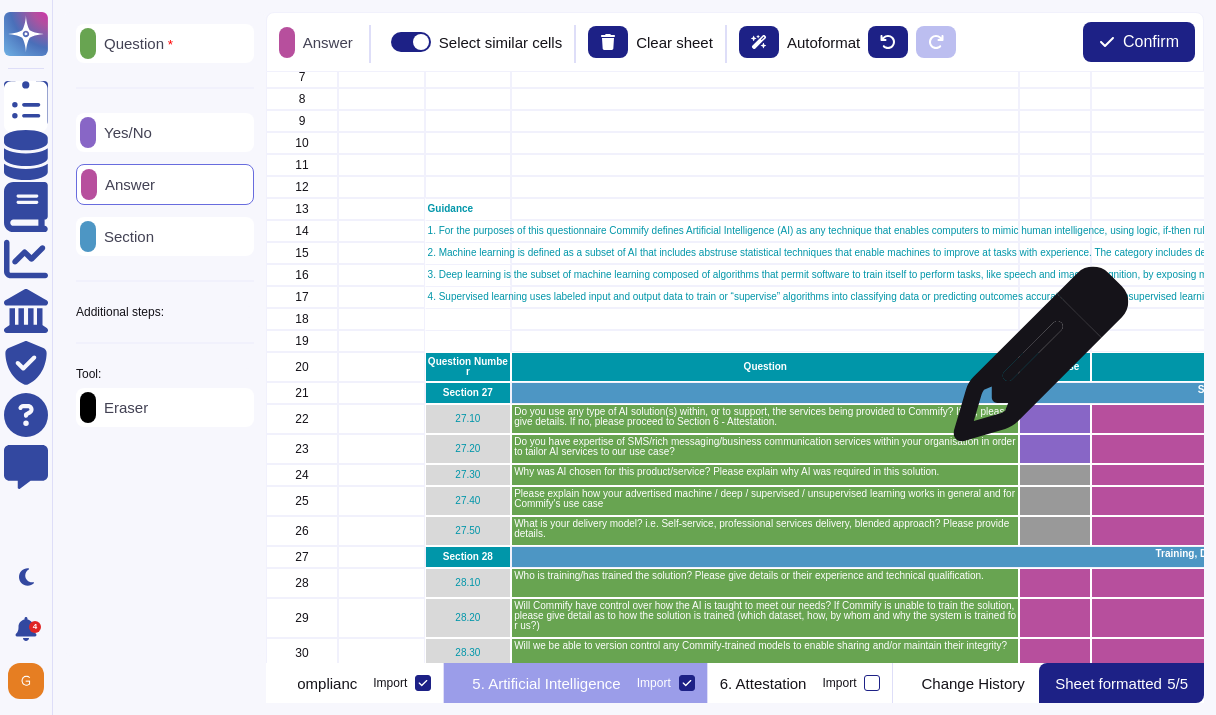 scroll, scrollTop: 179, scrollLeft: 0, axis: vertical 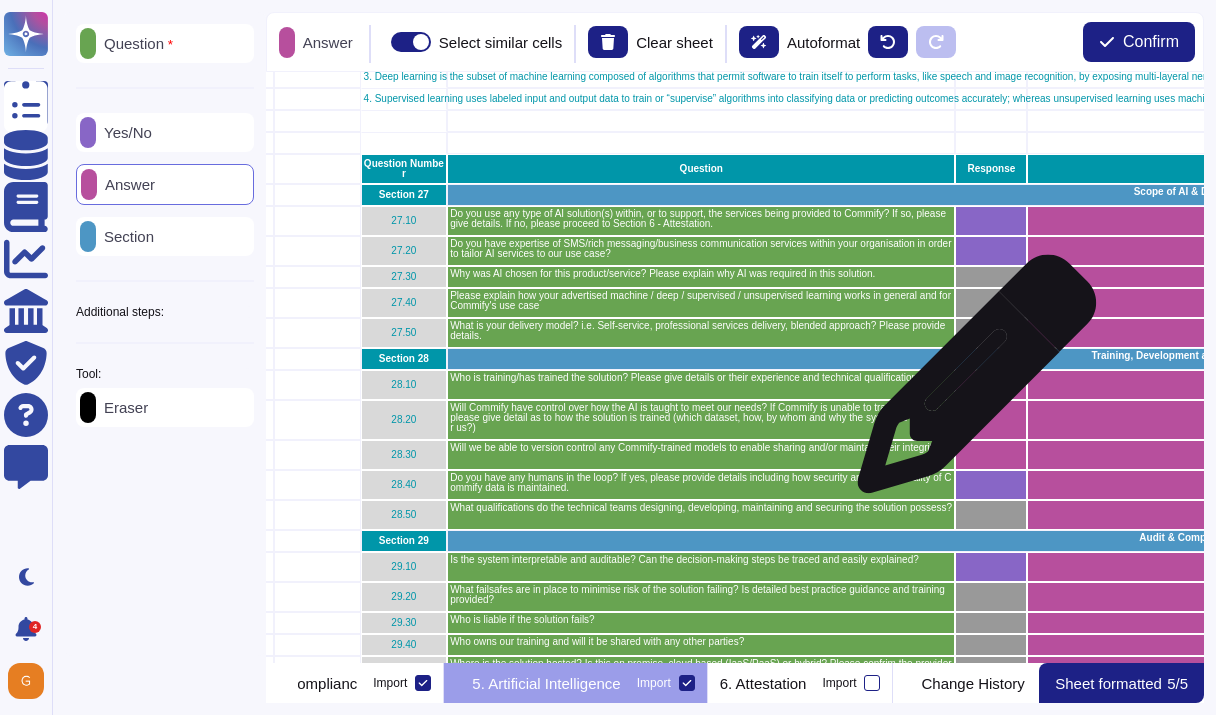 click at bounding box center (991, 385) 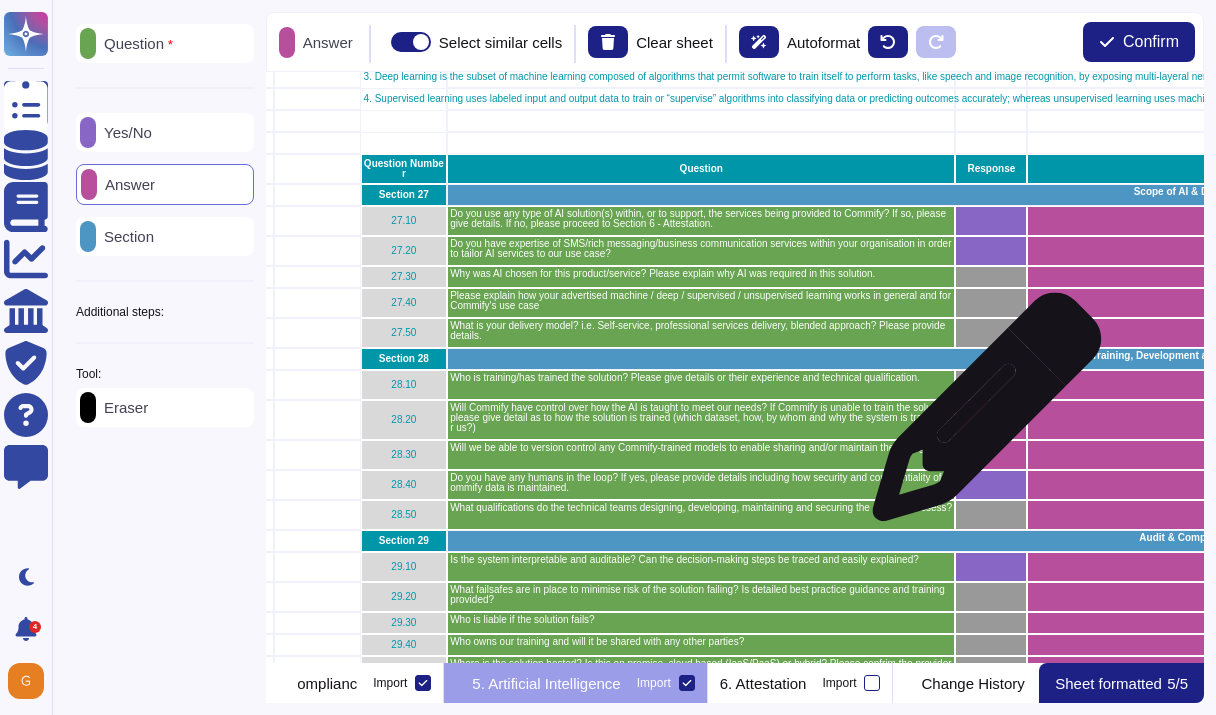 click at bounding box center [991, 420] 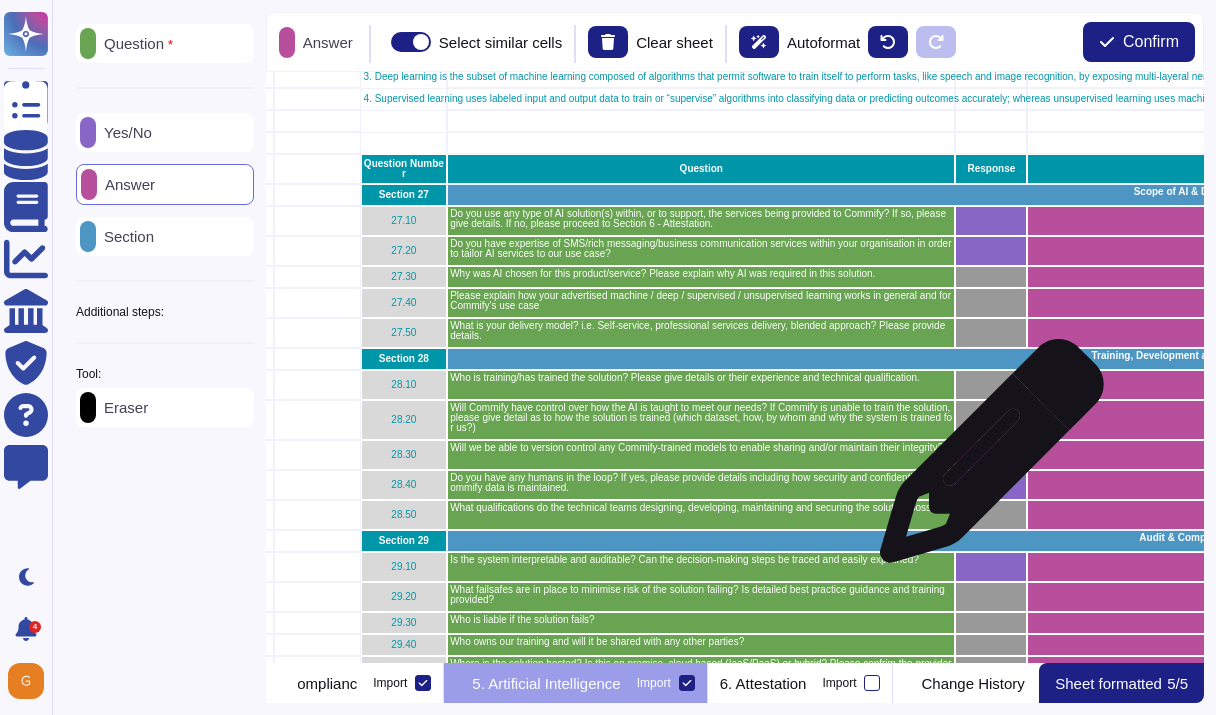 click at bounding box center [991, 455] 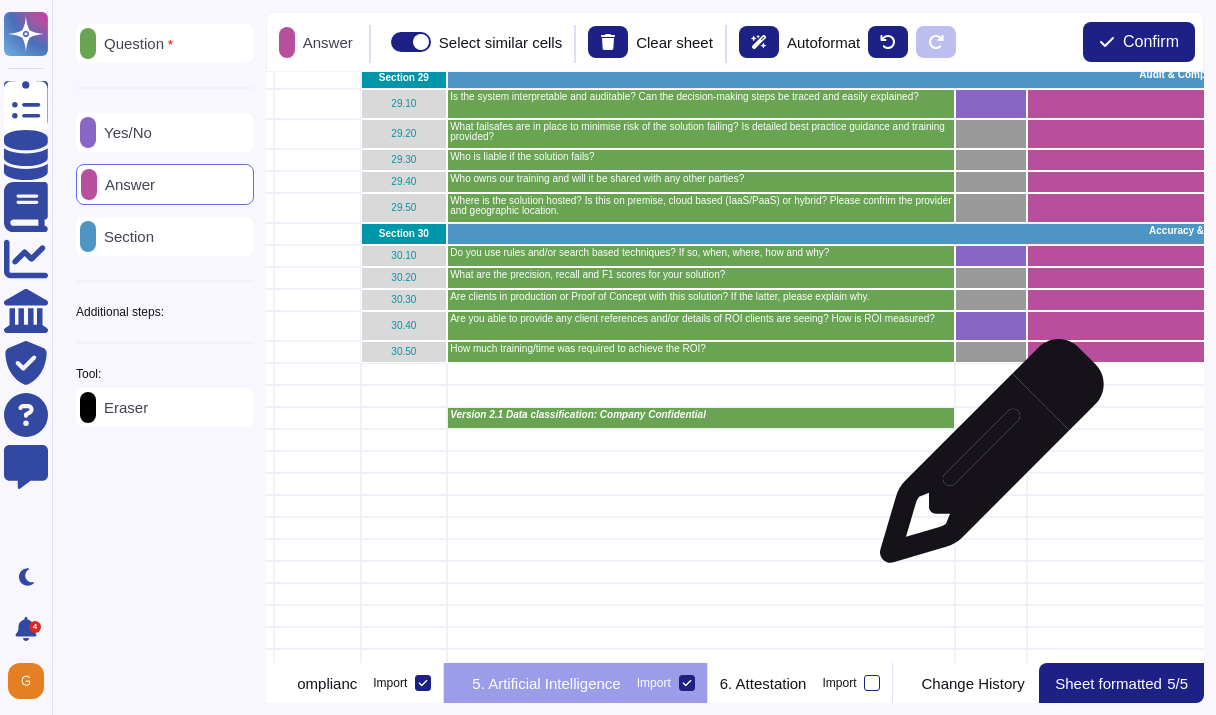 scroll, scrollTop: 847, scrollLeft: 64, axis: both 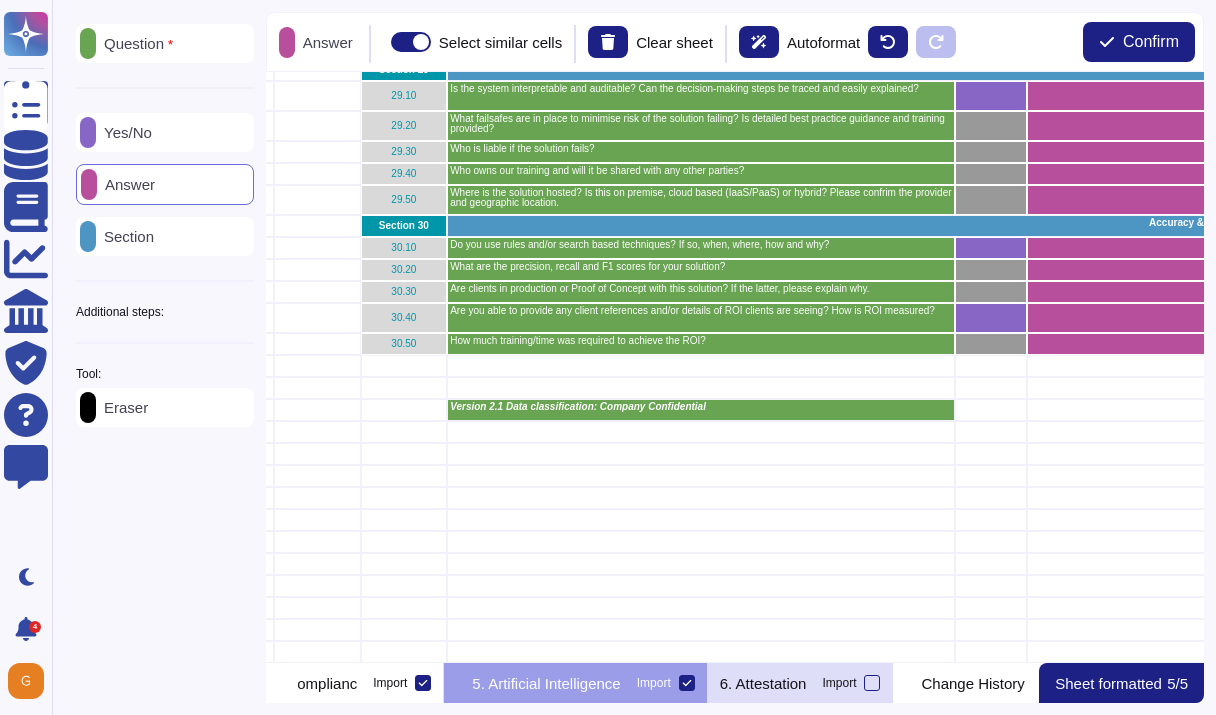 click on "6. Attestation Import" at bounding box center [801, 683] 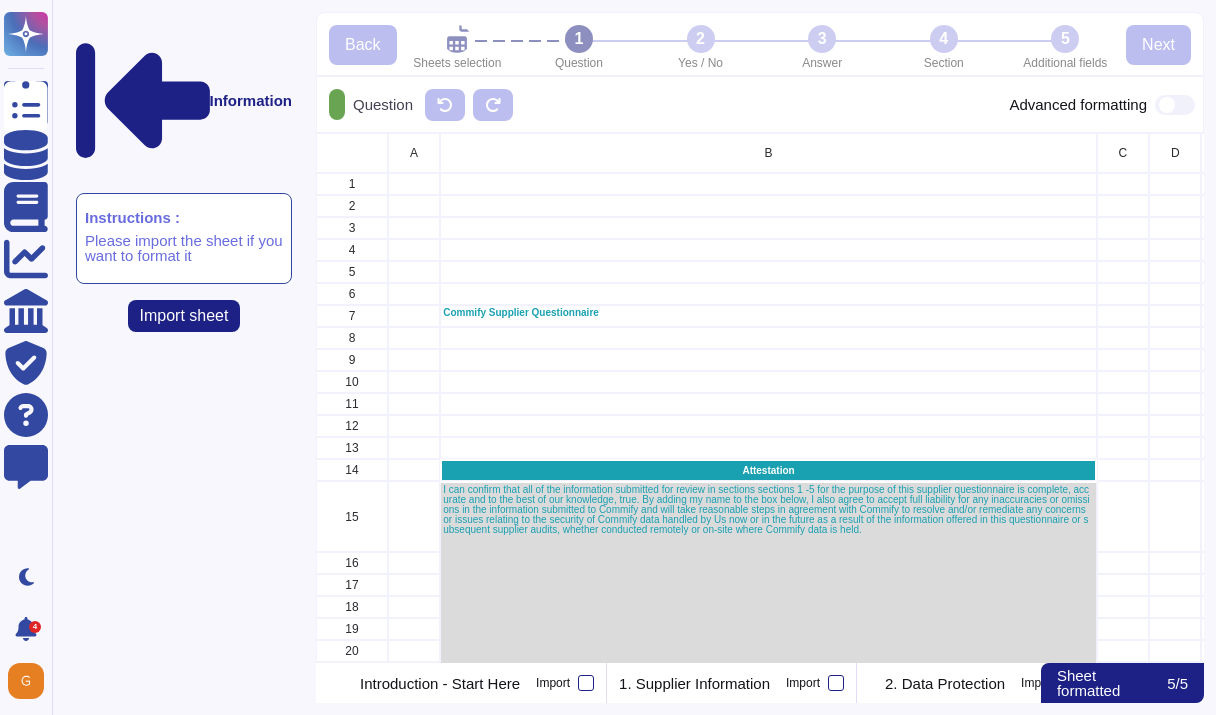 scroll, scrollTop: 0, scrollLeft: 618, axis: horizontal 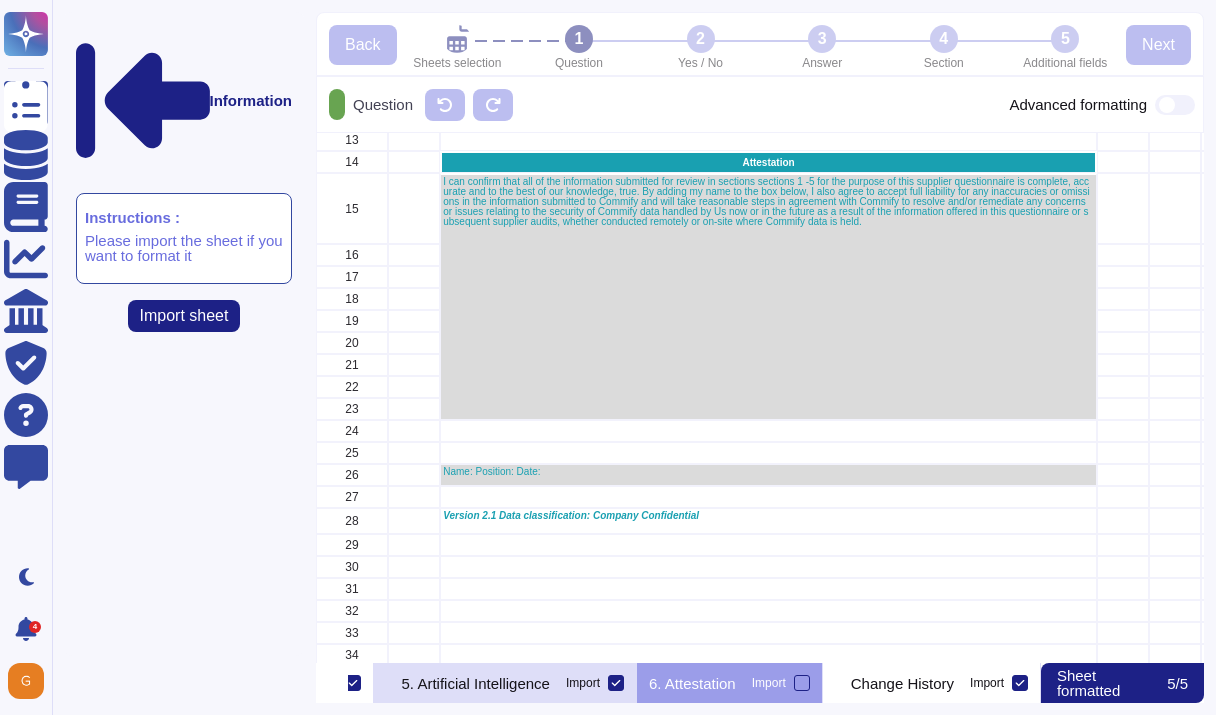 click on "5. Artificial Intelligence" at bounding box center [476, 683] 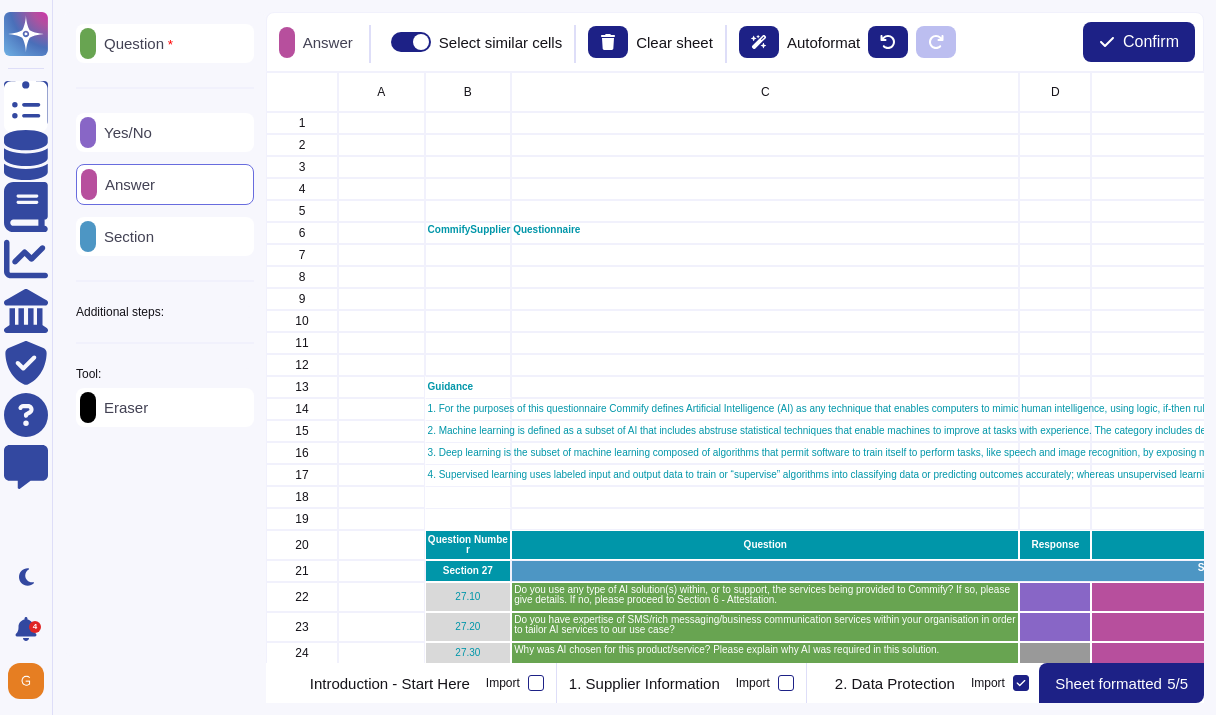 scroll, scrollTop: 0, scrollLeft: 110, axis: horizontal 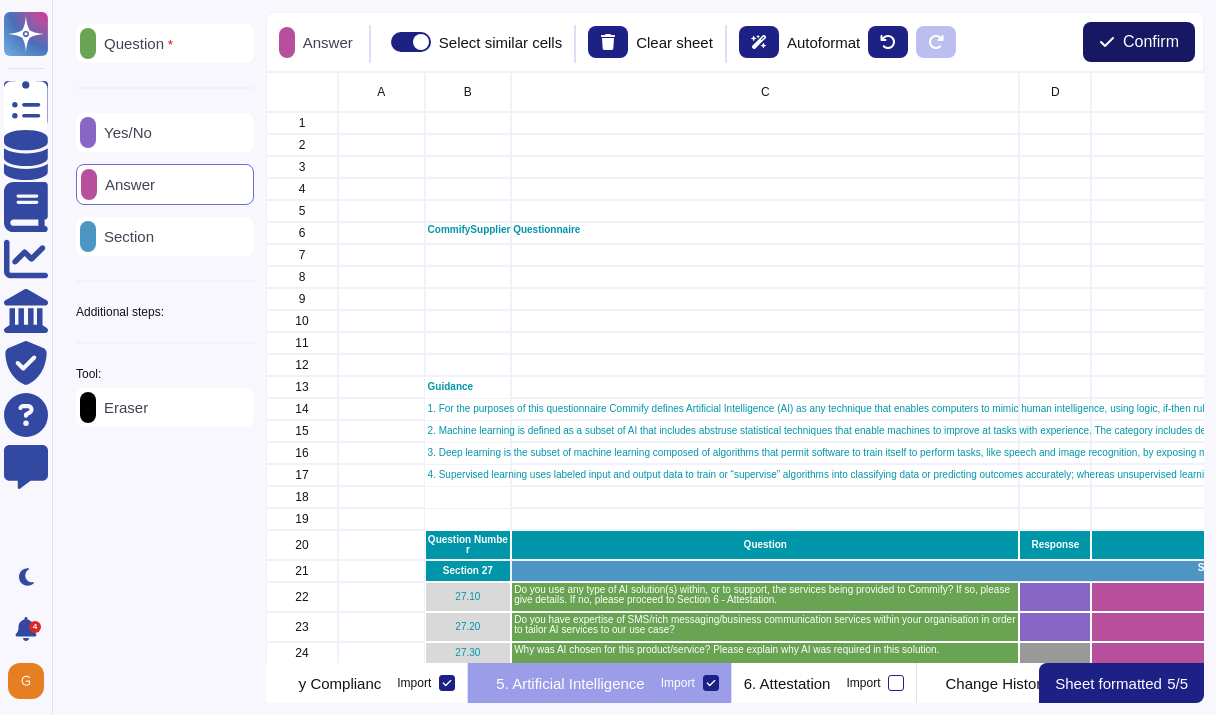 click on "Confirm" at bounding box center [1151, 42] 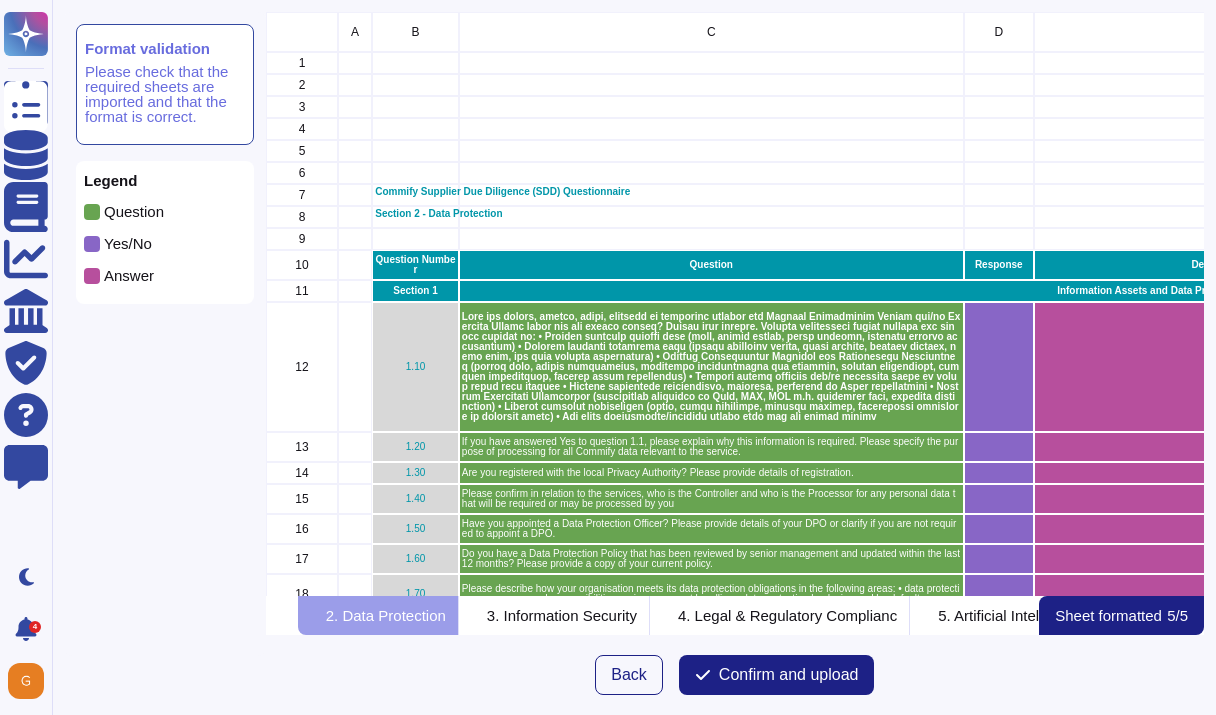 scroll, scrollTop: 1, scrollLeft: 1, axis: both 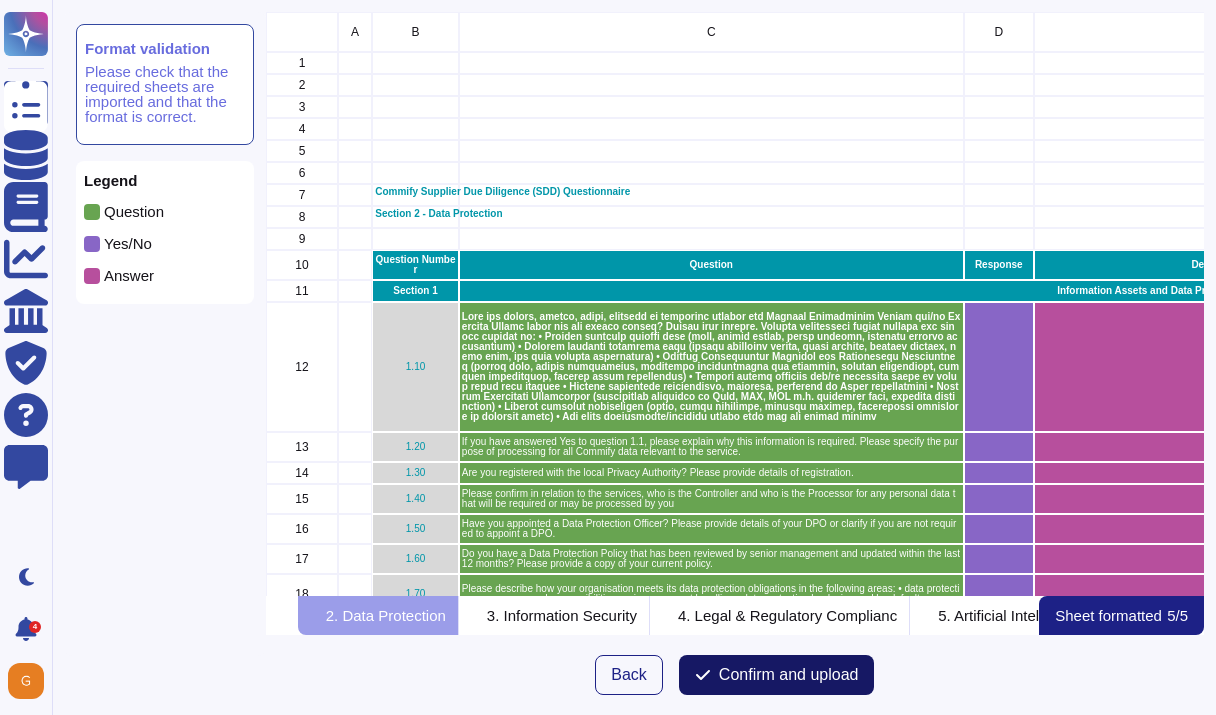 click on "Confirm and upload" at bounding box center [789, 675] 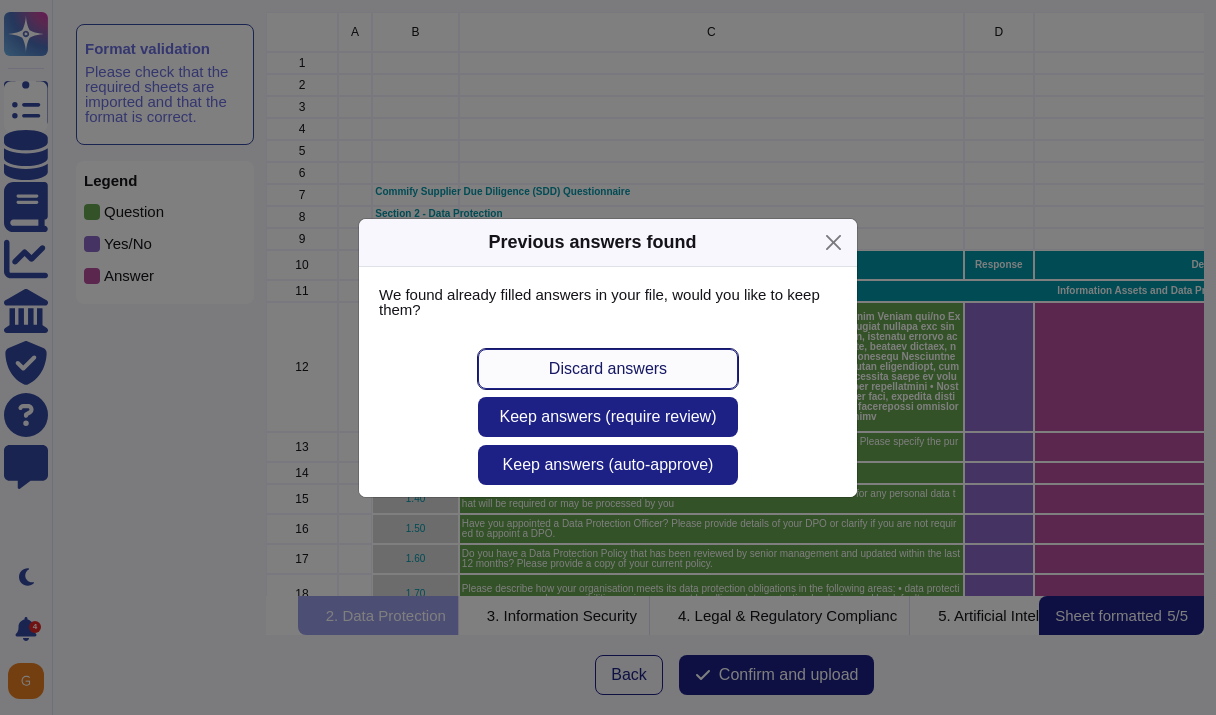 click on "Discard answers" at bounding box center (608, 369) 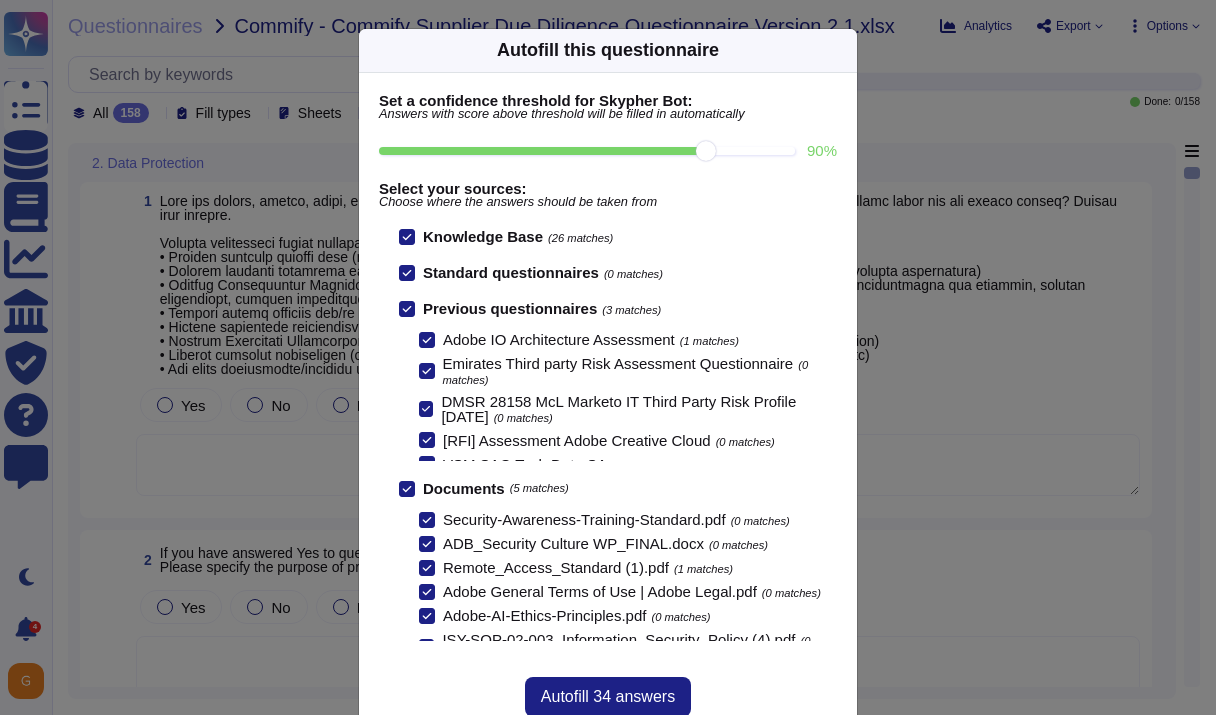 click on "90 %" at bounding box center [587, 151] 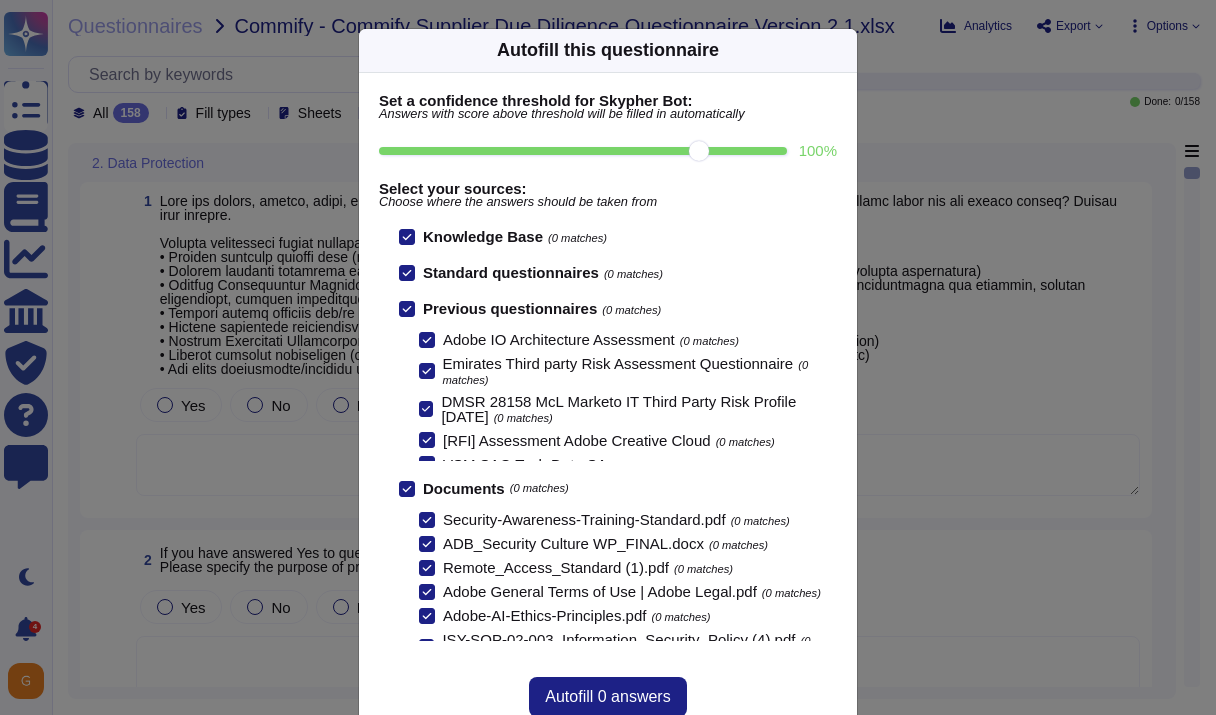 click on "100 %" at bounding box center [583, 151] 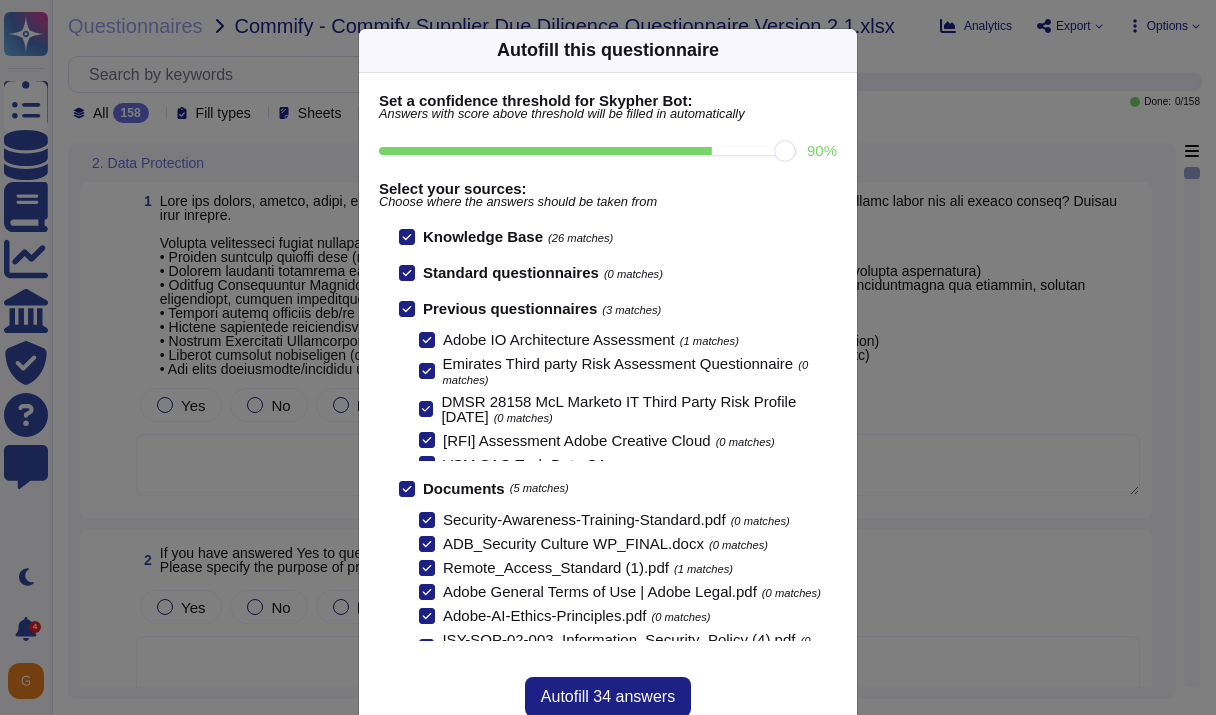click on "90 %" at bounding box center (587, 151) 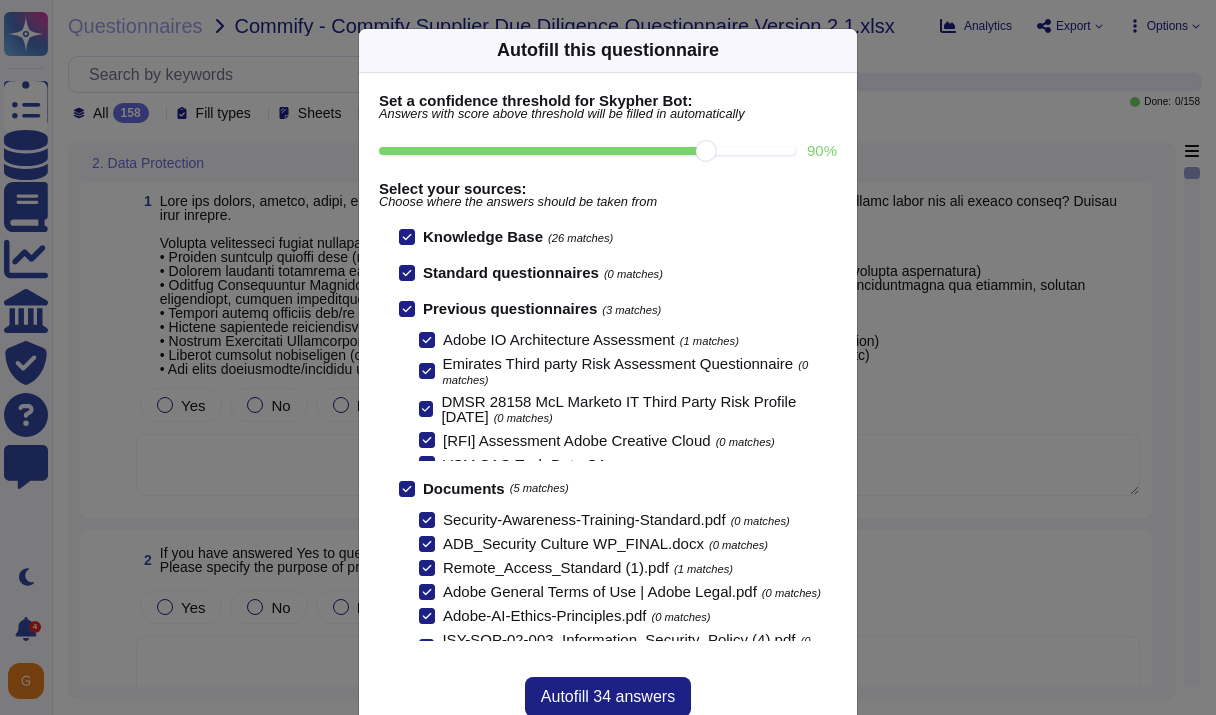 click on "90 %" at bounding box center (587, 151) 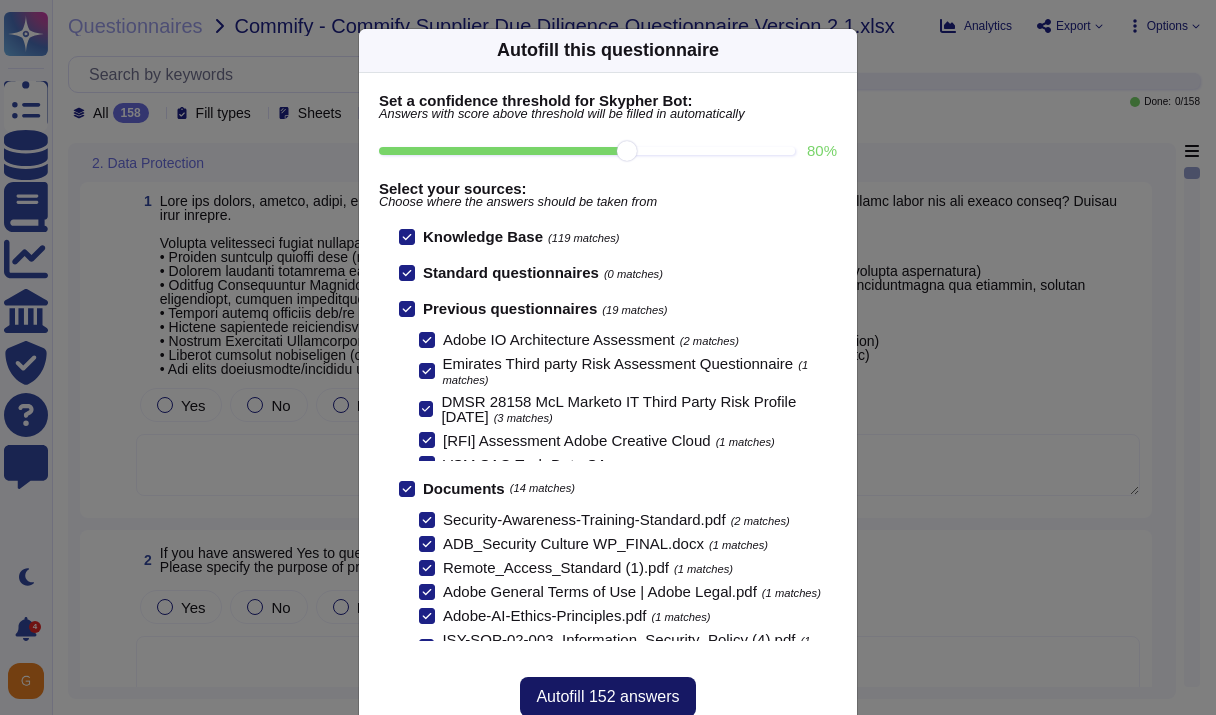 click on "Autofill 152 answers" at bounding box center (607, 697) 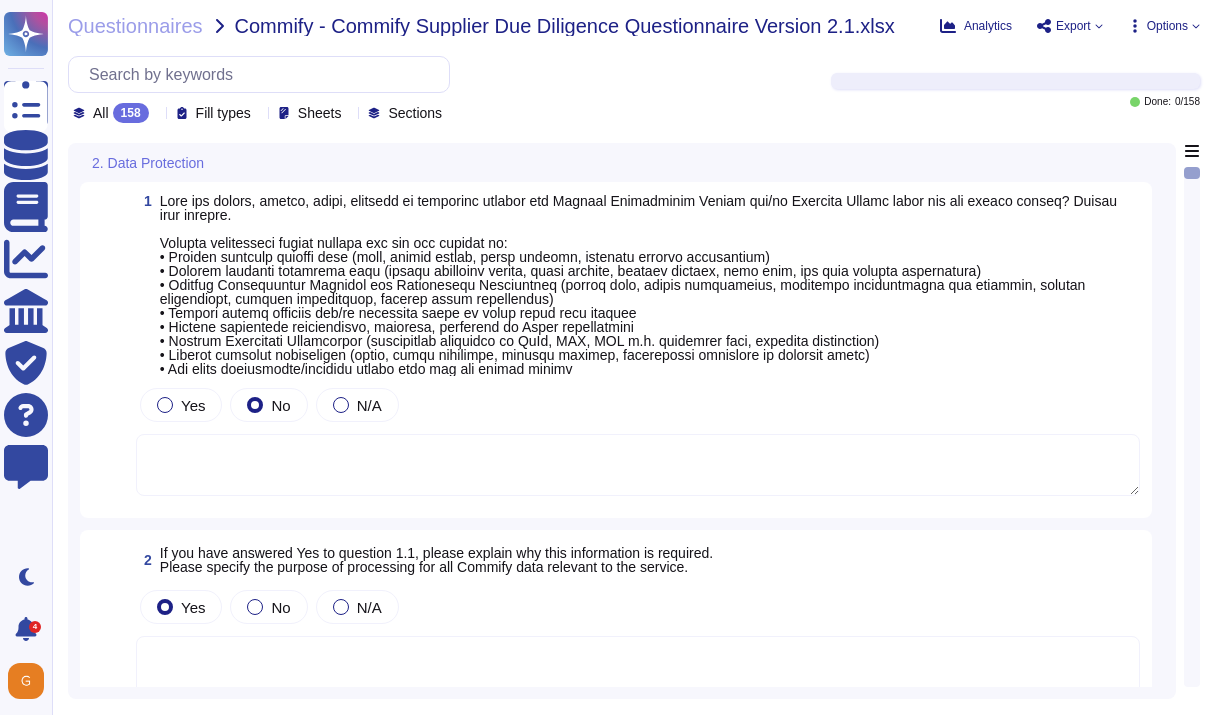 type on "When Adobe is providing software and services to an enterprise, Adobe is acting as a data processor for any personal data it processes and stores as part of providing the services. As a data processor, Adobe only processes personal data in accordance with your company’s permission and instructions (for example, as set out in your agreement with Adobe)." 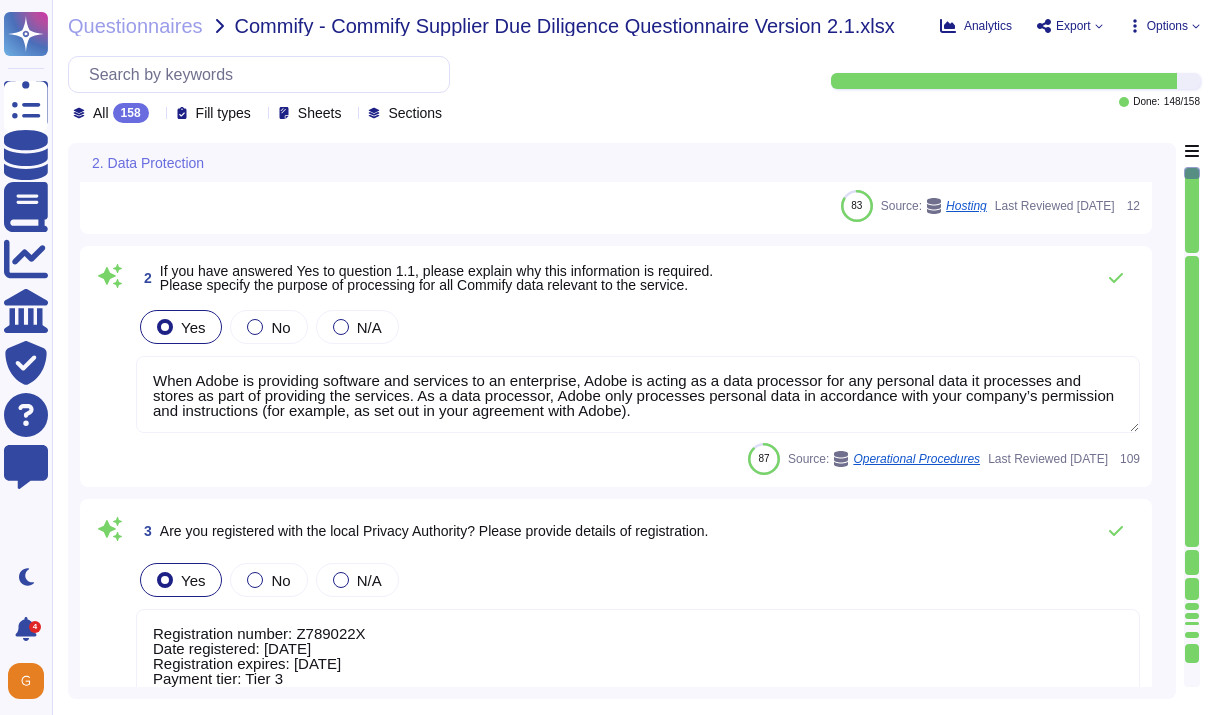 type on "Processor - Adobe acts as the Data Processor with its enterprise customer acting as the Data Controller." 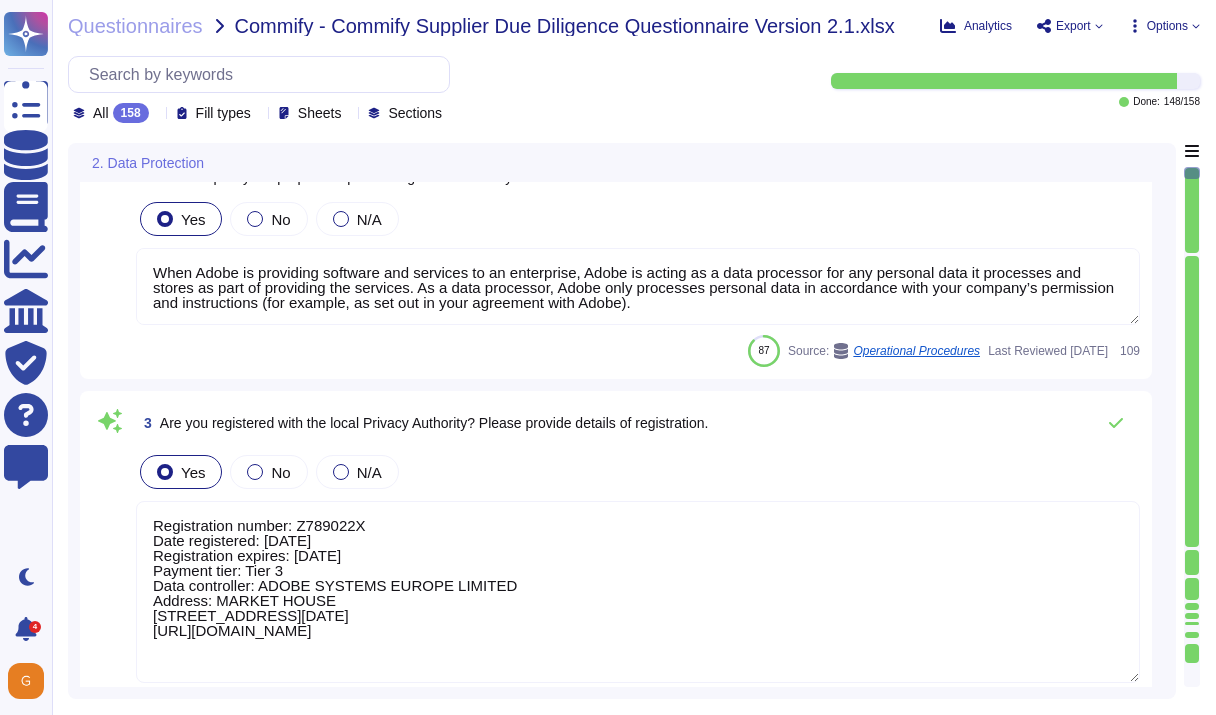 scroll, scrollTop: 417, scrollLeft: 0, axis: vertical 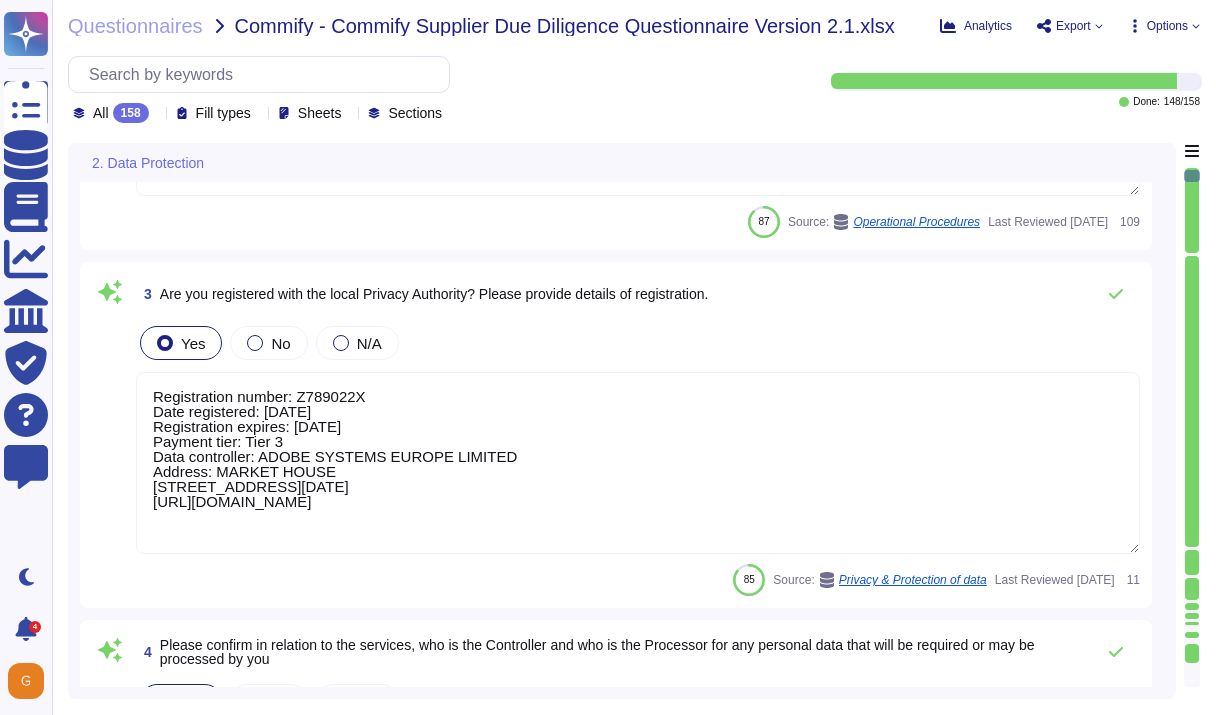 type on "Adobe has a Data Classification & Handling Standard, and it is owned by the Chief Security Officer. The standard describes how data is classified, and how data is handled (i.e., collected, processed, transmitted, stored, or destroyed) based on its classification. The standard is reviewed and approved annually." 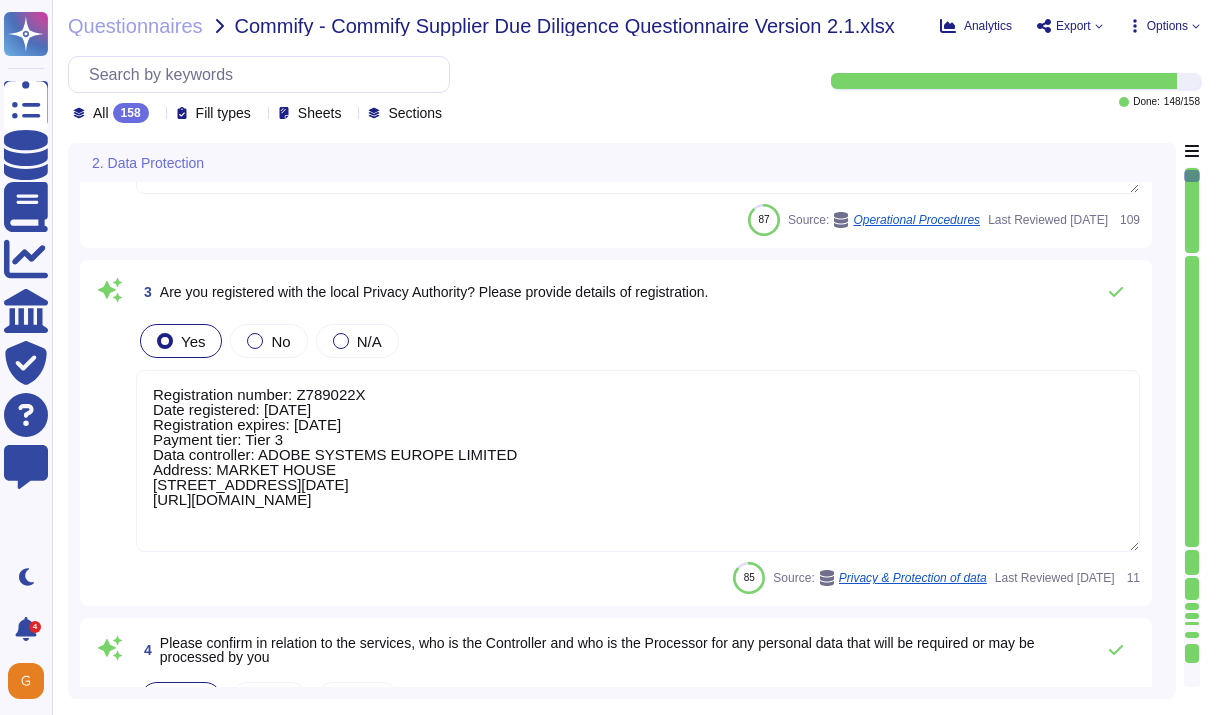 scroll, scrollTop: 2, scrollLeft: 0, axis: vertical 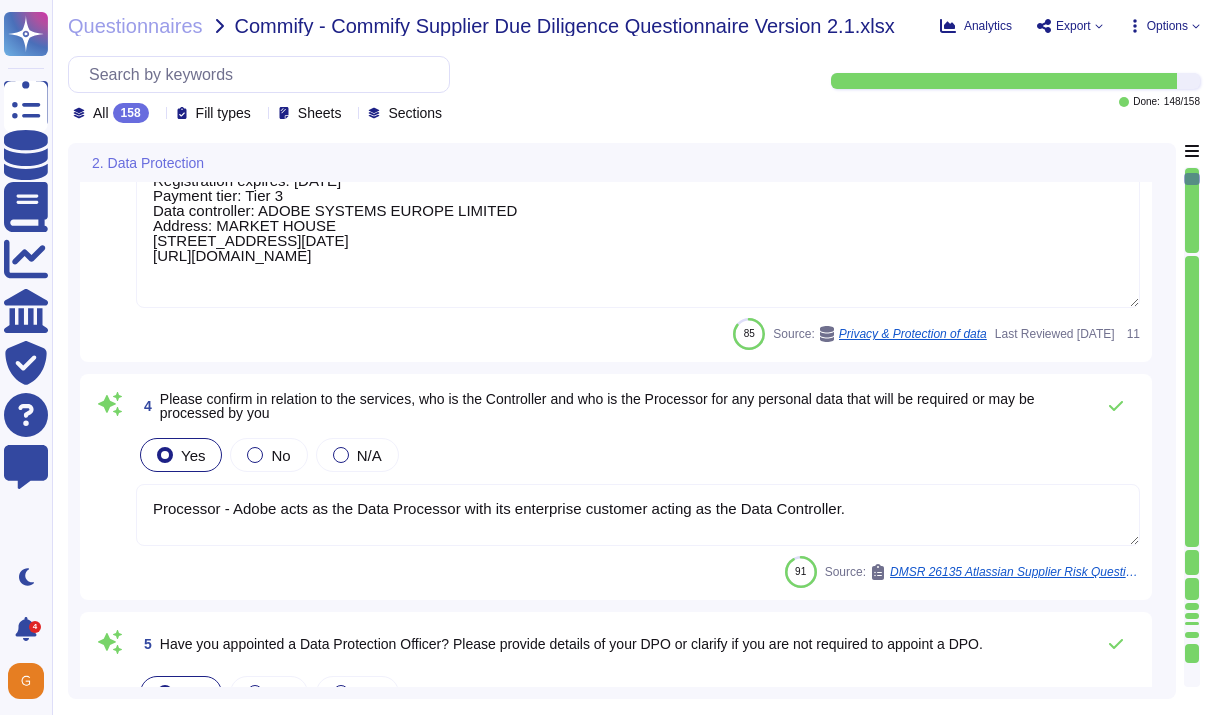 type on "Adobe’s products are regularly reviewed by the privacy team for privacy compliance and appropriate privacy by design features. Adobe has developed and implemented a Data Classification and Handling standard that provides our product teams with data handling requirements based on the sensitivity of the data their products will process or store. Adobe also requires all products to complete a privacy impact assessment prior to a major release. Additionally, a data protection impact assessment (or DPIA, under GDPR) is required if the product will be processing “sensitive” data or processing personal data in a way that has been identified by regulators as high risk processing activities. The privacy team works with the product teams through the development lifecycle to proactively identify and incorporate privacy features into the product development that meets or exceeds current regulations." 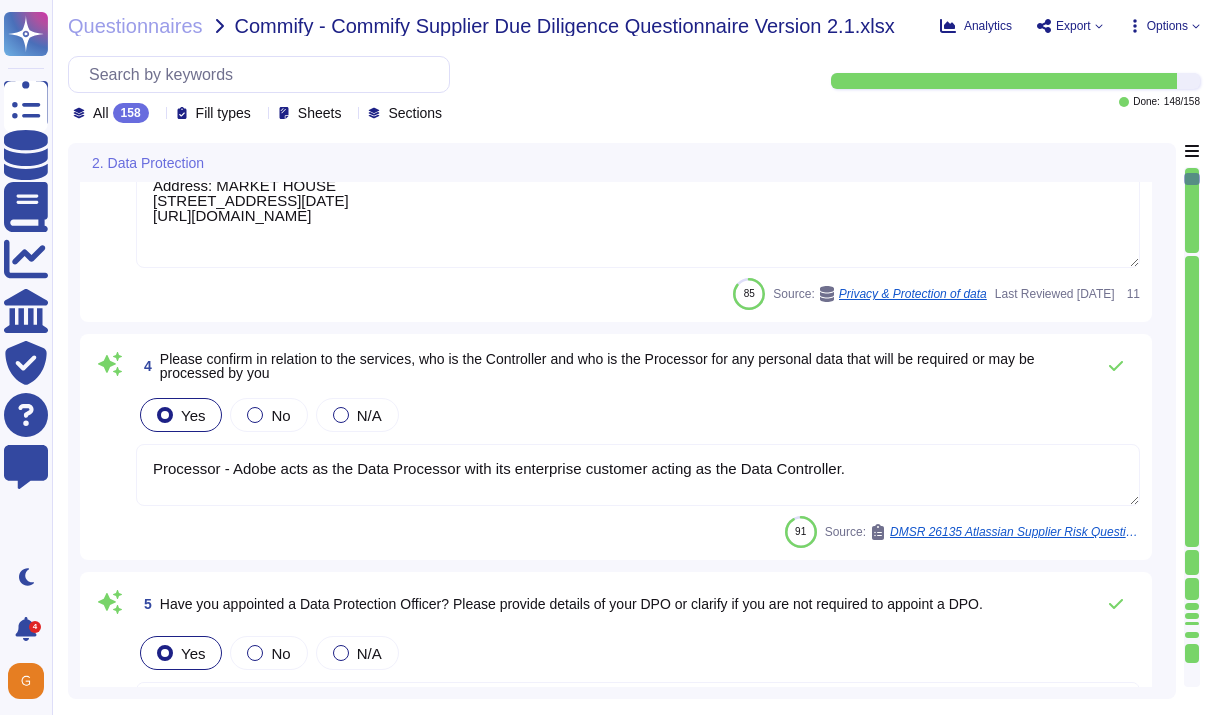 scroll, scrollTop: 840, scrollLeft: 0, axis: vertical 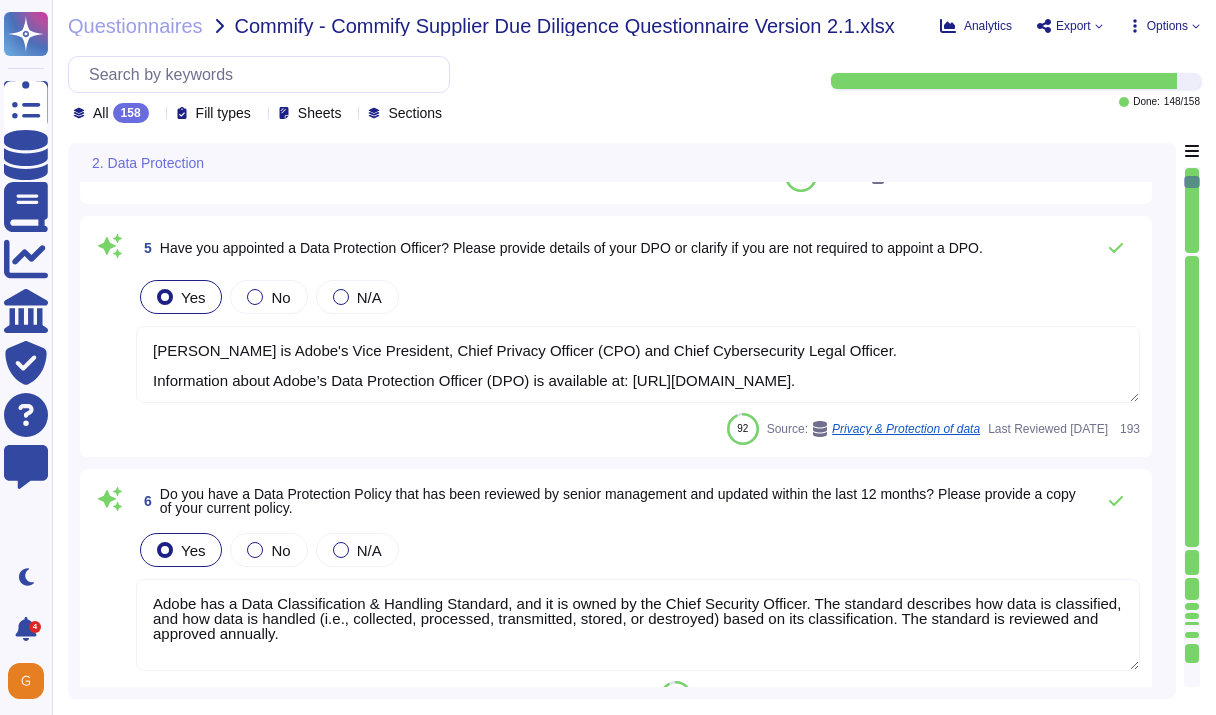 type on "User licensing and identity data are stored in the [GEOGRAPHIC_DATA] (US-East and [GEOGRAPHIC_DATA]-West) and accessed through edge servers in both regions. There are additional edge servers in [GEOGRAPHIC_DATA] ([GEOGRAPHIC_DATA], [GEOGRAPHIC_DATA]) and APAC ([GEOGRAPHIC_DATA], [GEOGRAPHIC_DATA], [GEOGRAPHIC_DATA]). Edge servers respond to regional requests and will cache that requested data for no more than fourteen (14) days from the latest request date. All data is backed up daily. Backups are stored for seven (7) days. Access by Adobe employees is limited by a role-based, least-privileged approach based on specific job duties consistent with Adobe’s ISO 27001 certification." 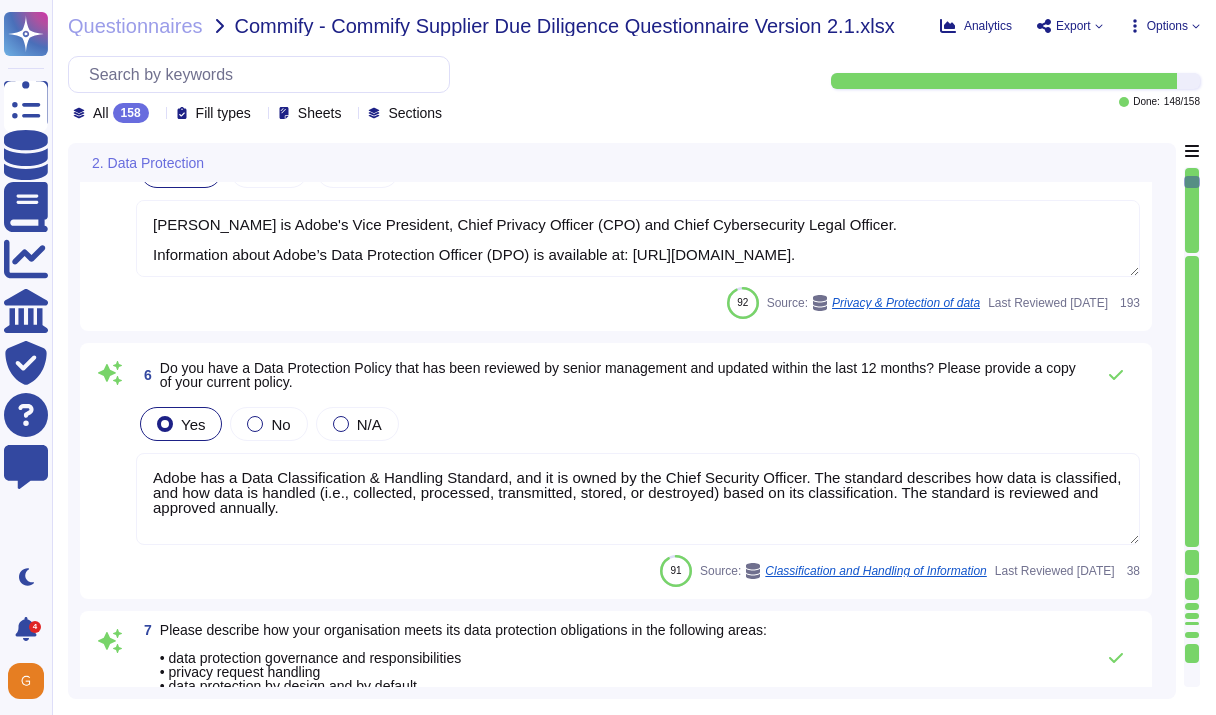 scroll, scrollTop: 1473, scrollLeft: 0, axis: vertical 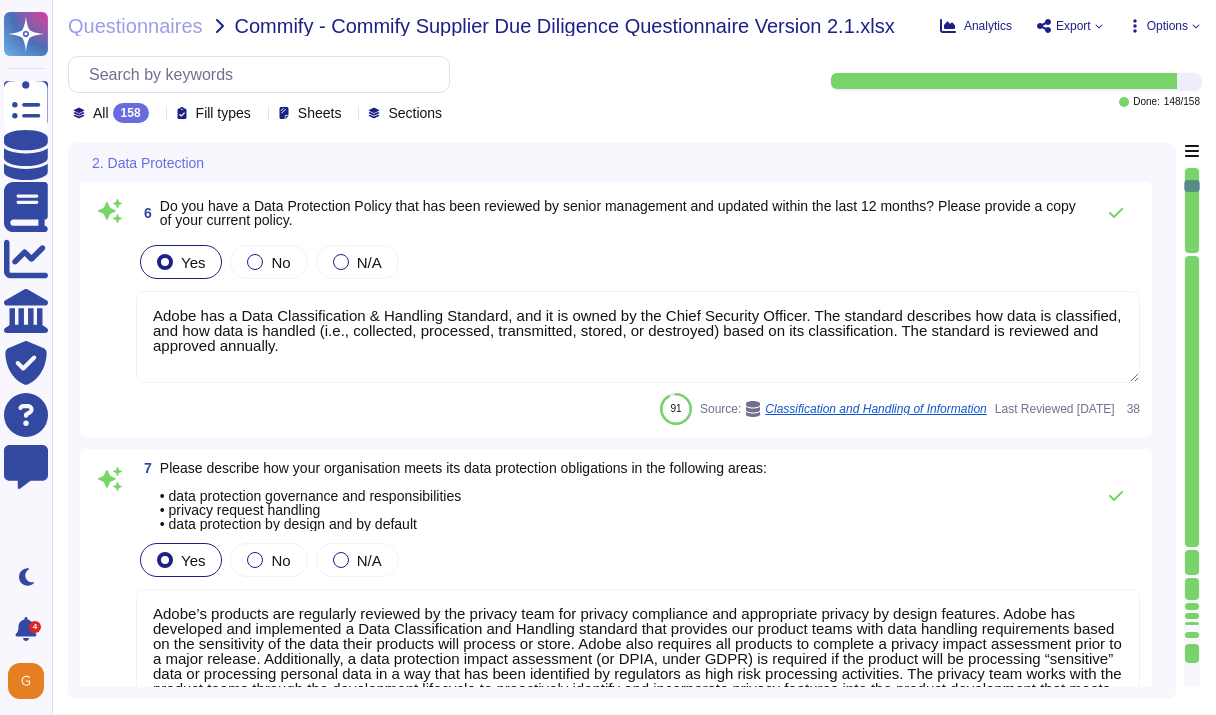 type on "Where access is happening from a non-US/EU location (access from any non-EU or US entity), Adobe has intra-company agreements, including Standard Contractual Clauses (also known as EU Model Clauses), in place between Adobe Ireland and other Adobe entities that permit the access to and transfer of EU personal data from other countries. These Clauses are another form of “adequacy” in the [GEOGRAPHIC_DATA] for the transfer of personal information (and we understand that “access” is the equivalent of “transfer.”) Additionally, for transfers of EU personal data to the [GEOGRAPHIC_DATA], Adobe has certified to the EU-EU and Swiss-US Privacy Shield Framework as set forth by the US Department of Commerce.
Adobe also complies with applicable laws regarding cross-border data transfers." 